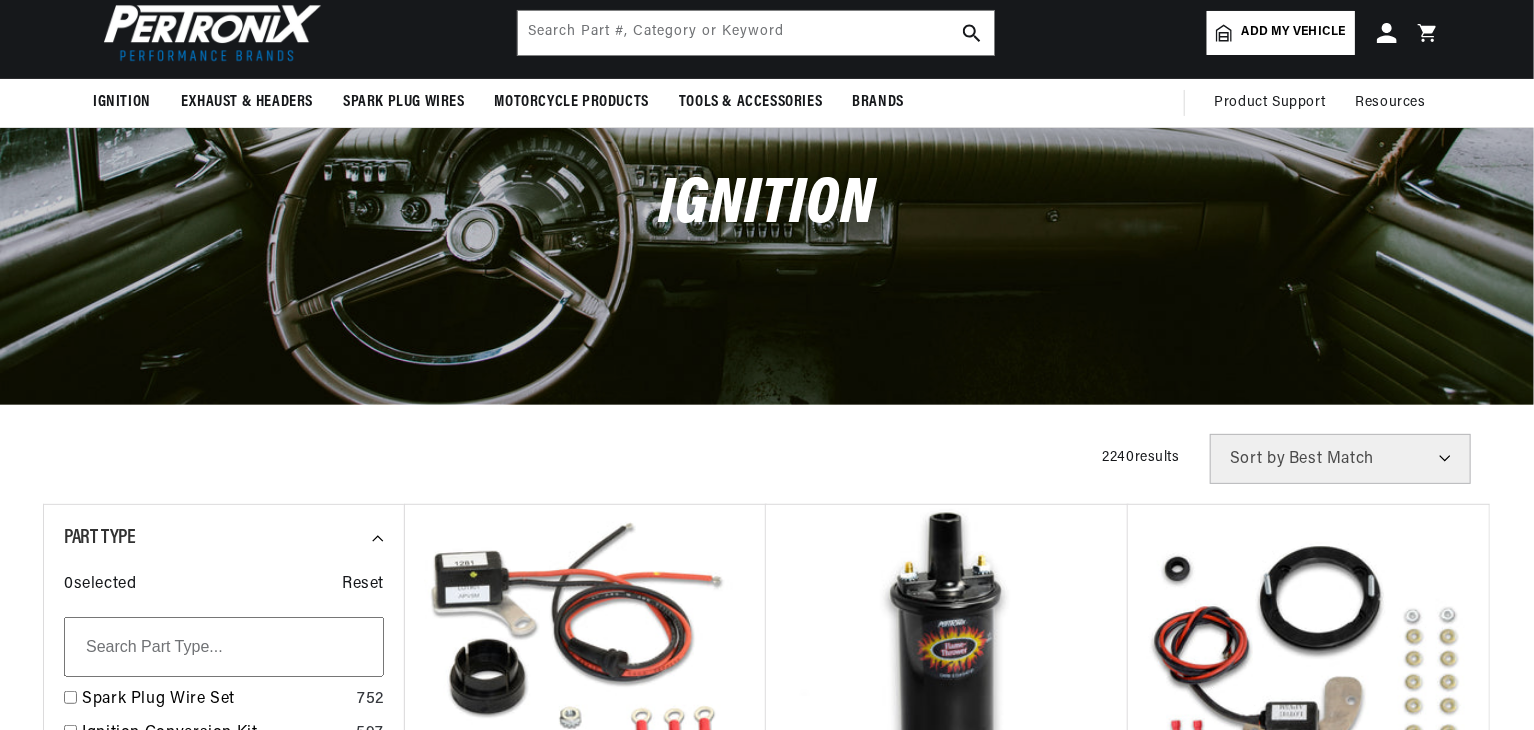 scroll, scrollTop: 200, scrollLeft: 0, axis: vertical 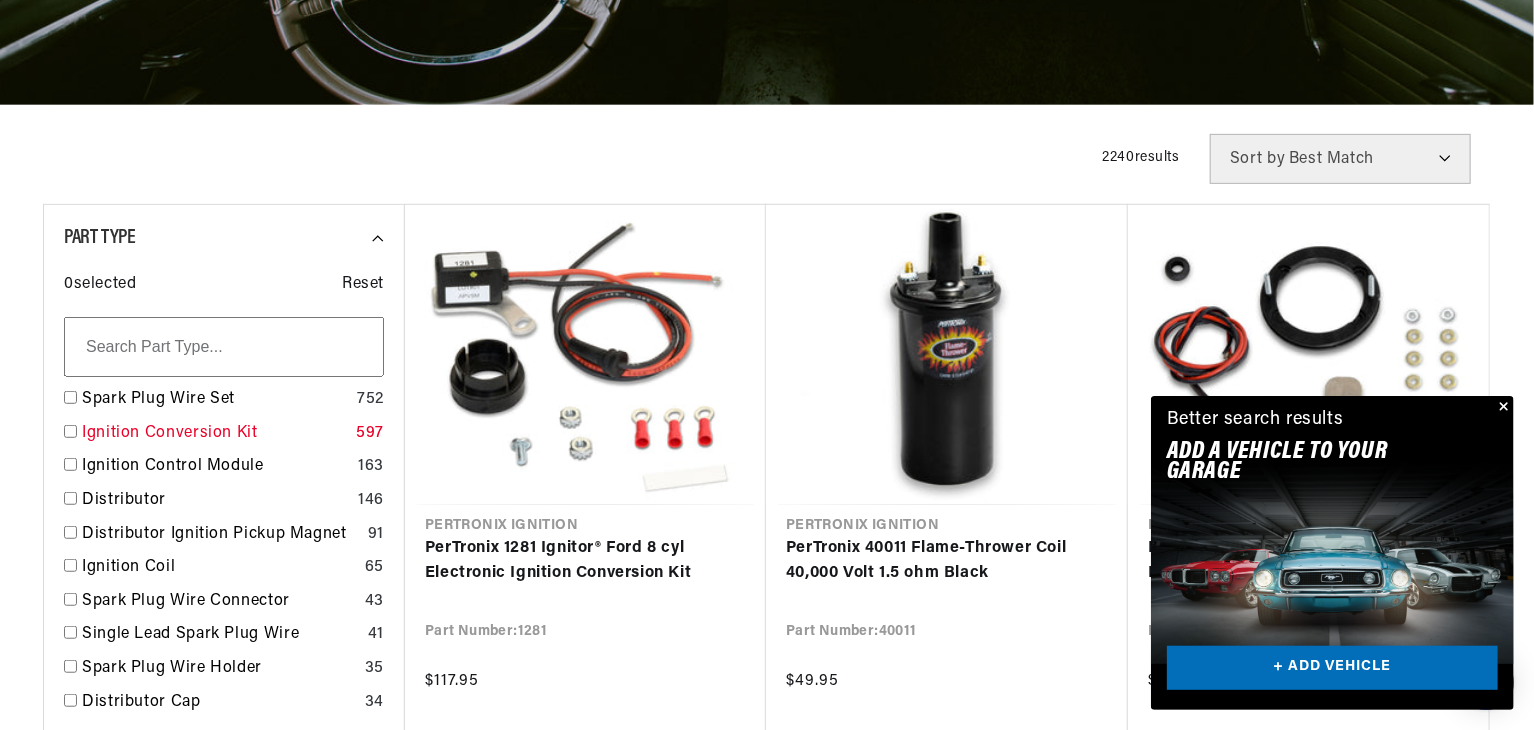 click on "Ignition Conversion Kit" at bounding box center [215, 434] 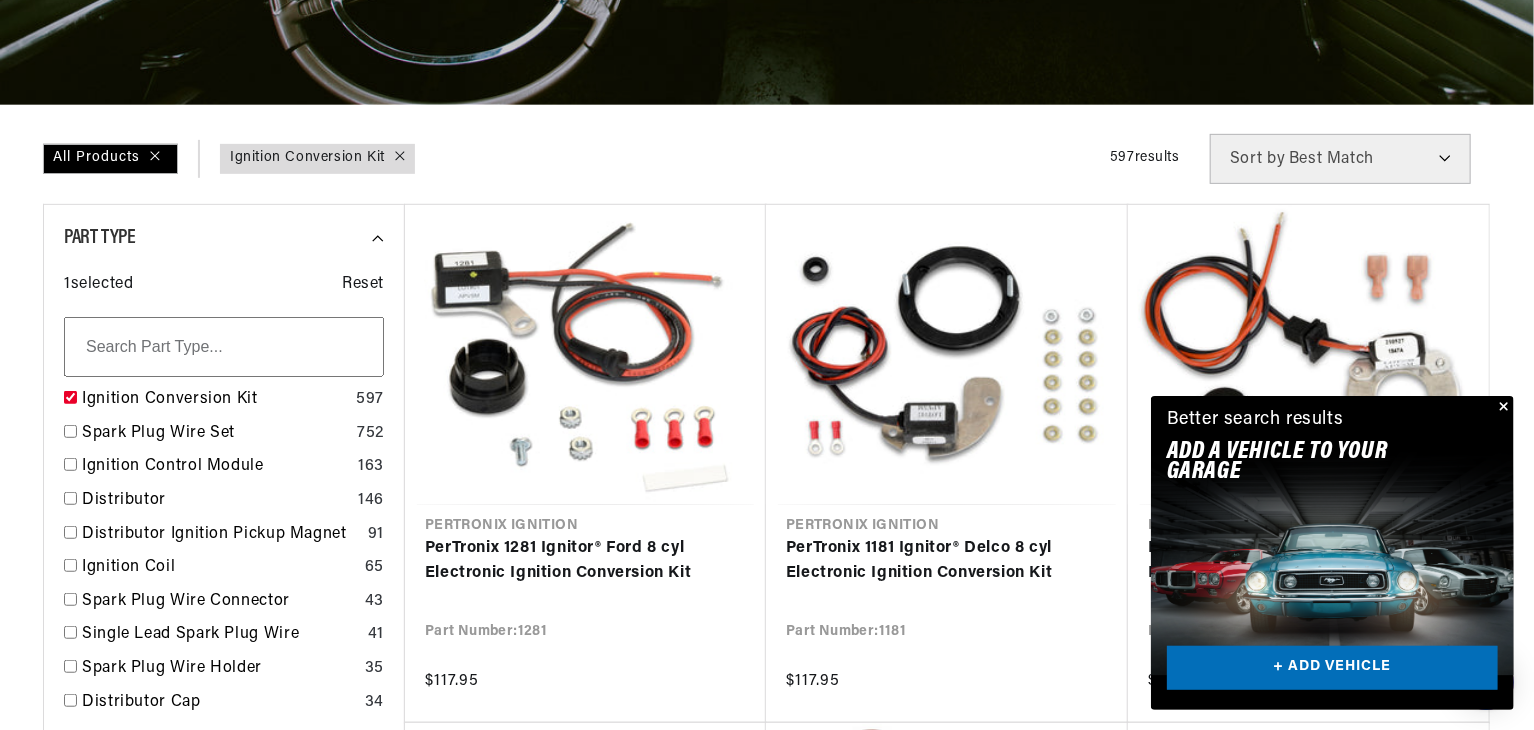 scroll, scrollTop: 0, scrollLeft: 1180, axis: horizontal 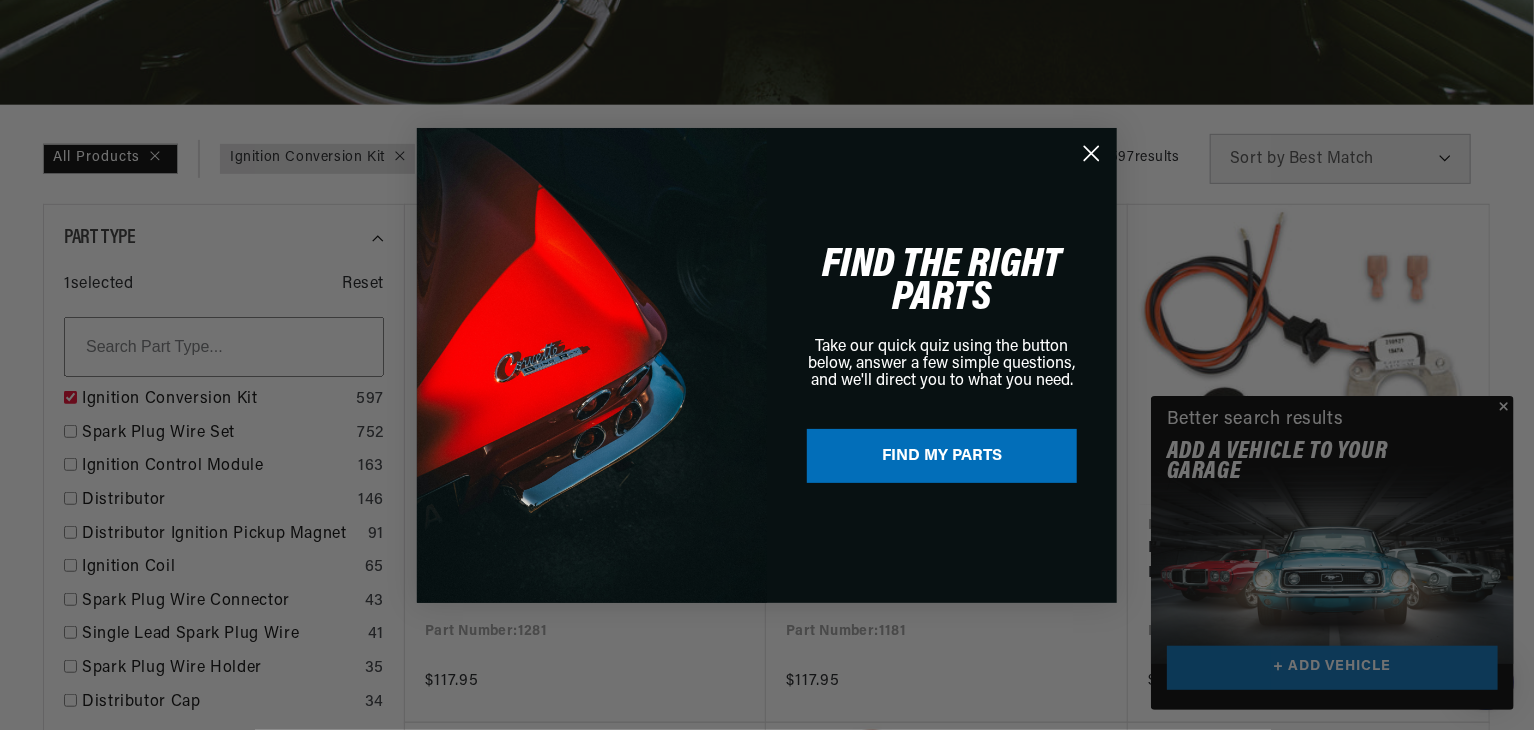 click on "Close dialog FIND THE RIGHT PARTS Take our quick quiz using the button below, answer a few simple questions, and we'll direct you to what you need. FIND MY PARTS Submit" at bounding box center (767, 365) 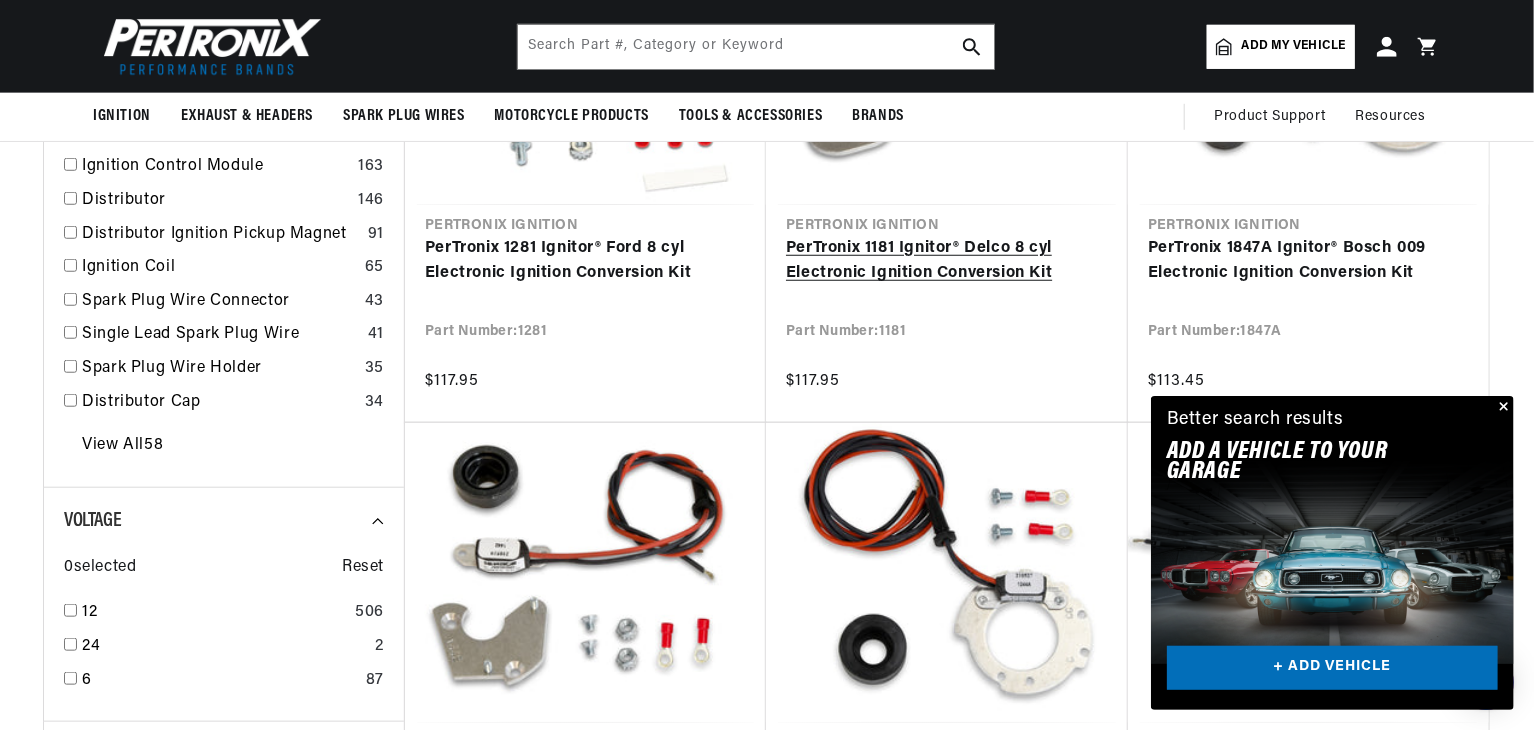 scroll, scrollTop: 300, scrollLeft: 0, axis: vertical 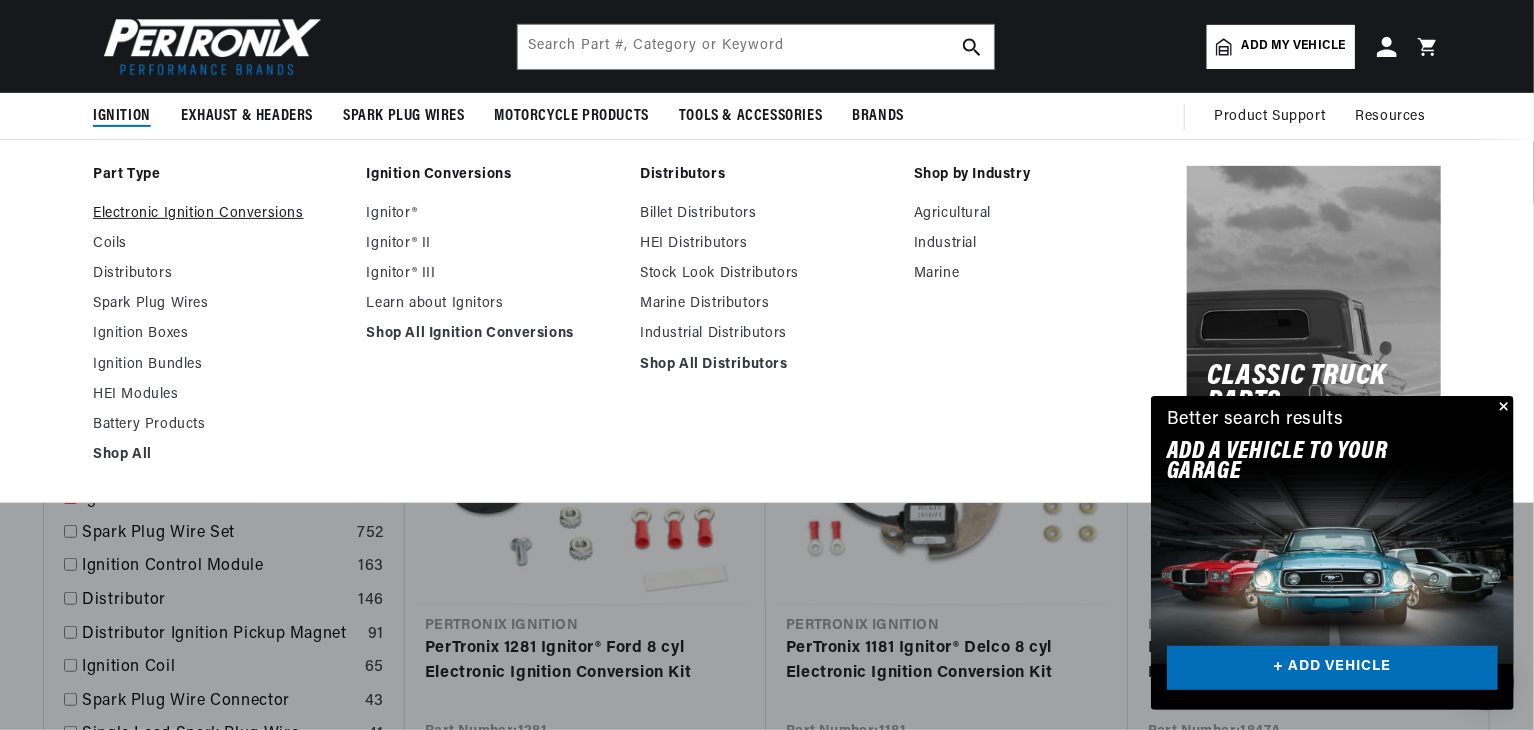 click on "Electronic Ignition Conversions" at bounding box center [220, 214] 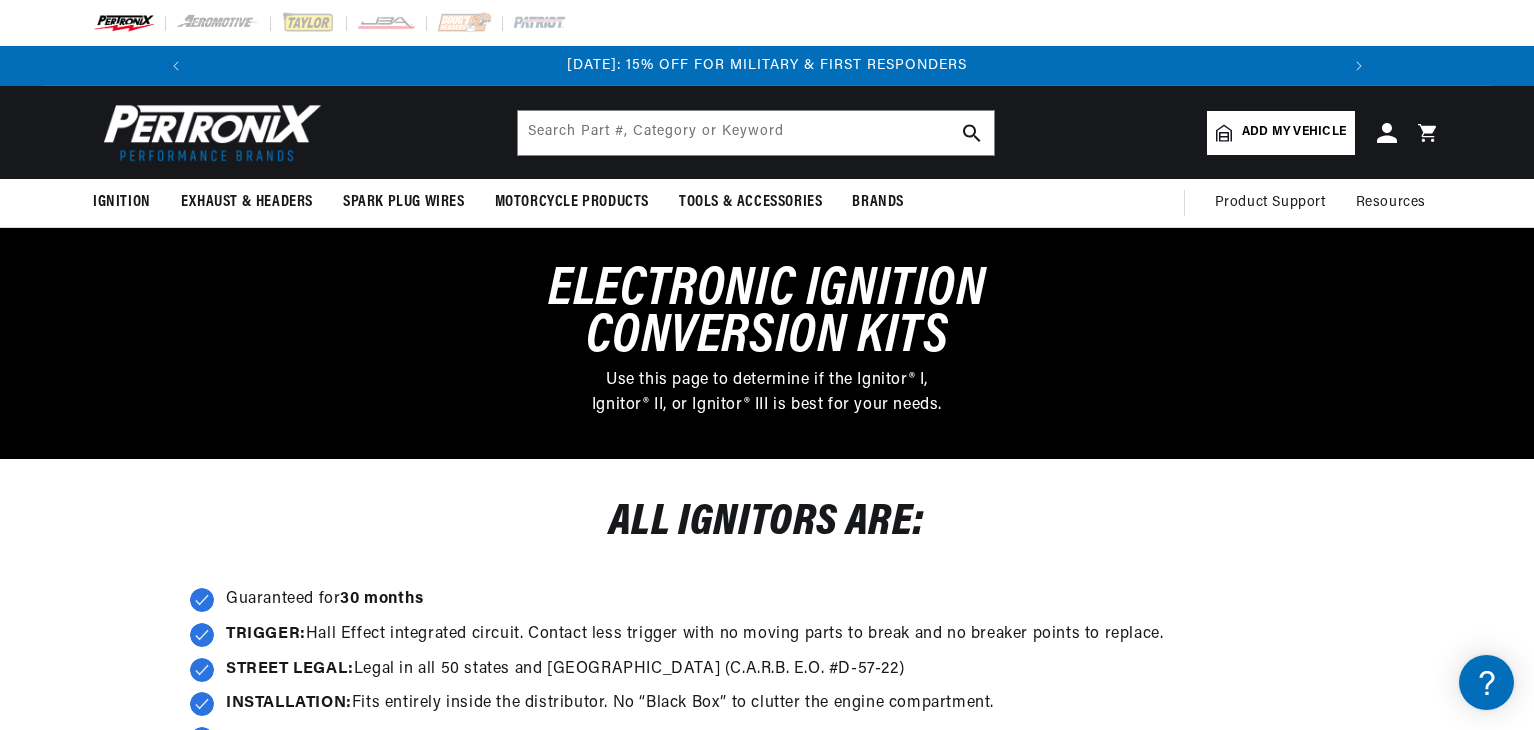 scroll, scrollTop: 0, scrollLeft: 0, axis: both 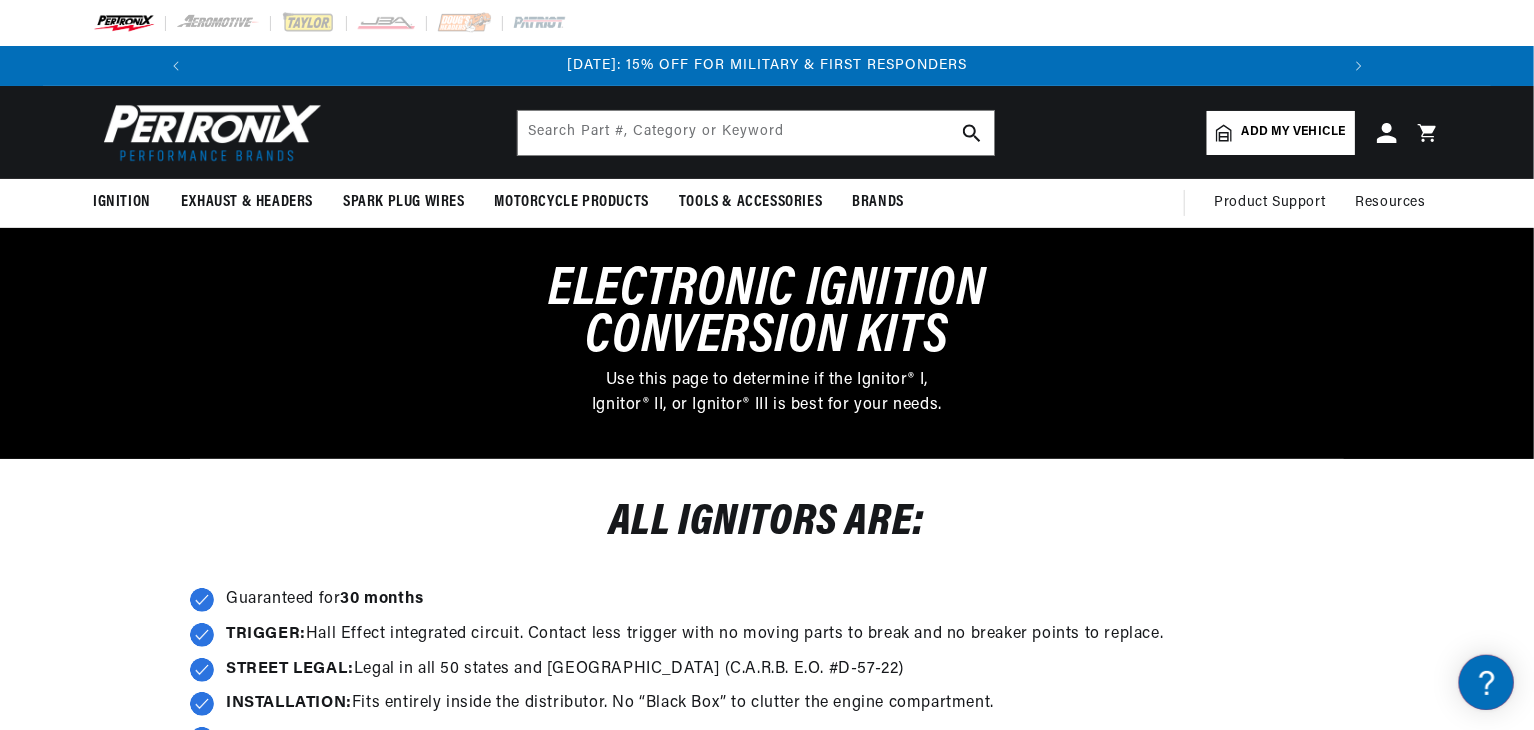 click on "Add my vehicle" at bounding box center (1294, 132) 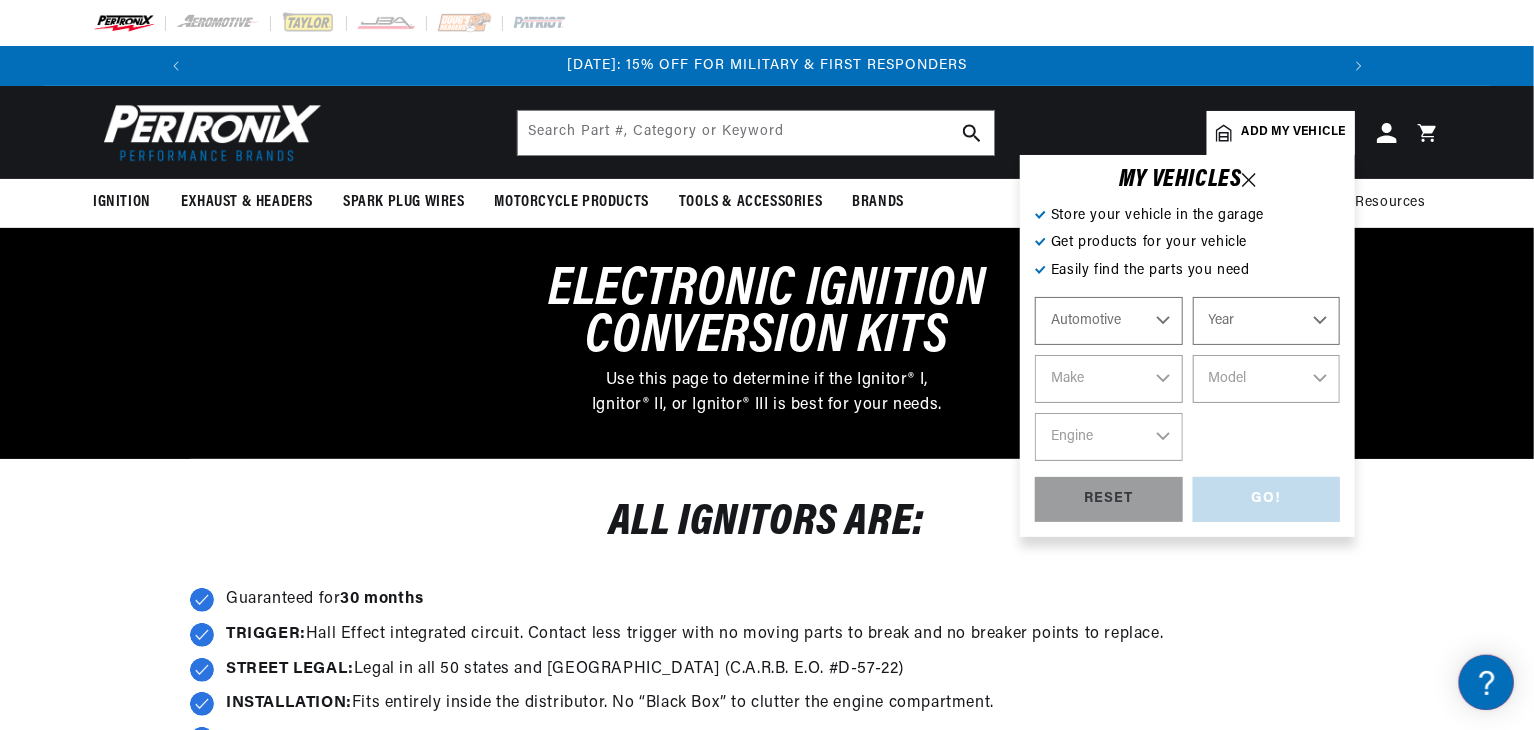 click on "Year
2022
2021
2020
2019
2018
2017
2016
2015
2014
2013
2012
2011
2010
2009
2008
2007
2006
2005
2004
2003
2002
2001
2000
1999
1998
1997
1996
1995
1994
1993
1992
1991
1990
1989
1988
1987
1986 1985" at bounding box center (1267, 321) 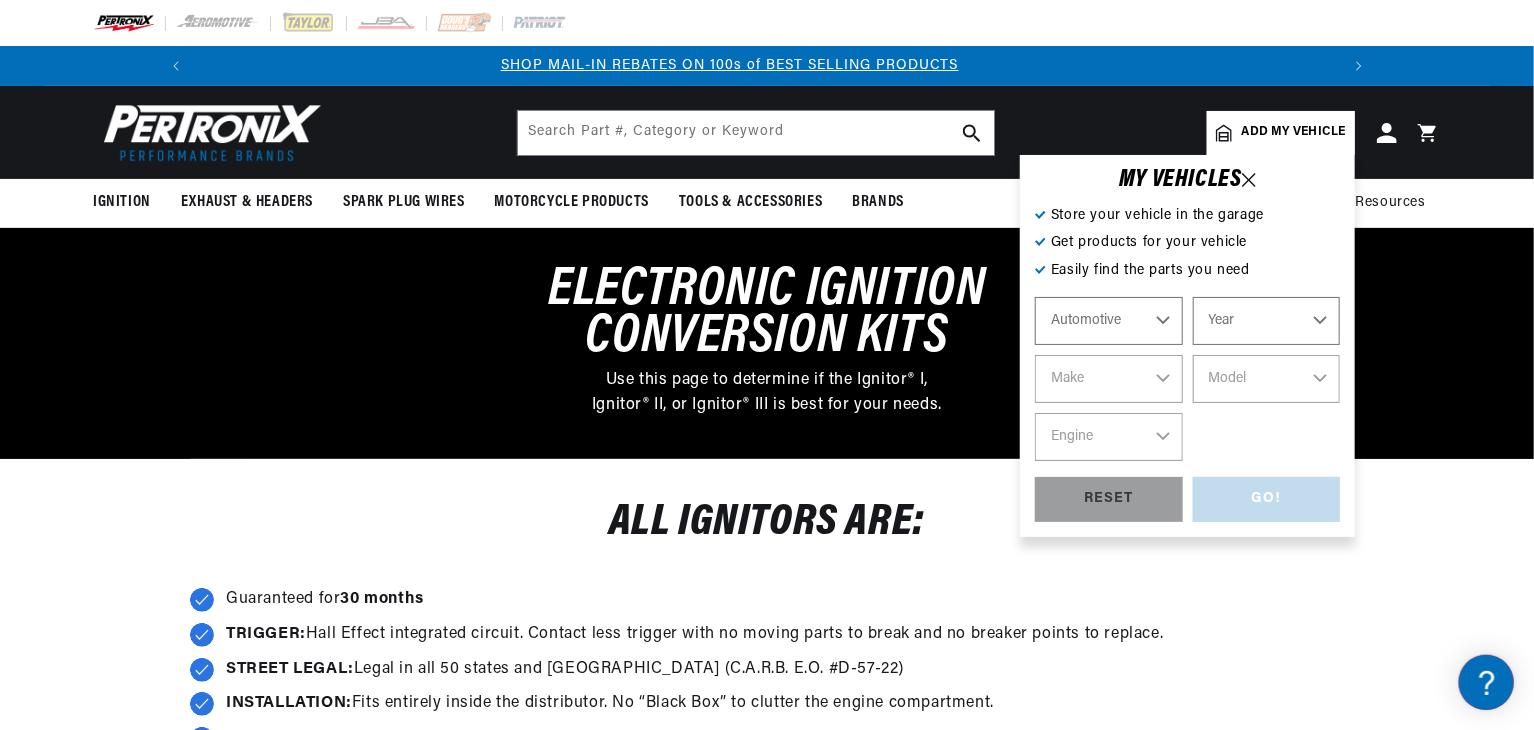 select on "1965" 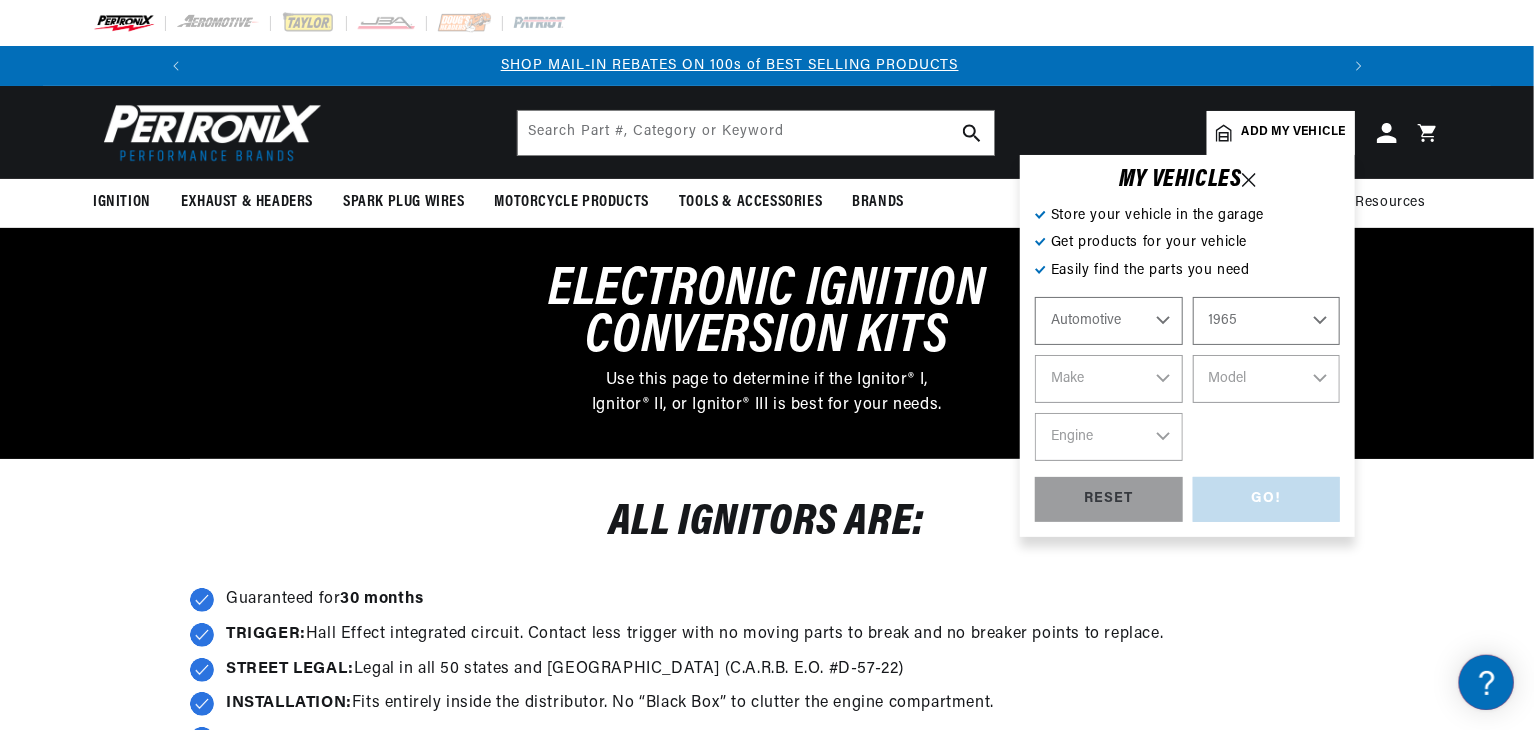 click on "Year
2022
2021
2020
2019
2018
2017
2016
2015
2014
2013
2012
2011
2010
2009
2008
2007
2006
2005
2004
2003
2002
2001
2000
1999
1998
1997
1996
1995
1994
1993
1992
1991
1990
1989
1988
1987
1986 1985" at bounding box center (1267, 321) 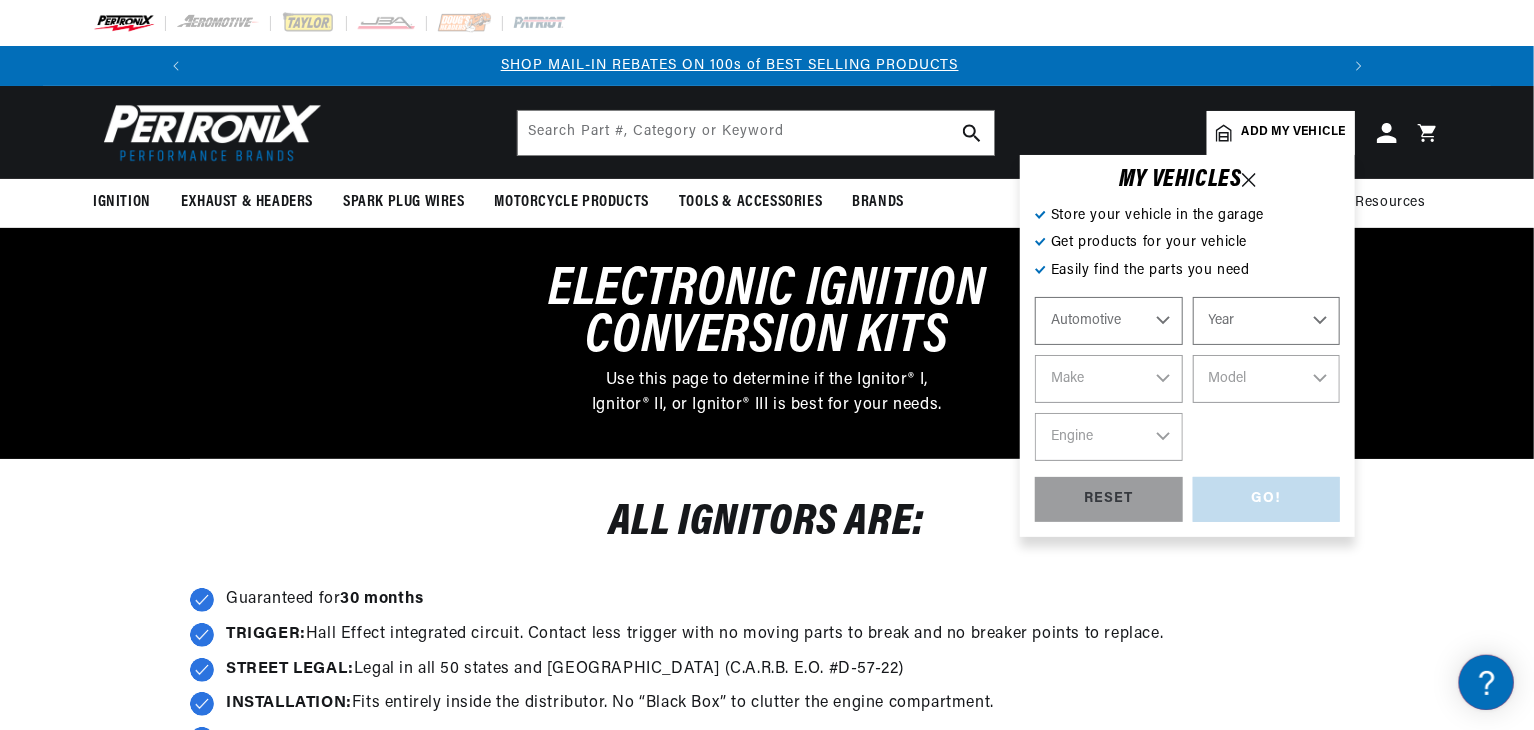 select on "1965" 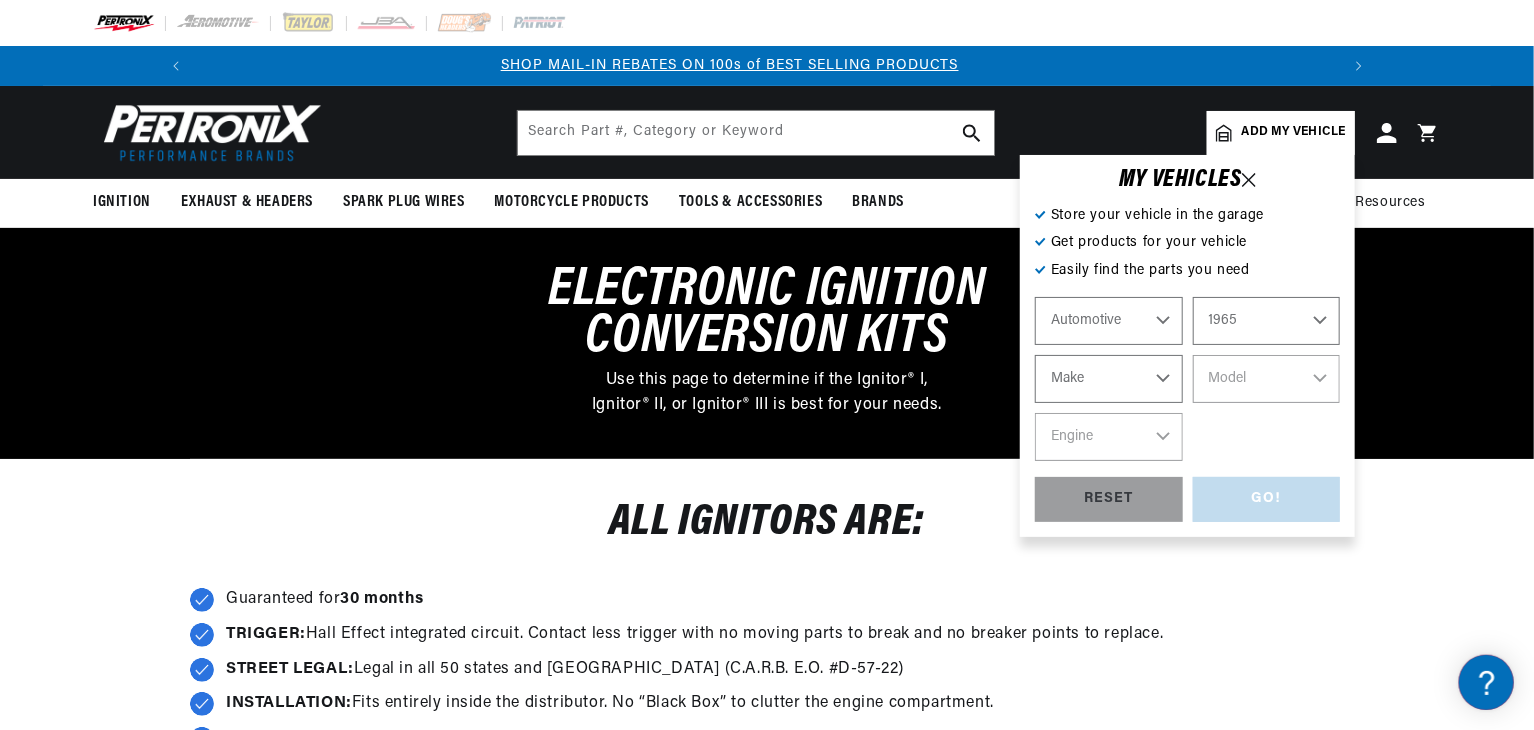 click on "Make
Alfa Romeo
American Motors
Aston Martin
Austin
Austin Healey
Avanti
Bentley
Buick
Cadillac
Checker
Chevrolet
Chrysler
Dodge
Ford
GMC
Gordon-Keeble
IHC Truck
International
Jaguar
Jeep
Lamborghini
Lancia
Lincoln
Lotus
Mercedes-Benz
Mercury
MG
Military Vehicles
Morris
Oldsmobile
Plymouth
Pontiac" at bounding box center (1109, 379) 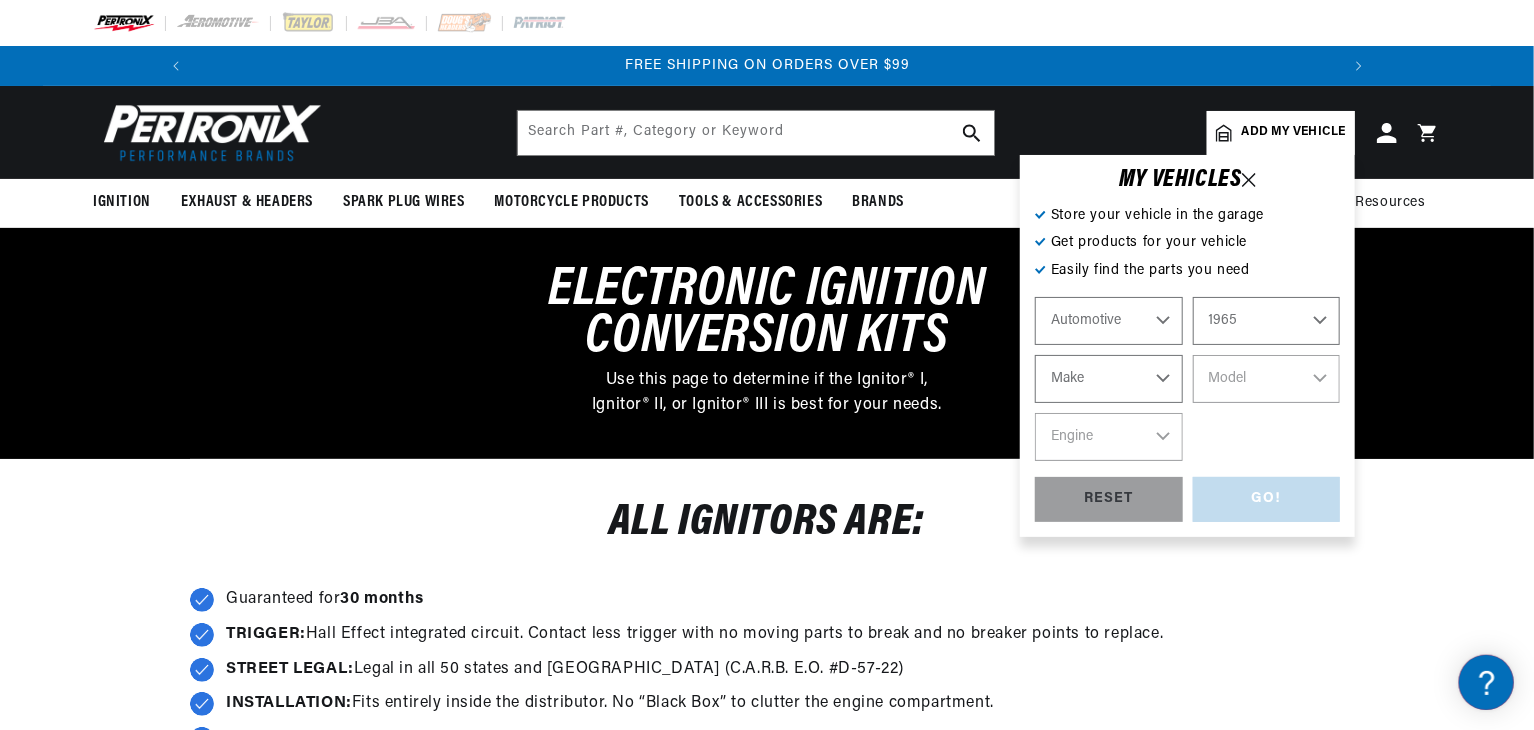 select on "Pontiac" 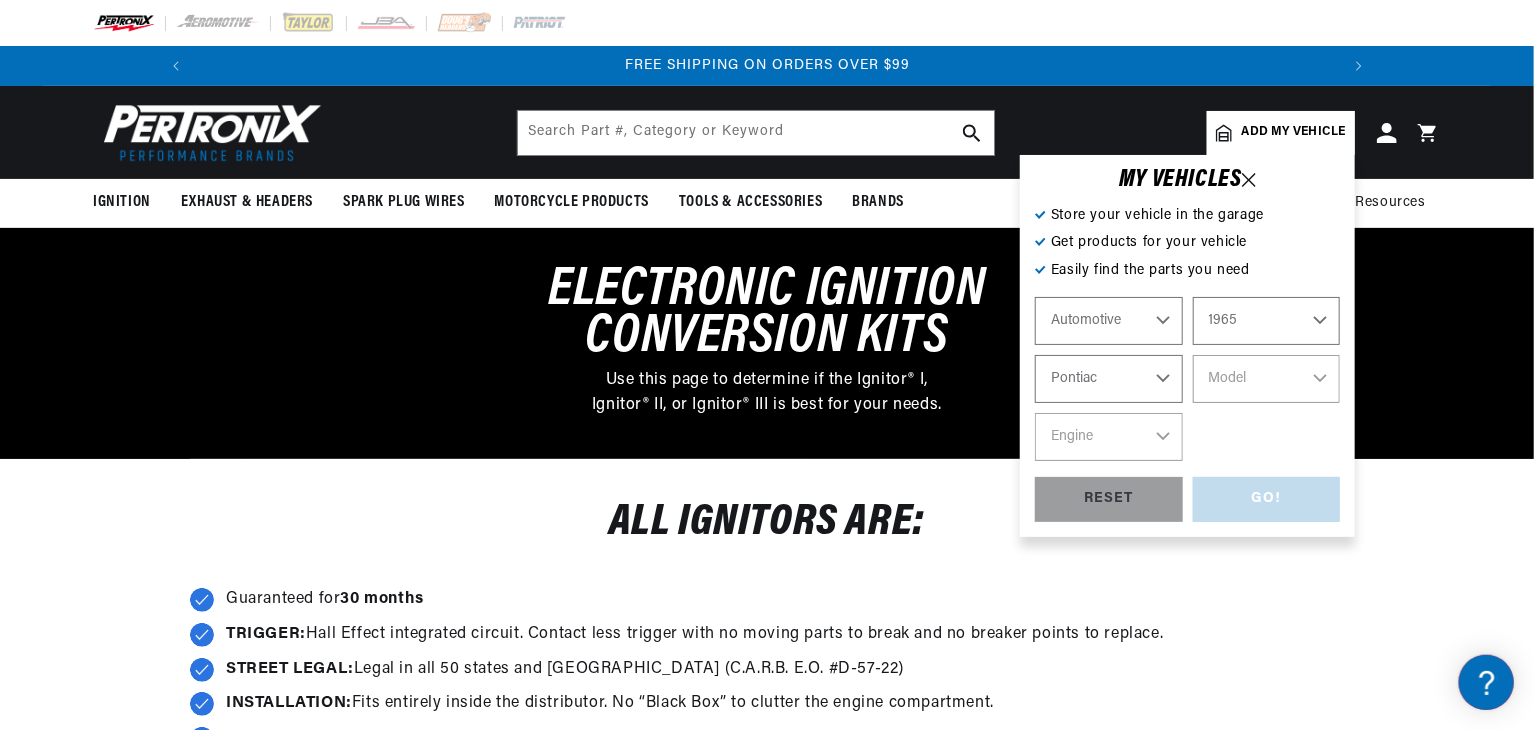 click on "Make
Alfa Romeo
American Motors
Aston Martin
Austin
Austin Healey
Avanti
Bentley
Buick
Cadillac
Checker
Chevrolet
Chrysler
Dodge
Ford
GMC
Gordon-Keeble
IHC Truck
International
Jaguar
Jeep
Lamborghini
Lancia
Lincoln
Lotus
Mercedes-Benz
Mercury
MG
Military Vehicles
Morris
Oldsmobile
Plymouth
Pontiac" at bounding box center (1109, 379) 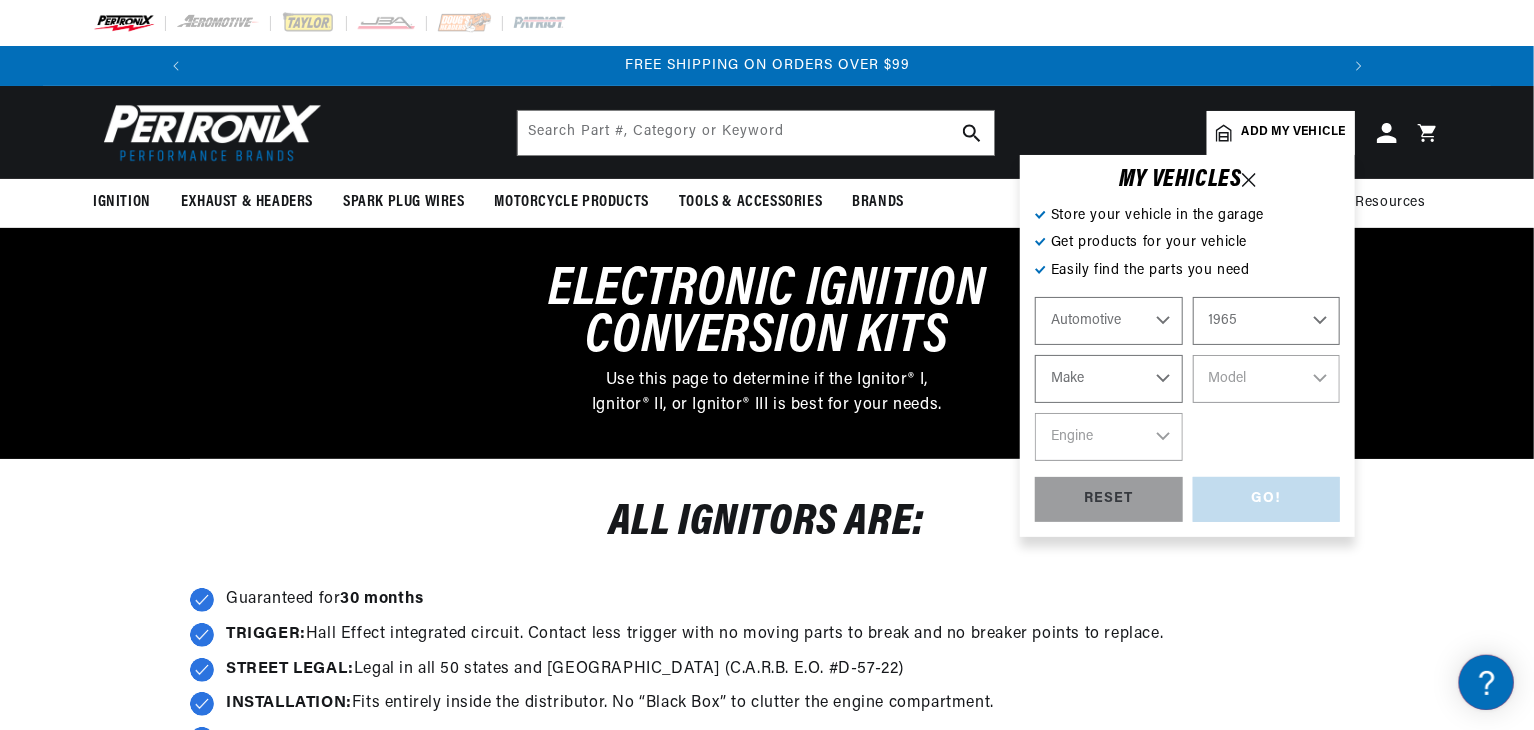 select on "Pontiac" 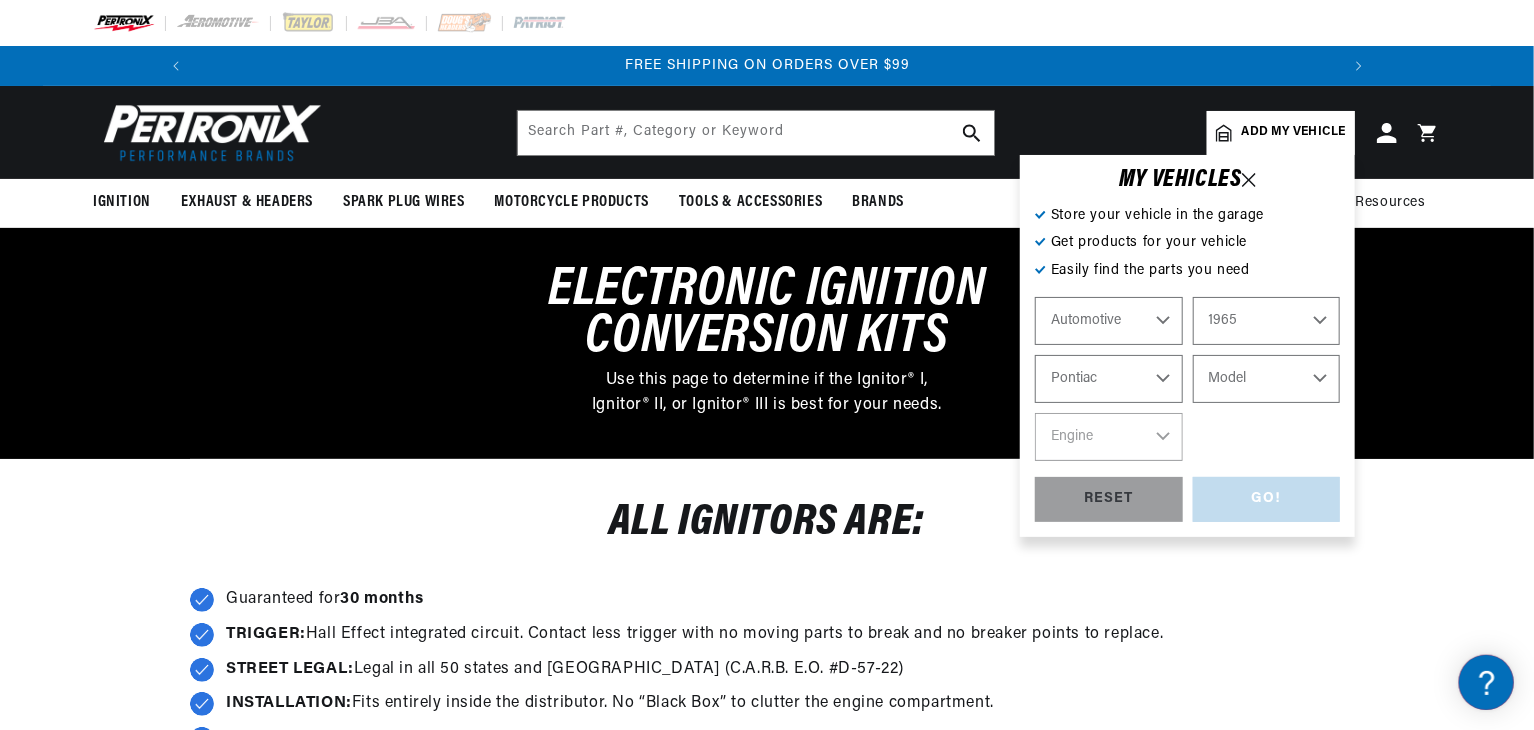 click on "Model
Acadian
Beaumont
Bonneville
Catalina
Grand Prix
GTO
Laurentian
LeMans
Parisienne
Star Chief
Strato-Chief
Tempest" at bounding box center [1267, 379] 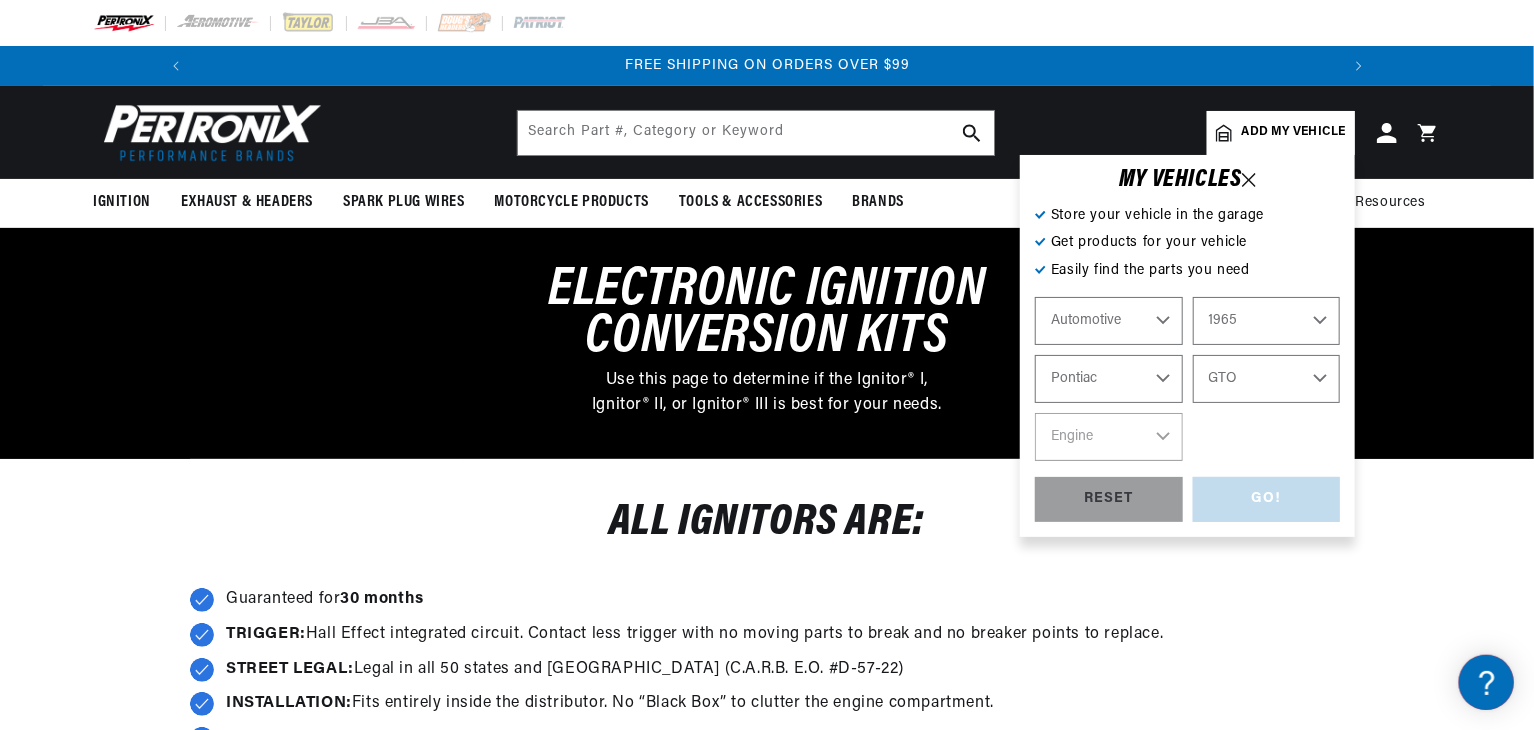 click on "Model
Acadian
Beaumont
Bonneville
Catalina
Grand Prix
GTO
Laurentian
LeMans
Parisienne
Star Chief
Strato-Chief
Tempest" at bounding box center (1267, 379) 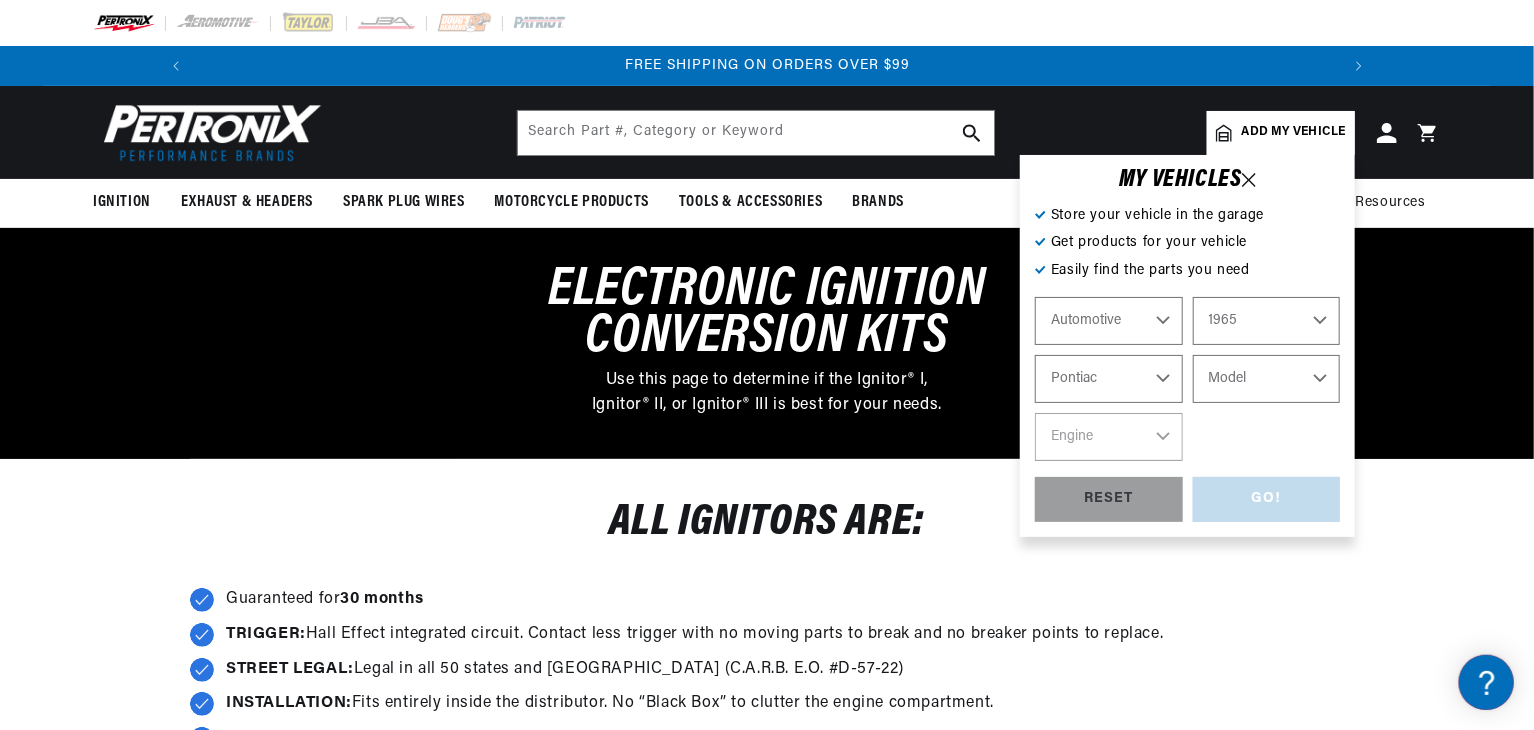 select on "GTO" 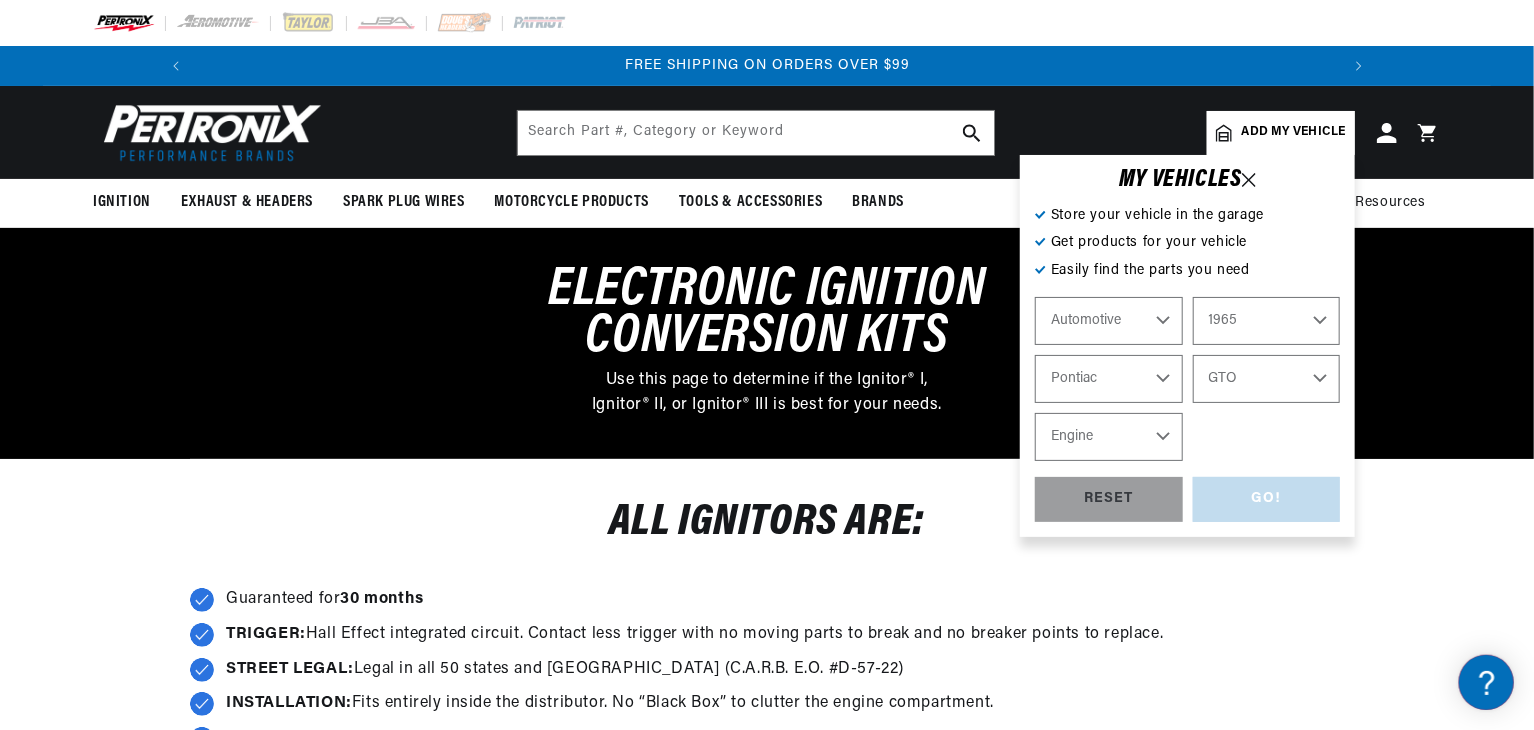 click on "Engine
6.6L
7.5L
389cid / 6.4L" at bounding box center (1109, 437) 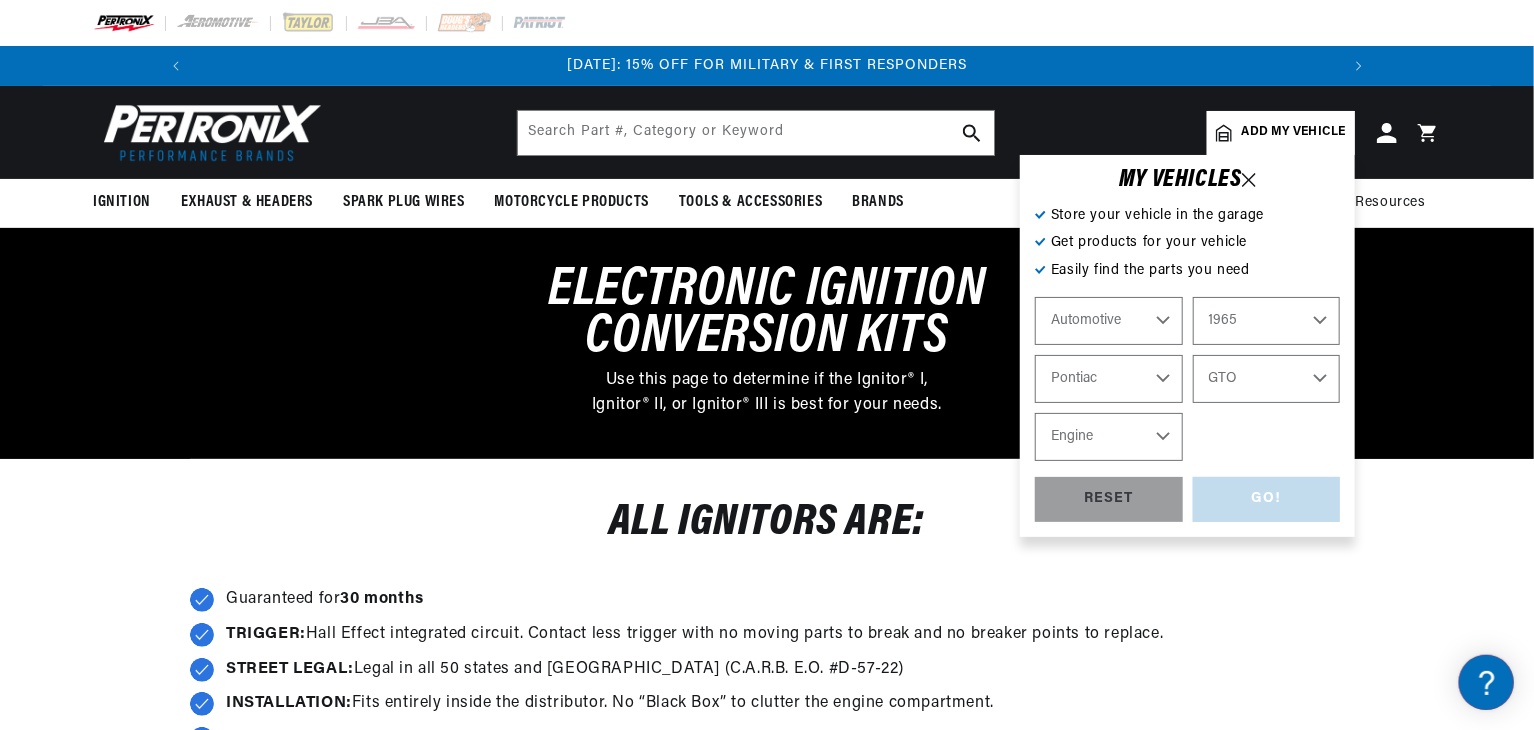 select on "389cid-6.4L" 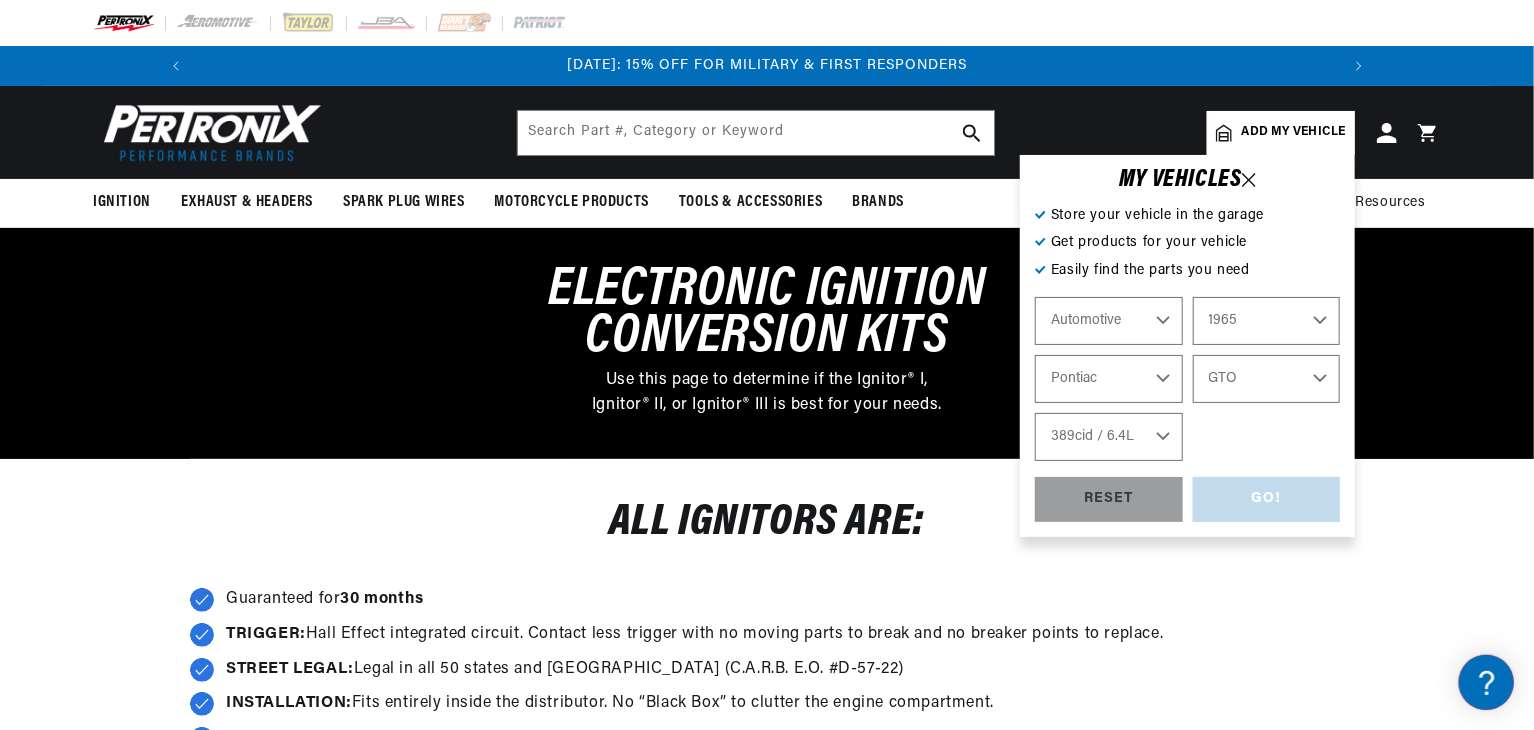 click on "Engine
6.6L
7.5L
389cid / 6.4L" at bounding box center [1109, 437] 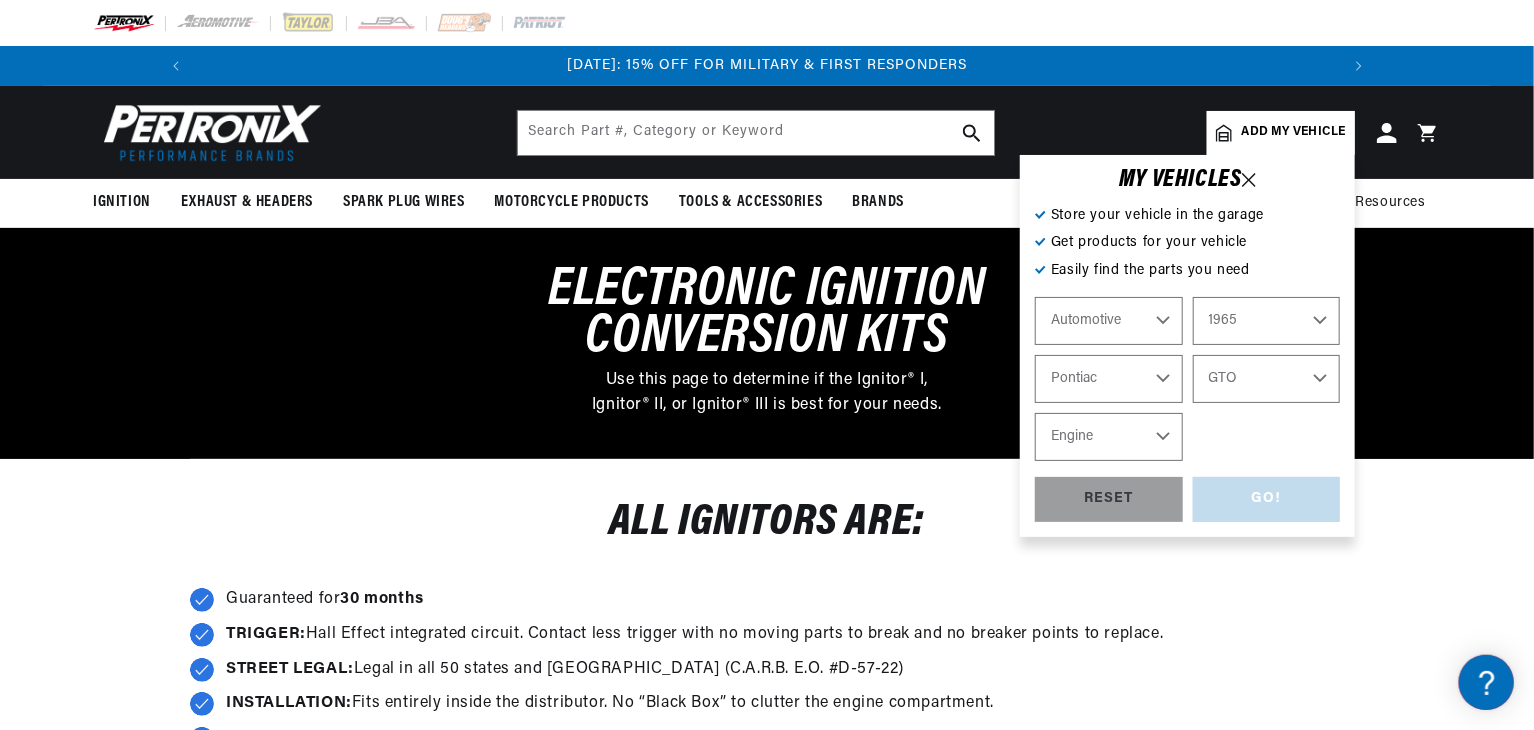 select on "389cid-6.4L" 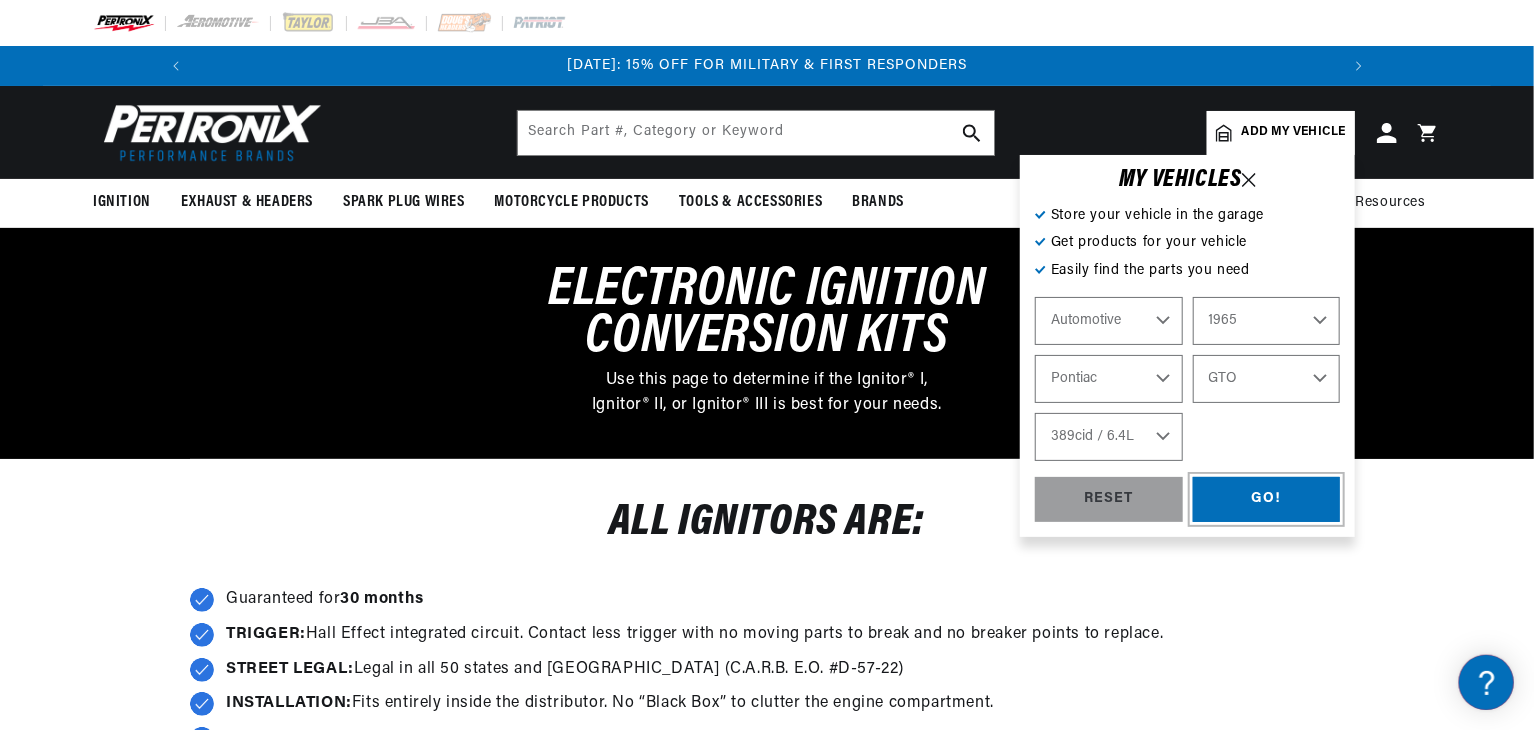 click on "GO!" at bounding box center [1267, 499] 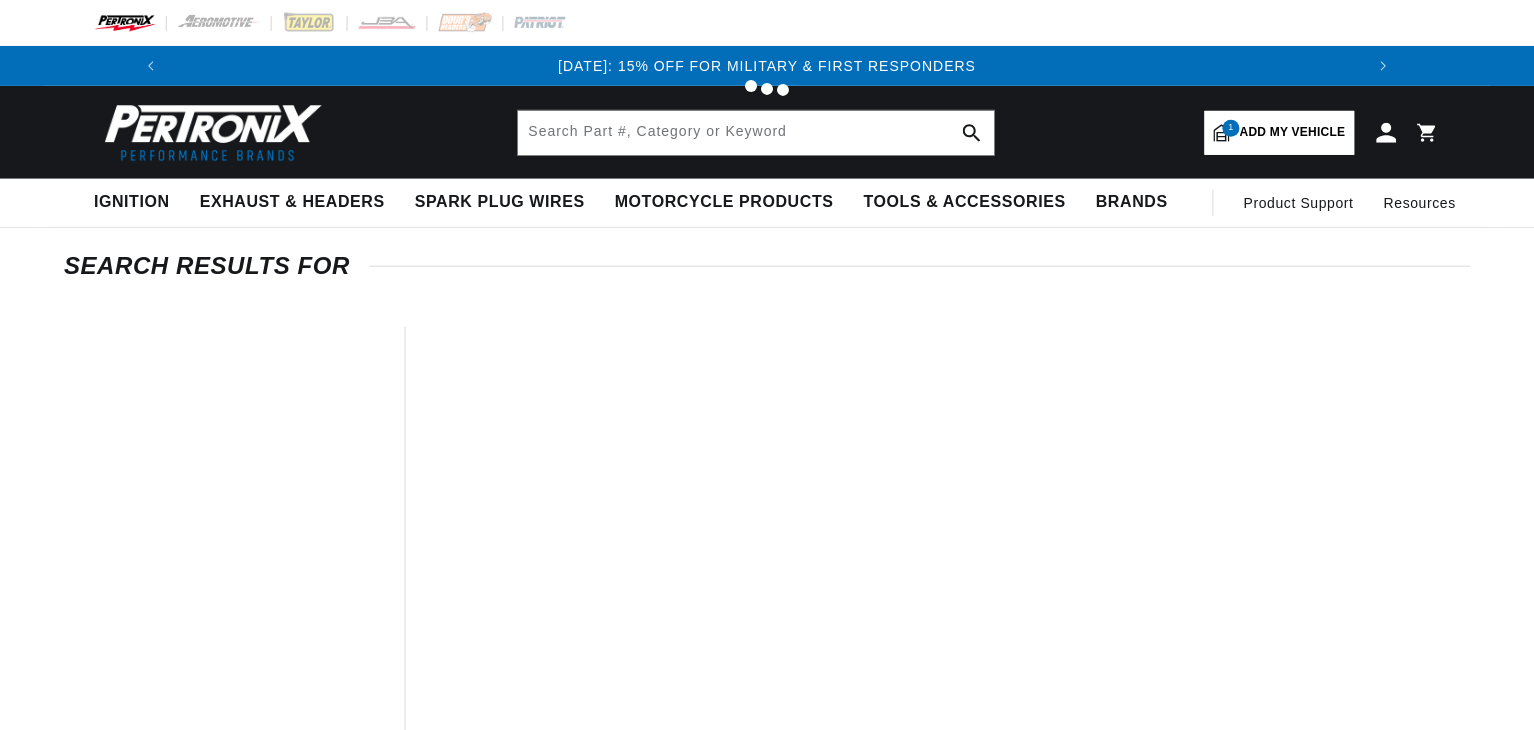 scroll, scrollTop: 0, scrollLeft: 0, axis: both 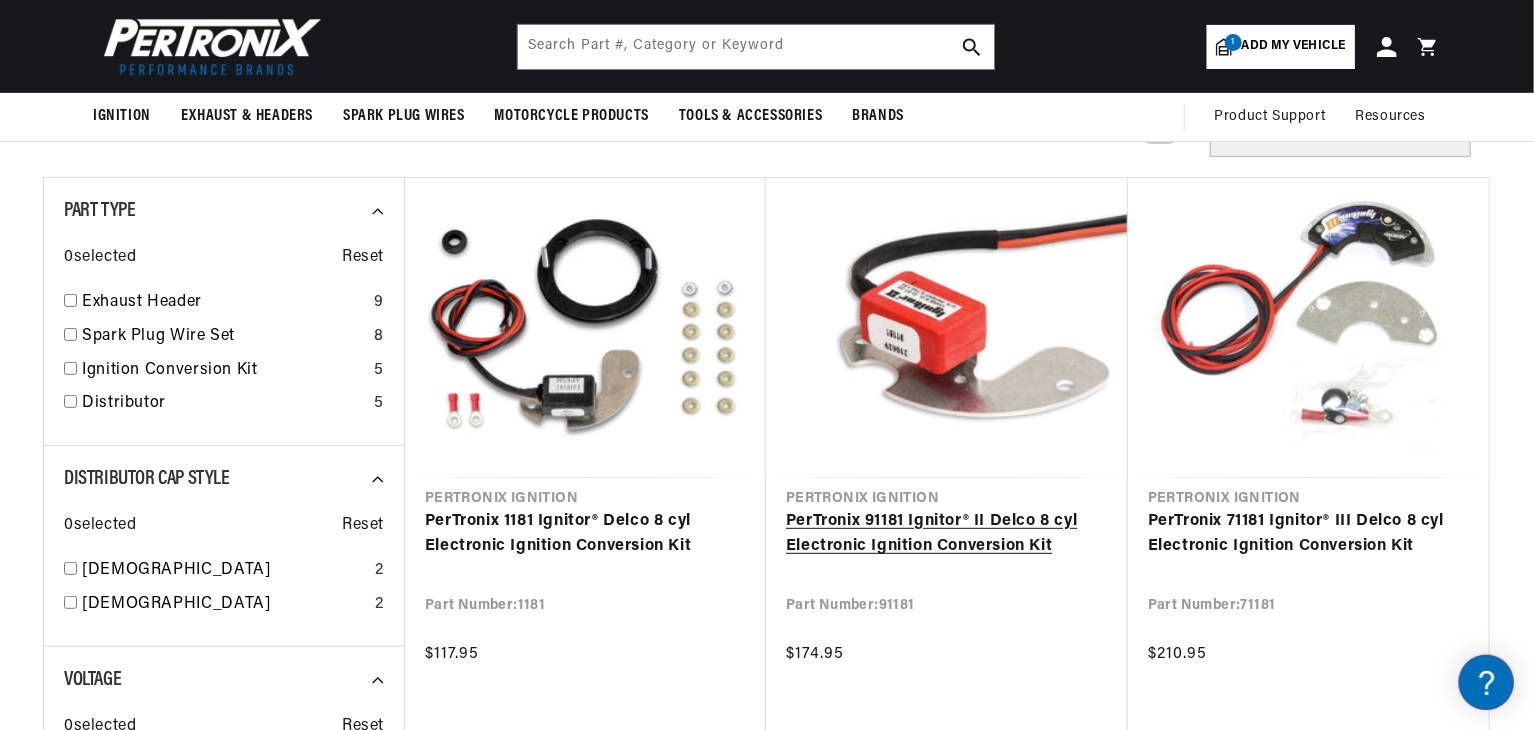 click on "PerTronix 91181 Ignitor® II Delco 8 cyl Electronic Ignition Conversion Kit" at bounding box center [947, 534] 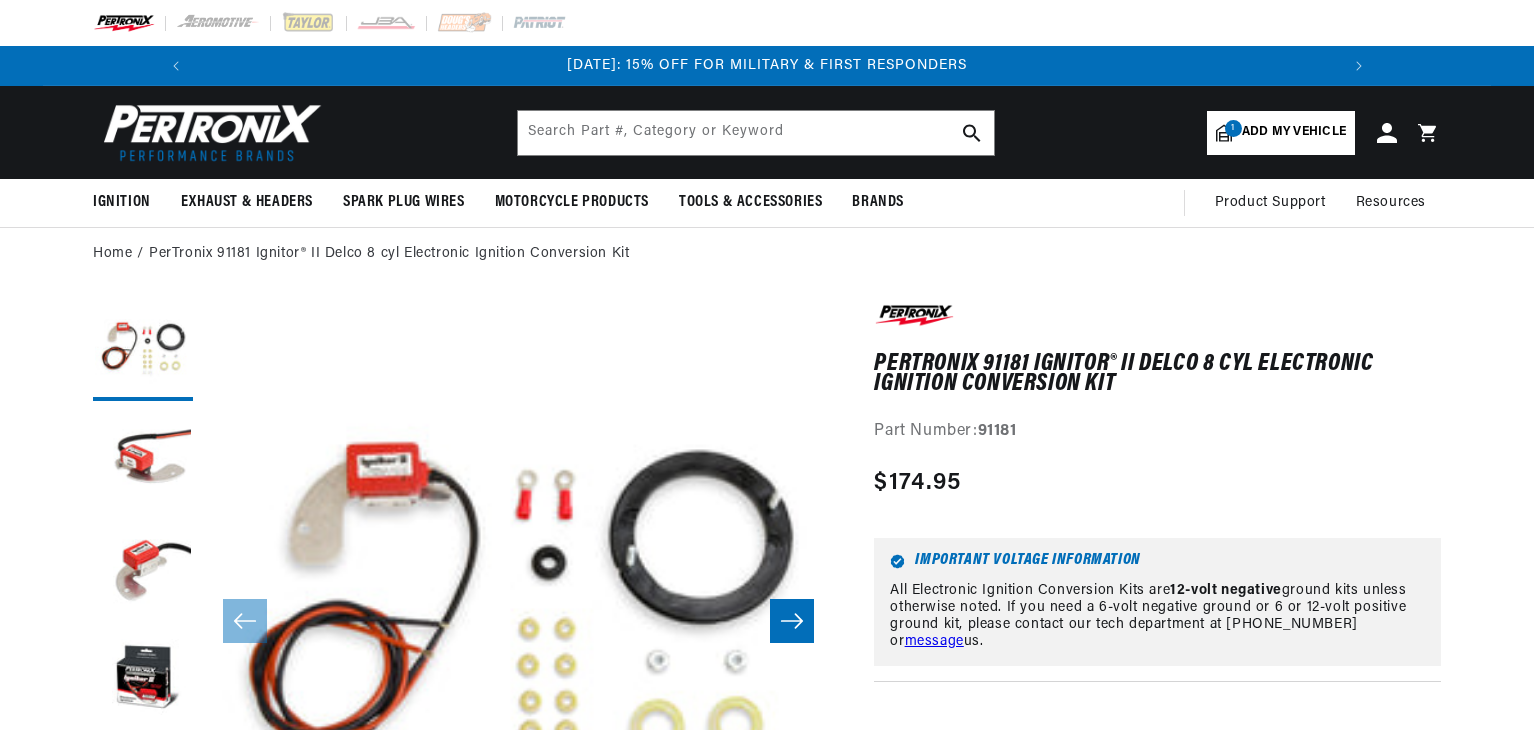scroll, scrollTop: 0, scrollLeft: 0, axis: both 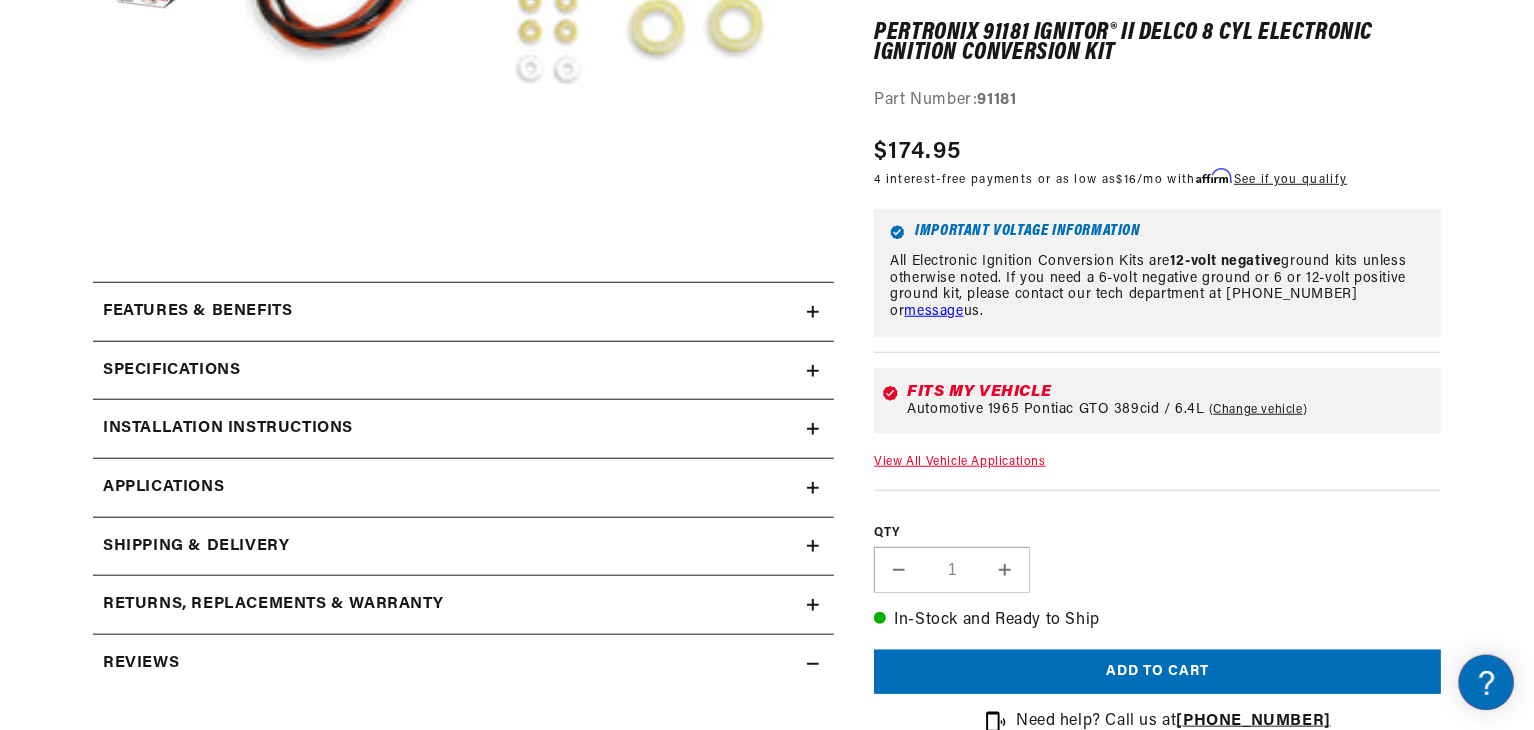 click on "Installation instructions" at bounding box center [197, 312] 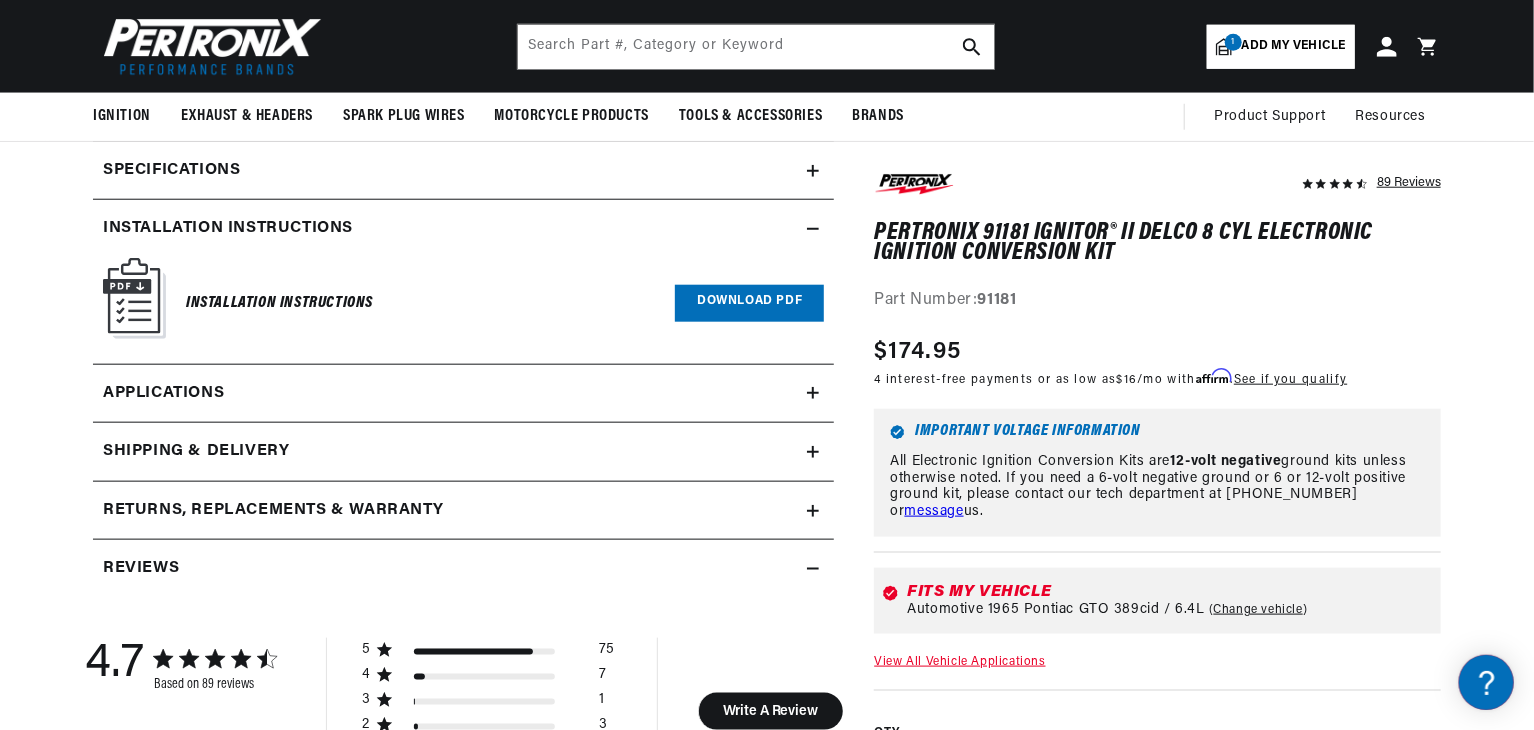 scroll, scrollTop: 700, scrollLeft: 0, axis: vertical 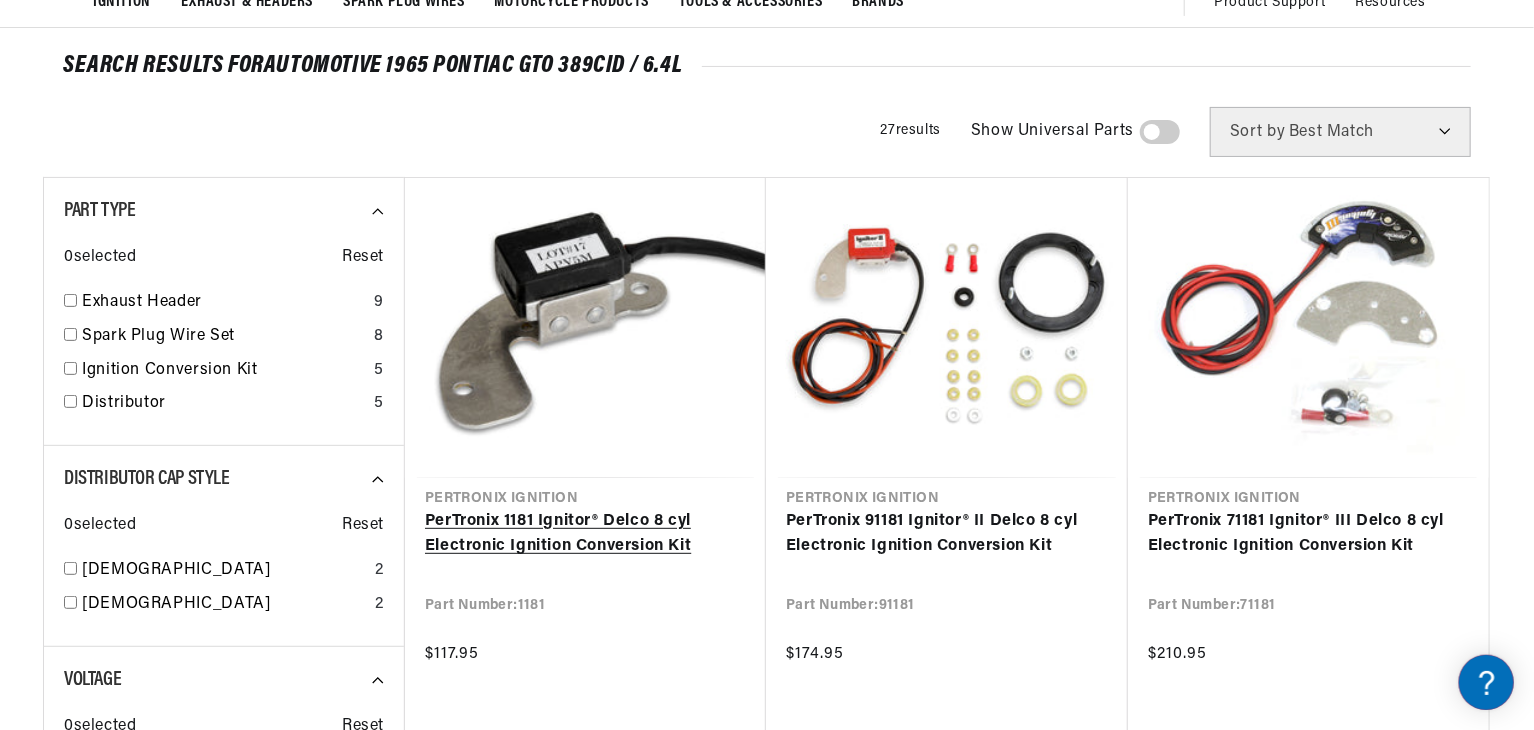 click on "PerTronix 1181 Ignitor® Delco 8 cyl Electronic Ignition Conversion Kit" at bounding box center [585, 534] 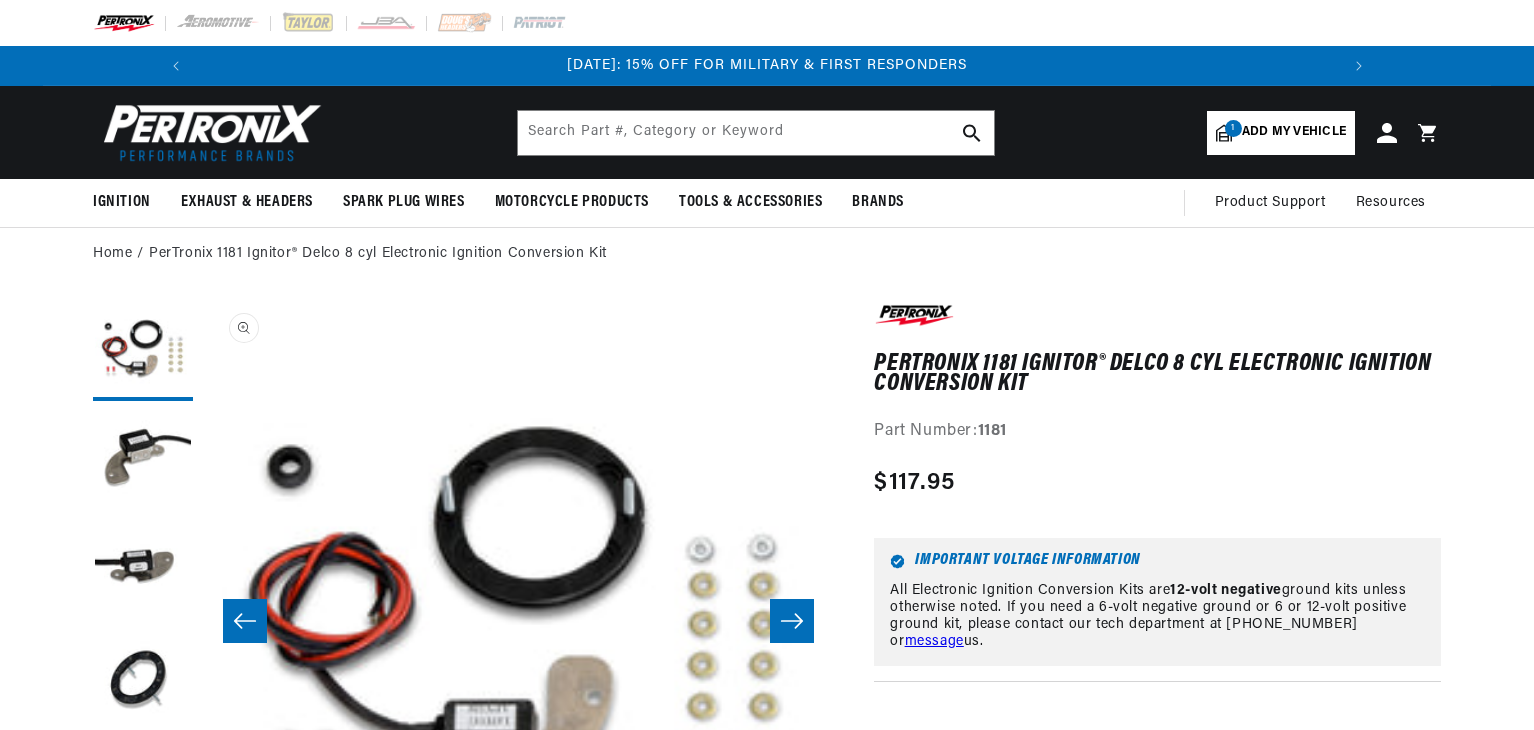 scroll, scrollTop: 0, scrollLeft: 0, axis: both 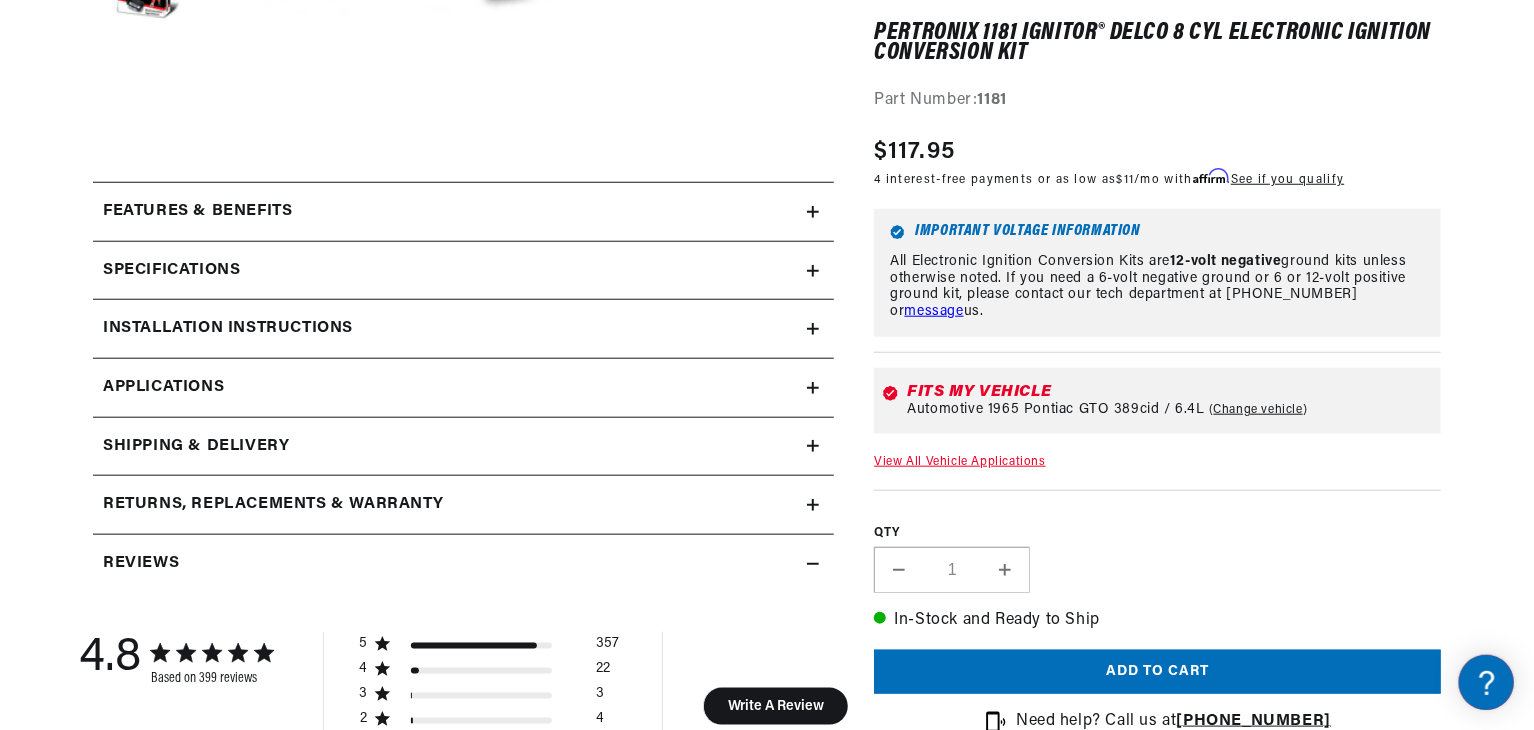 click on "Applications" at bounding box center (463, 388) 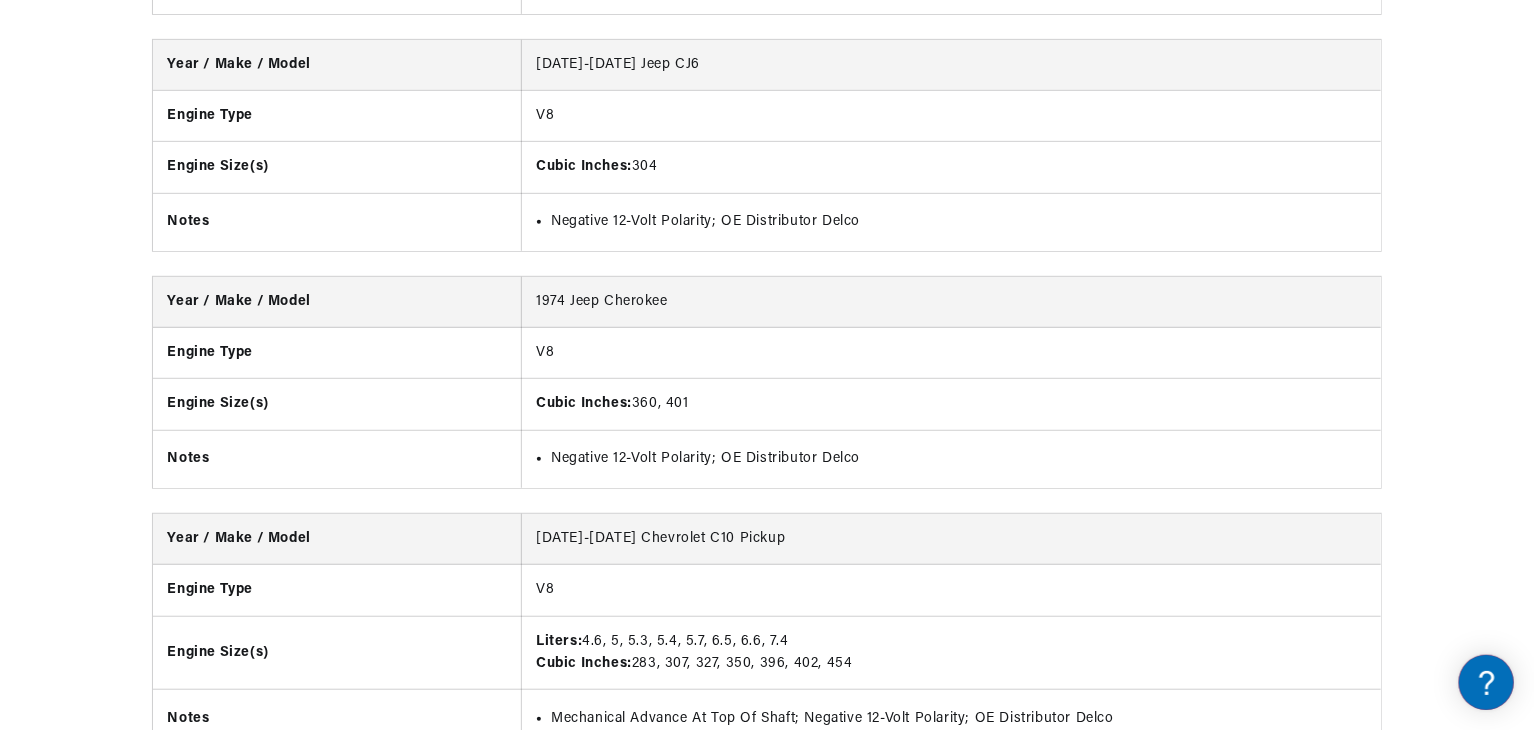 scroll, scrollTop: 4469, scrollLeft: 0, axis: vertical 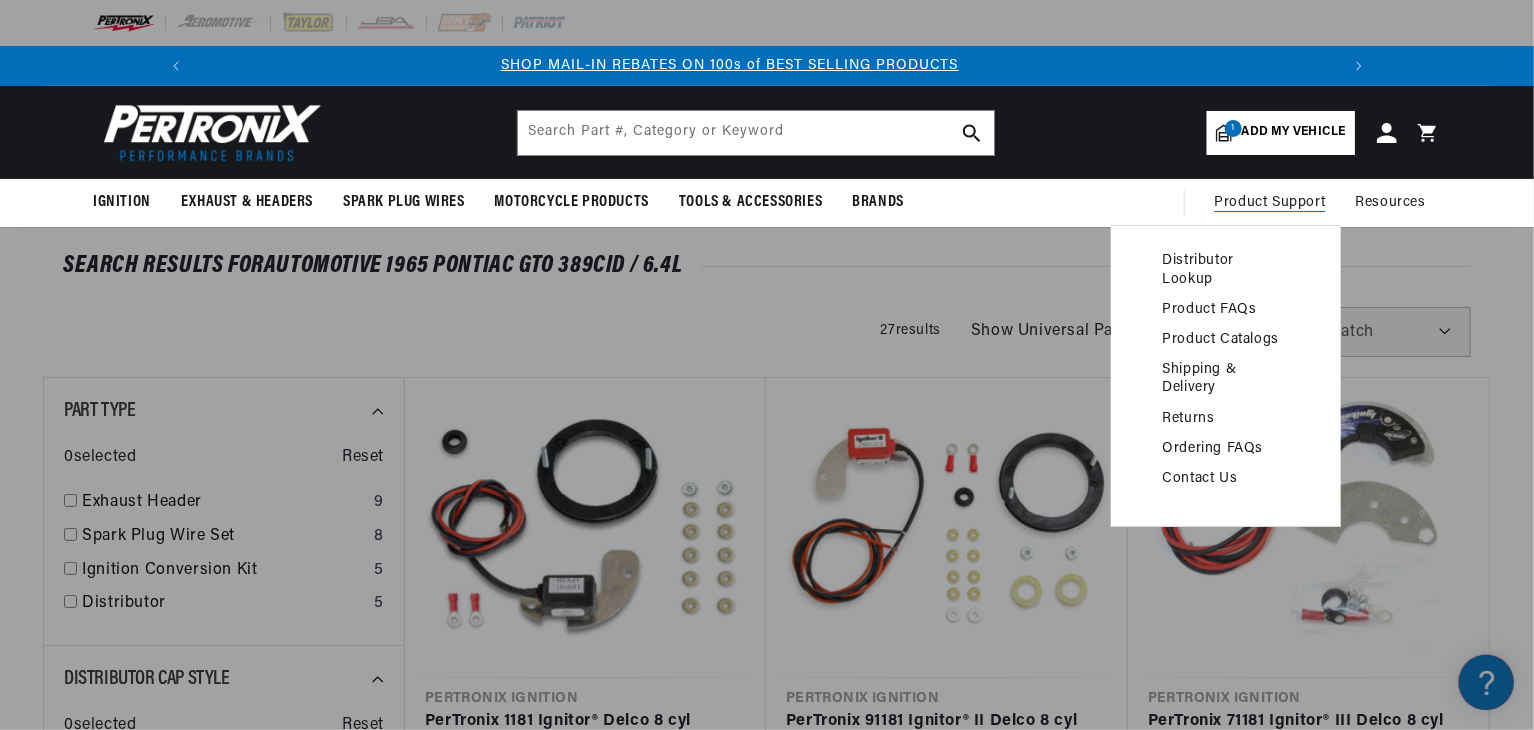 click on "Contact Us" at bounding box center [1226, 479] 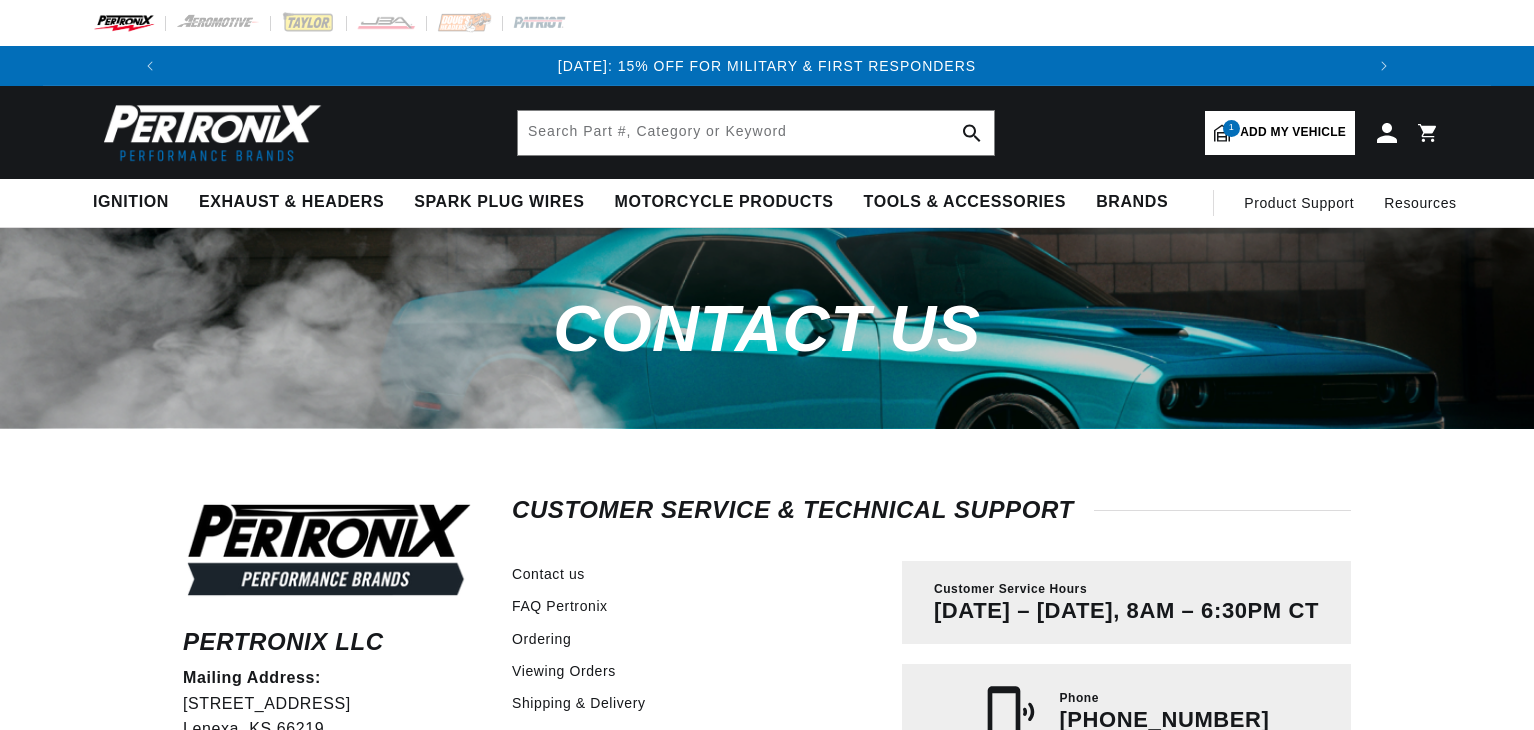 scroll, scrollTop: 0, scrollLeft: 0, axis: both 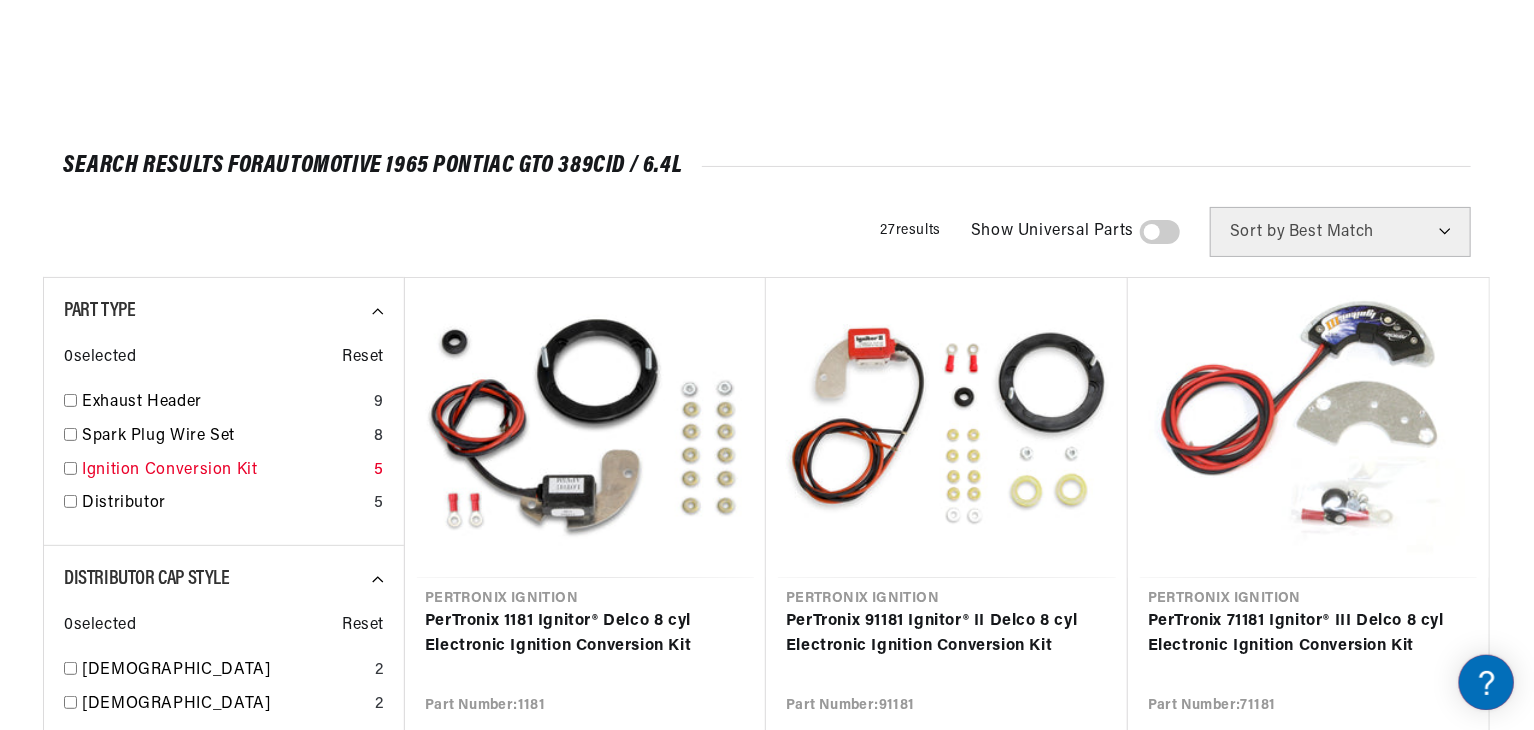click on "Ignition Conversion Kit" at bounding box center [224, 471] 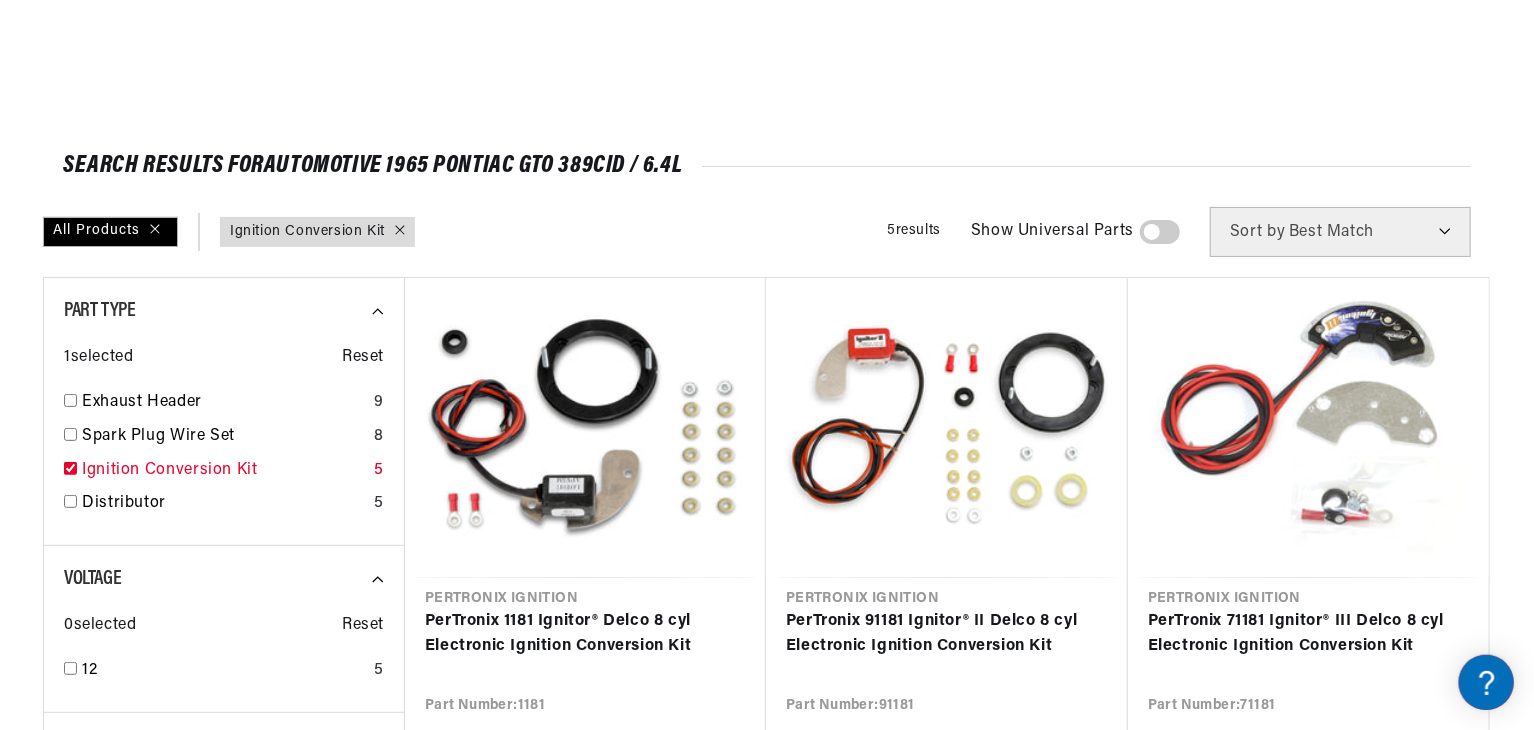 scroll, scrollTop: 0, scrollLeft: 1180, axis: horizontal 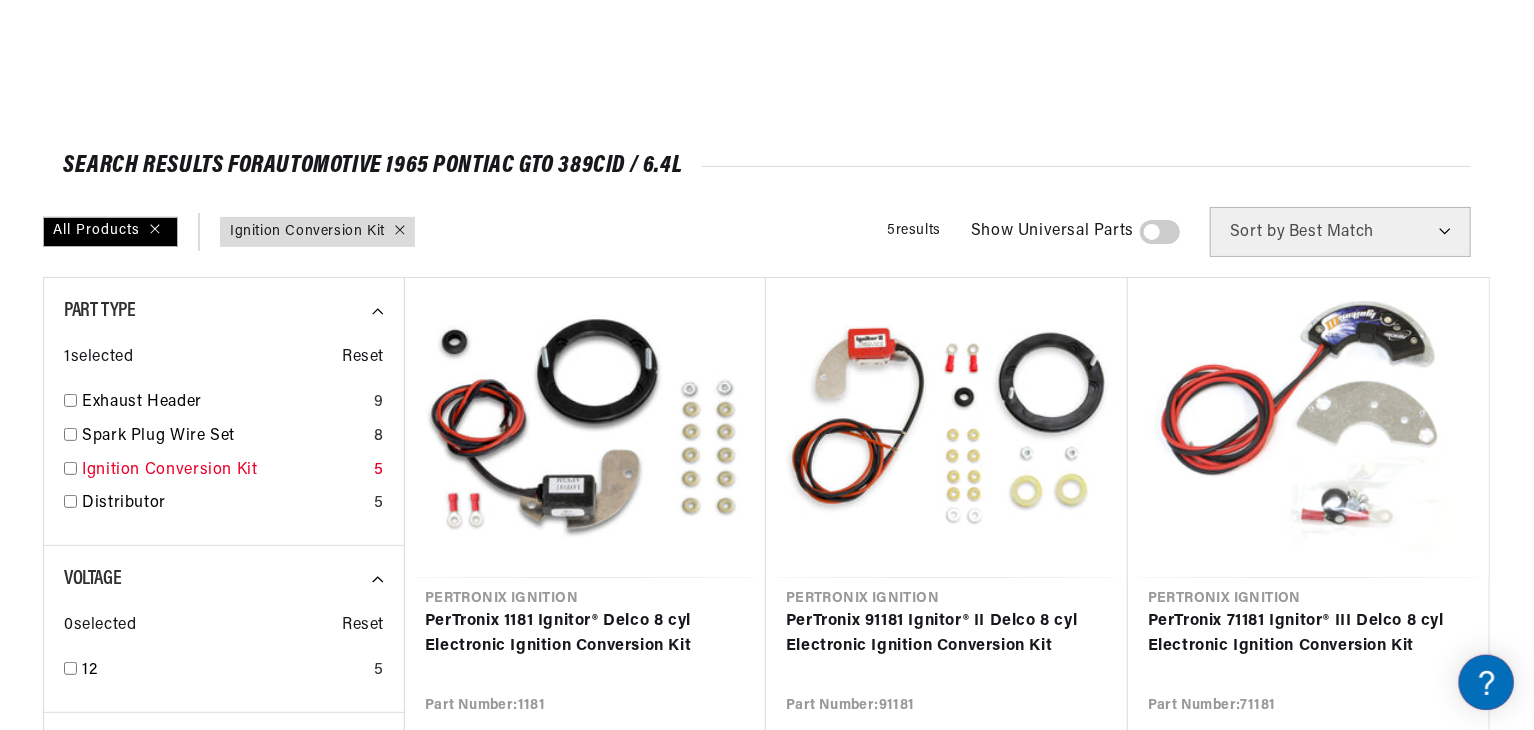 checkbox on "false" 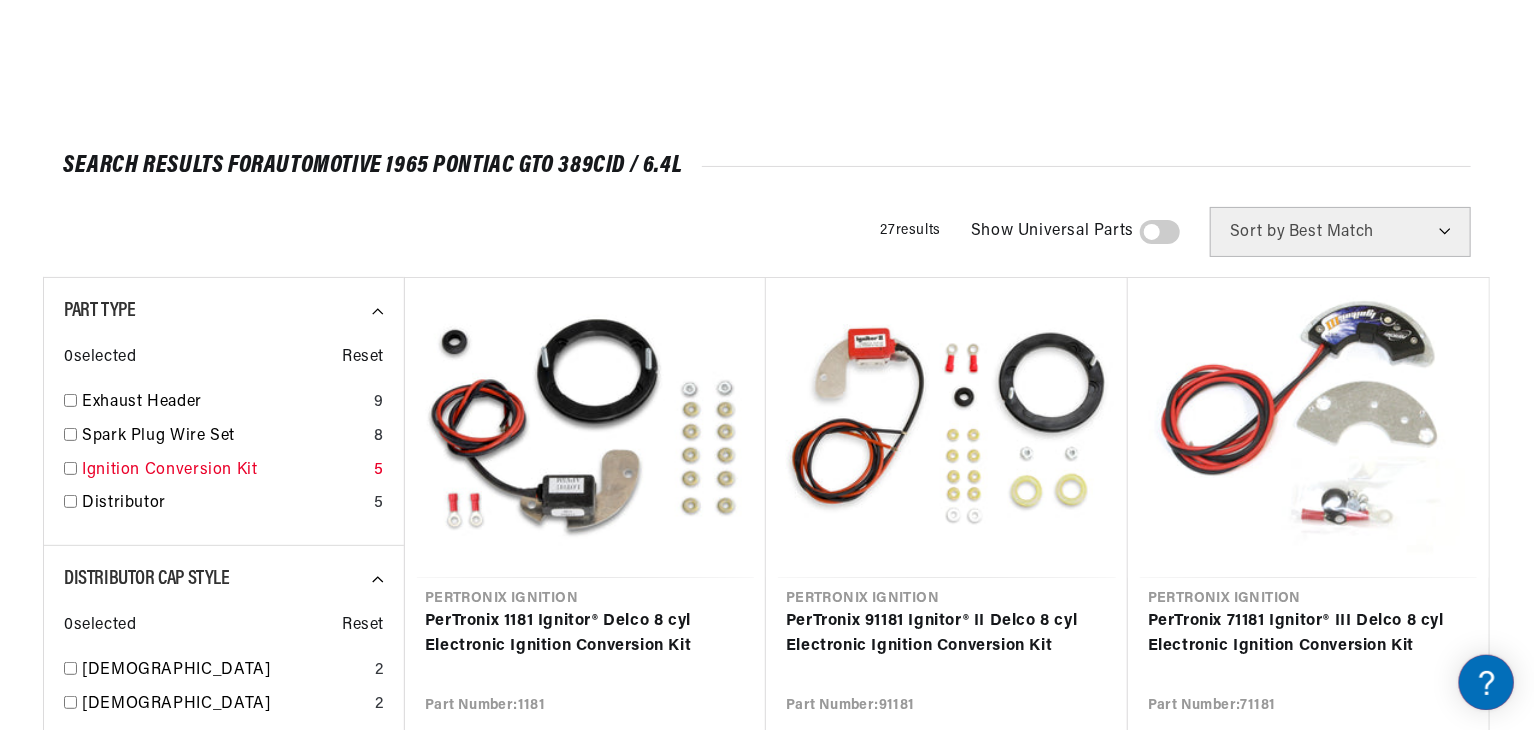 scroll, scrollTop: 300, scrollLeft: 0, axis: vertical 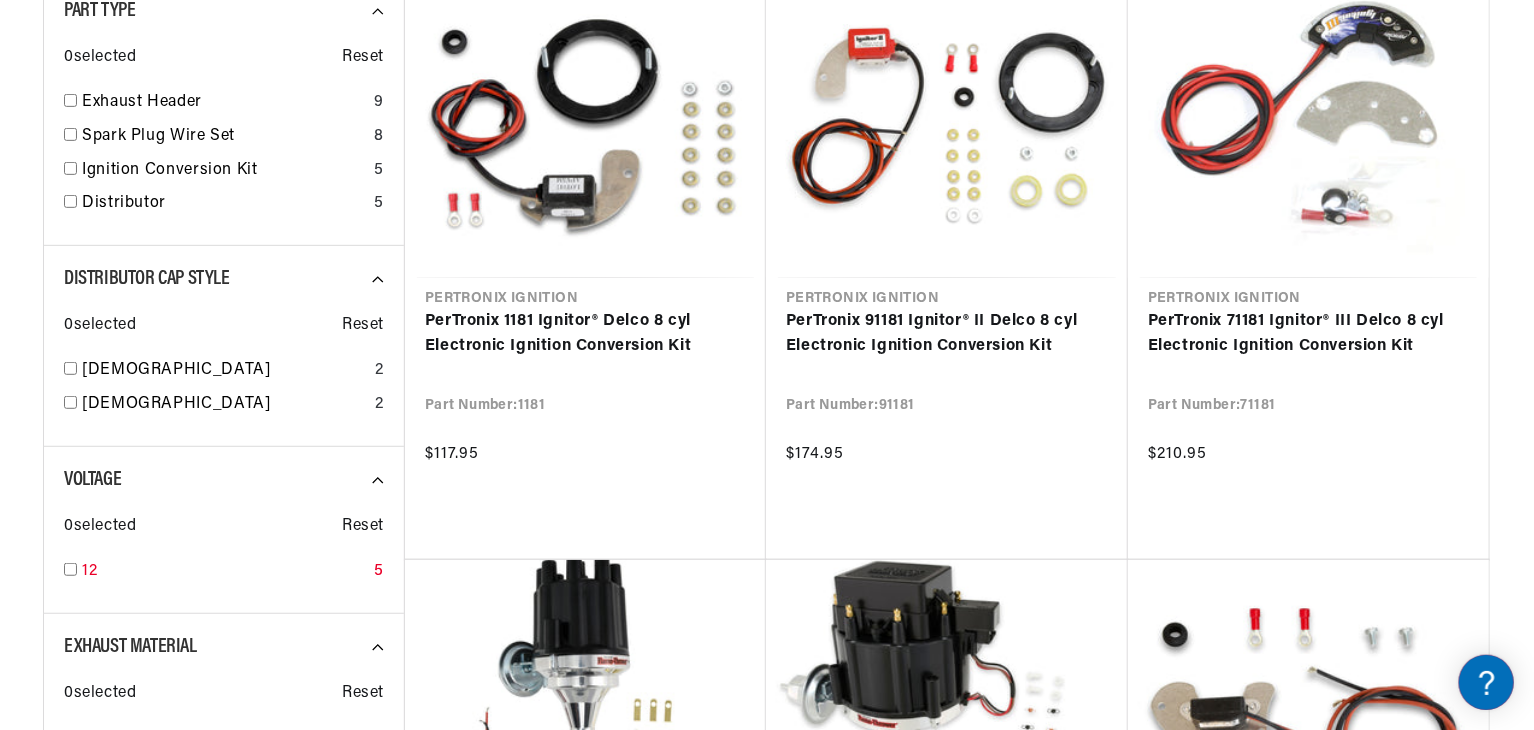 click on "12 5" at bounding box center (224, 576) 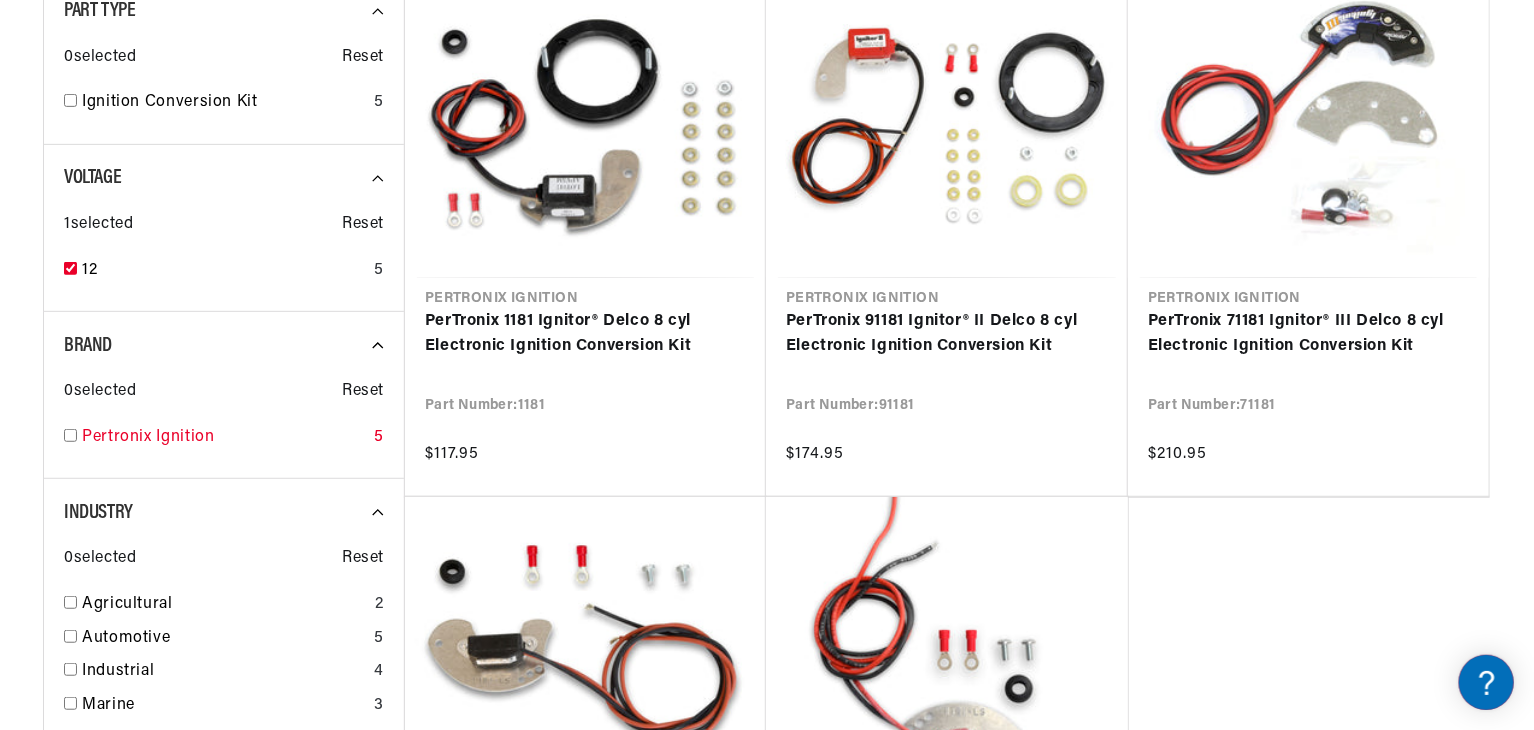 scroll, scrollTop: 0, scrollLeft: 0, axis: both 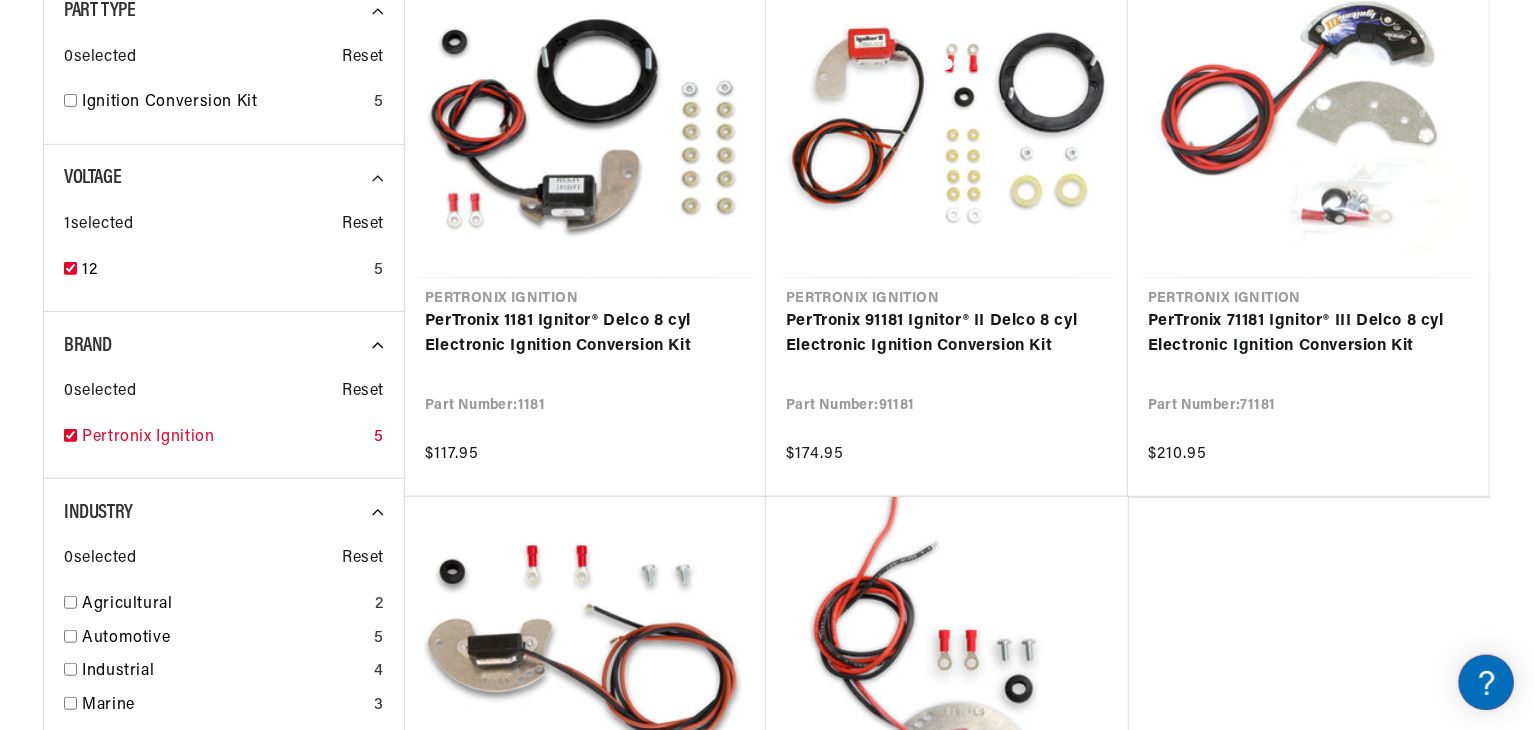 checkbox on "true" 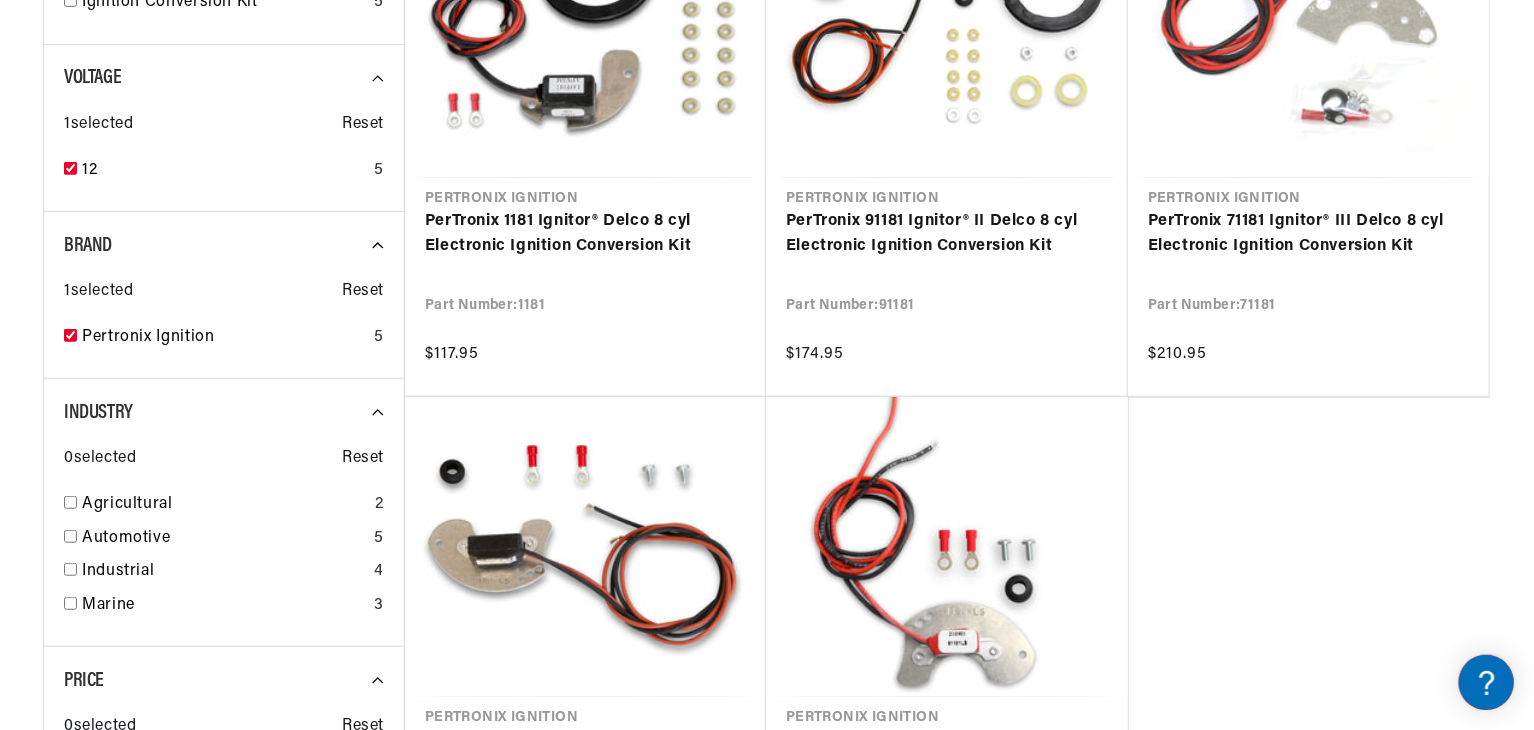 scroll, scrollTop: 600, scrollLeft: 0, axis: vertical 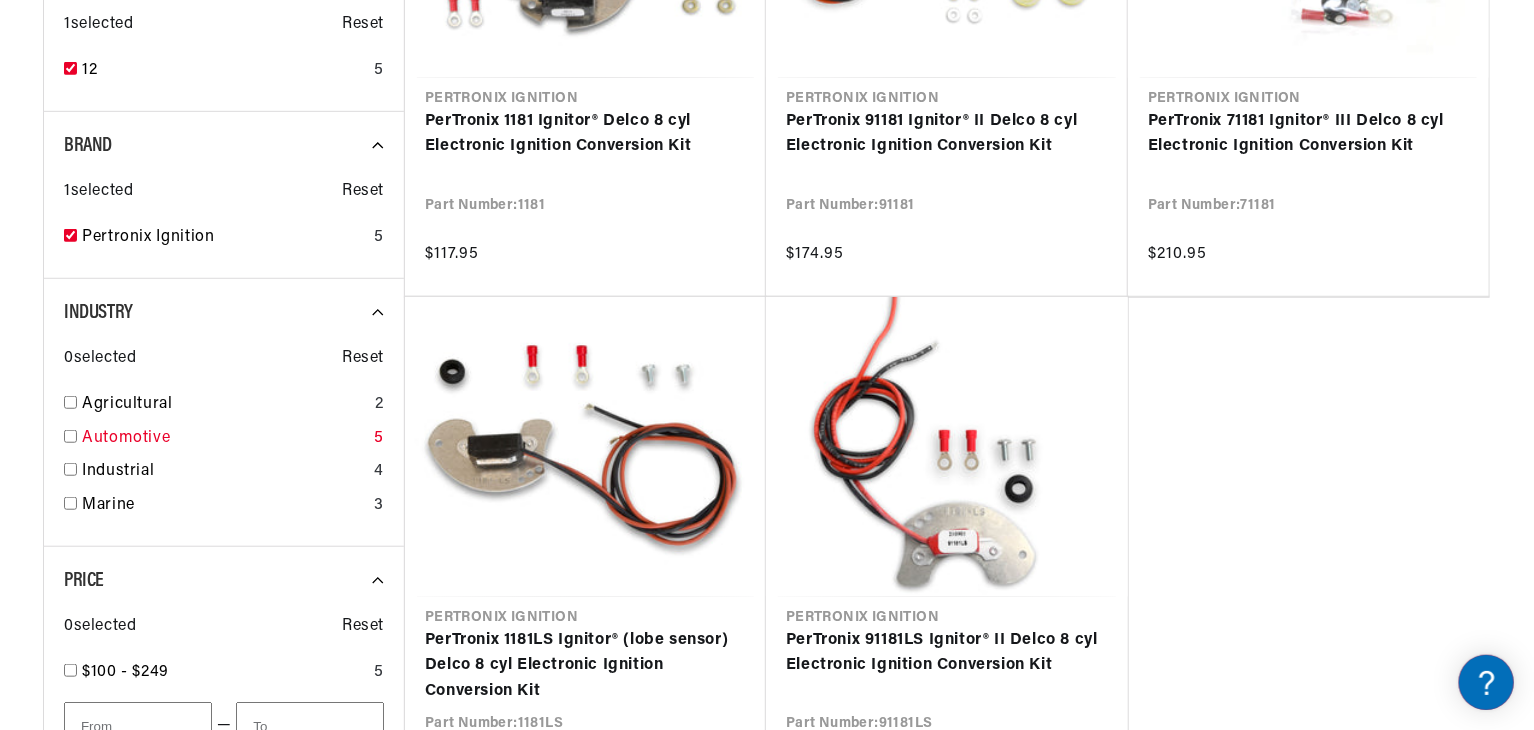 click on "Automotive 5" at bounding box center [224, 443] 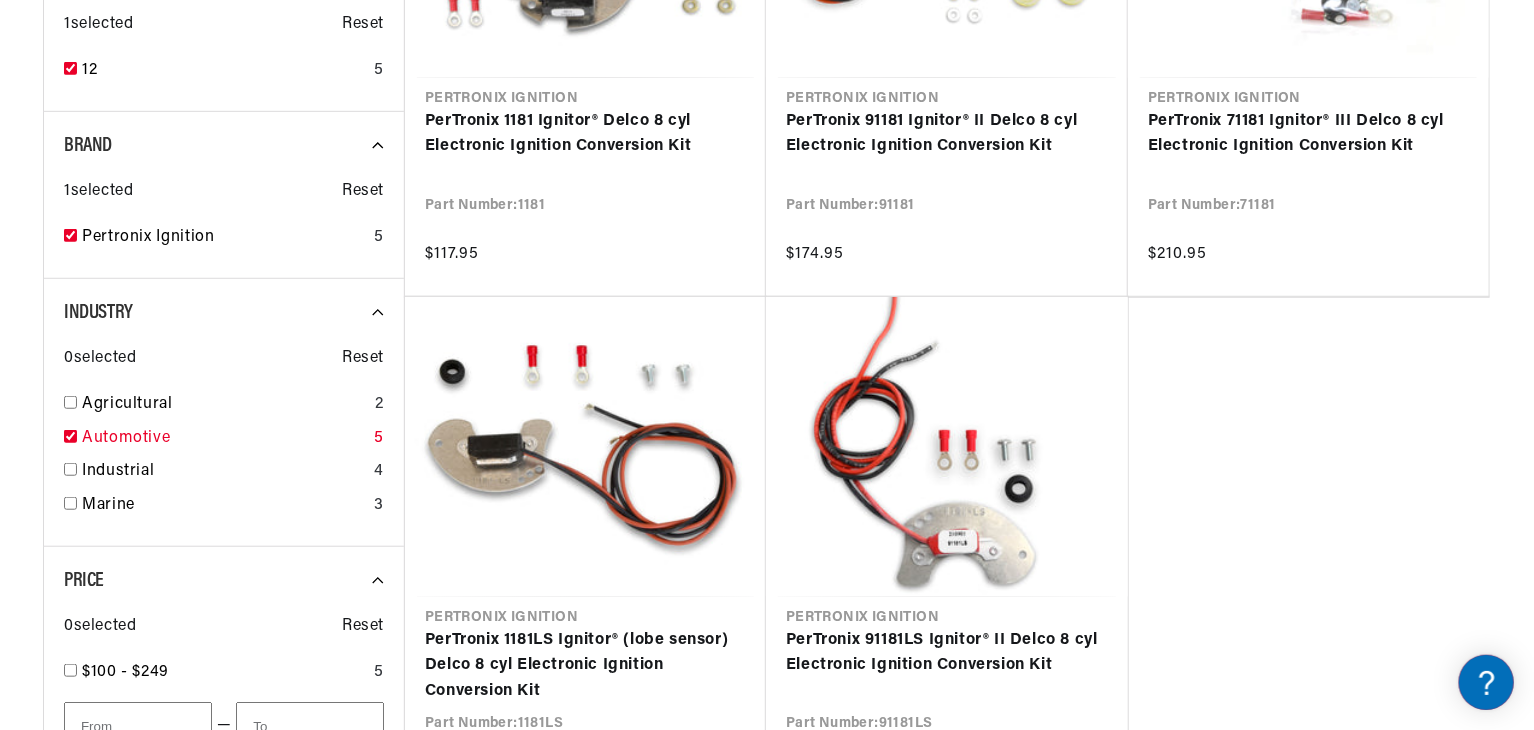 checkbox on "true" 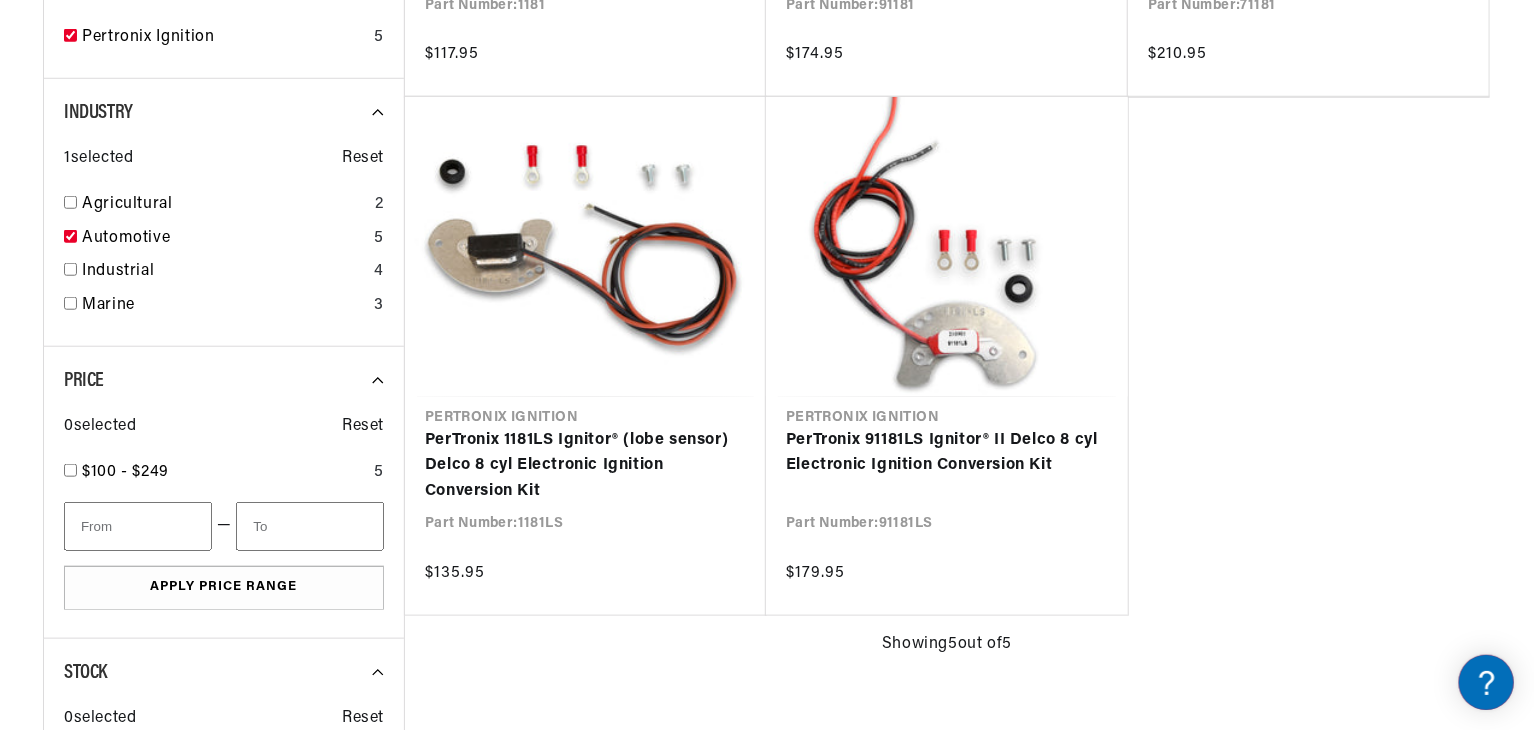 scroll, scrollTop: 900, scrollLeft: 0, axis: vertical 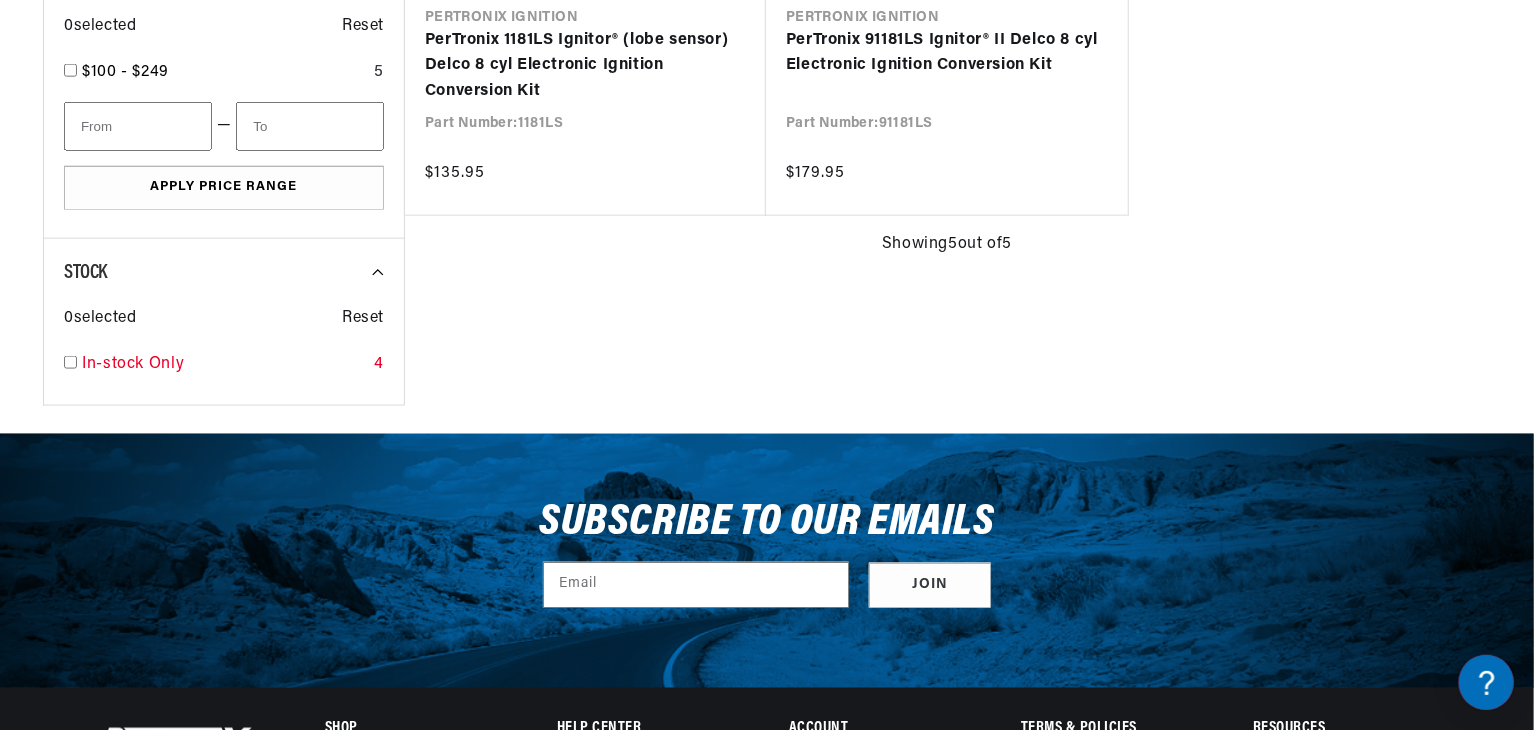 click at bounding box center [70, 362] 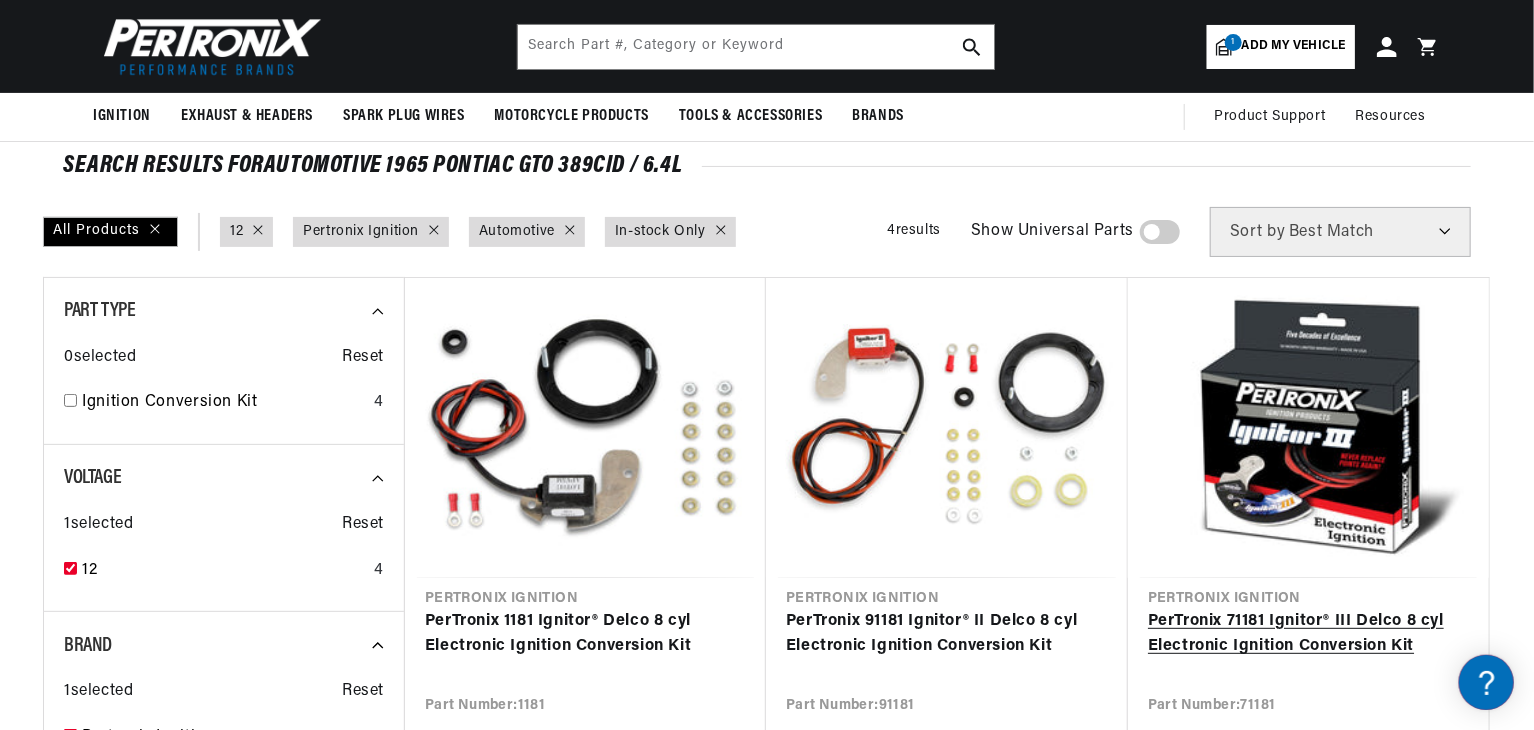 scroll, scrollTop: 0, scrollLeft: 0, axis: both 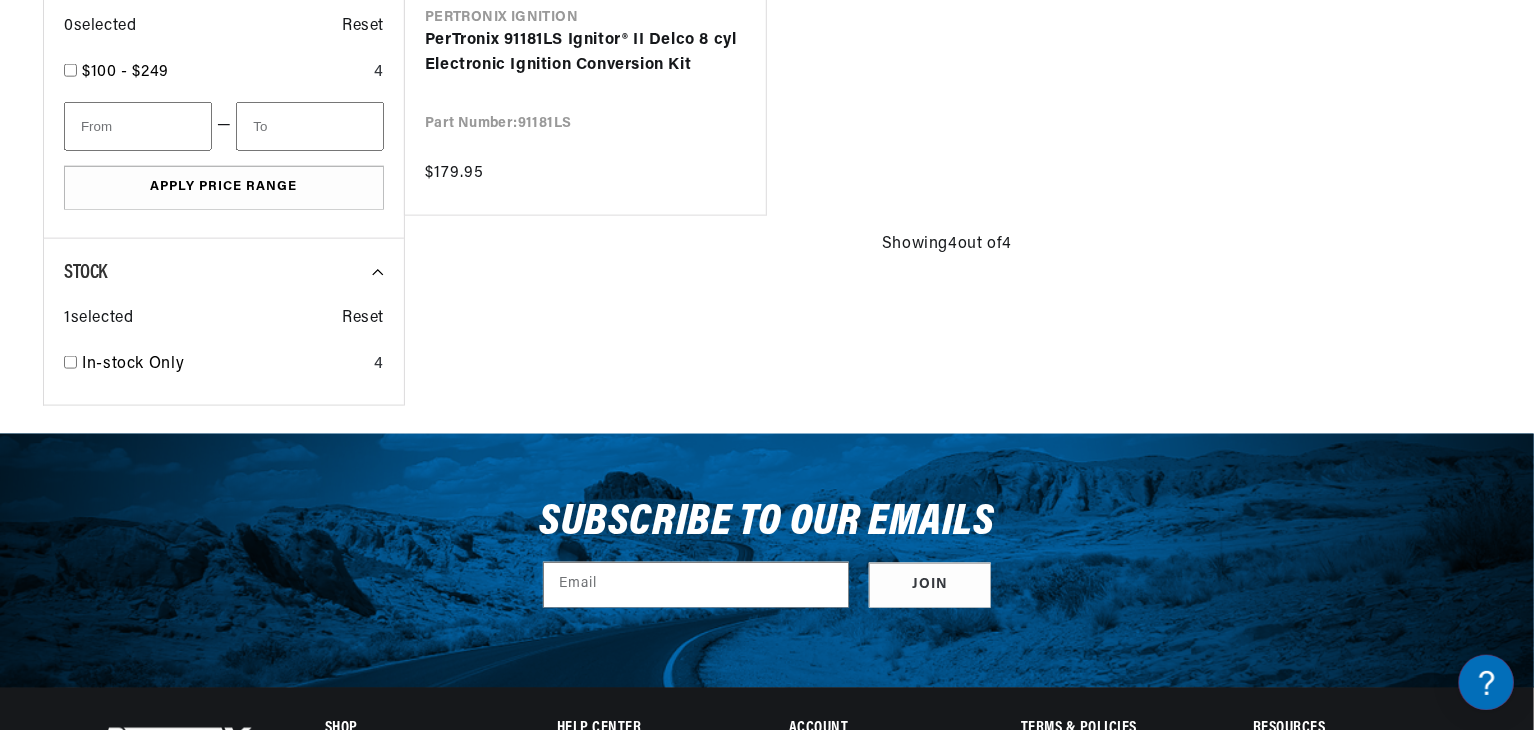 checkbox on "false" 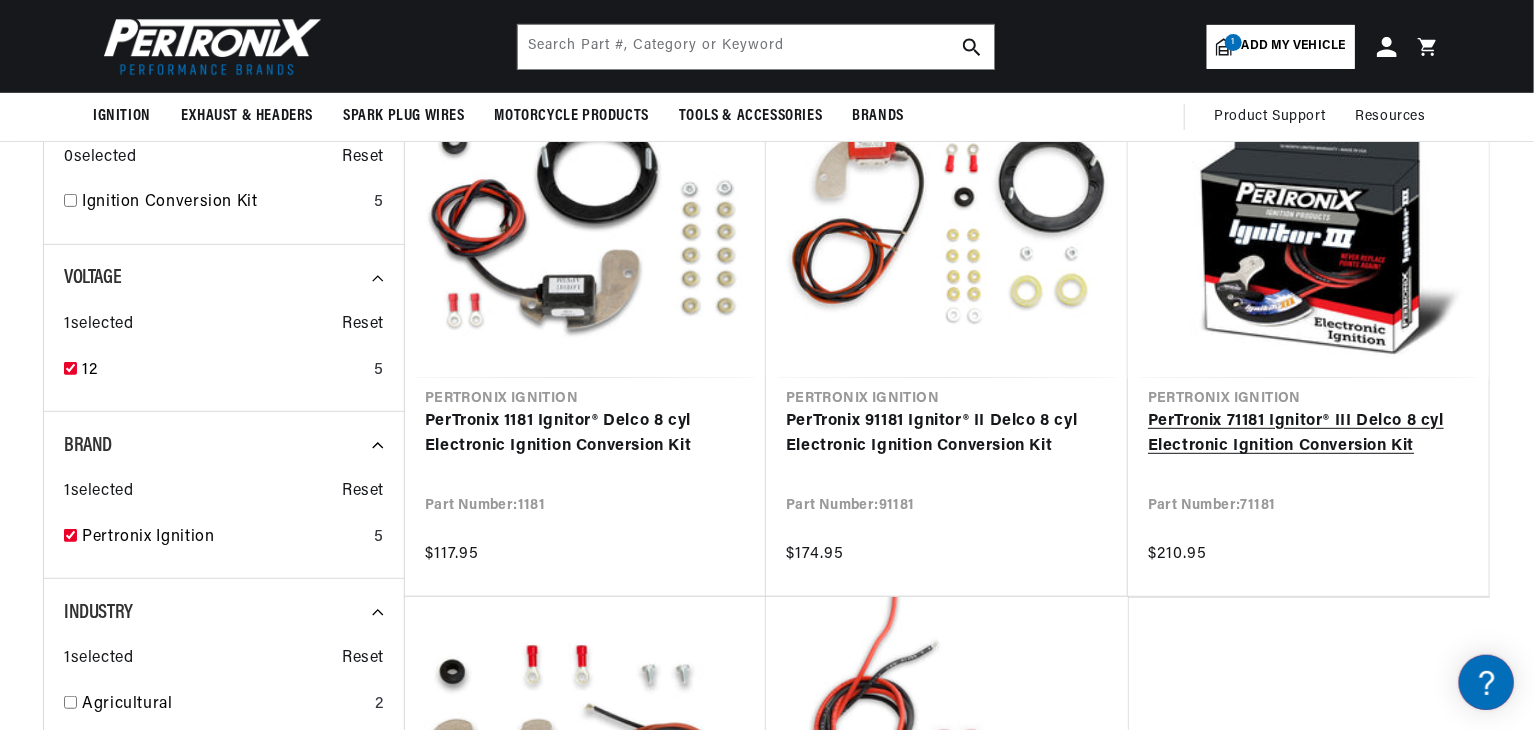 scroll, scrollTop: 200, scrollLeft: 0, axis: vertical 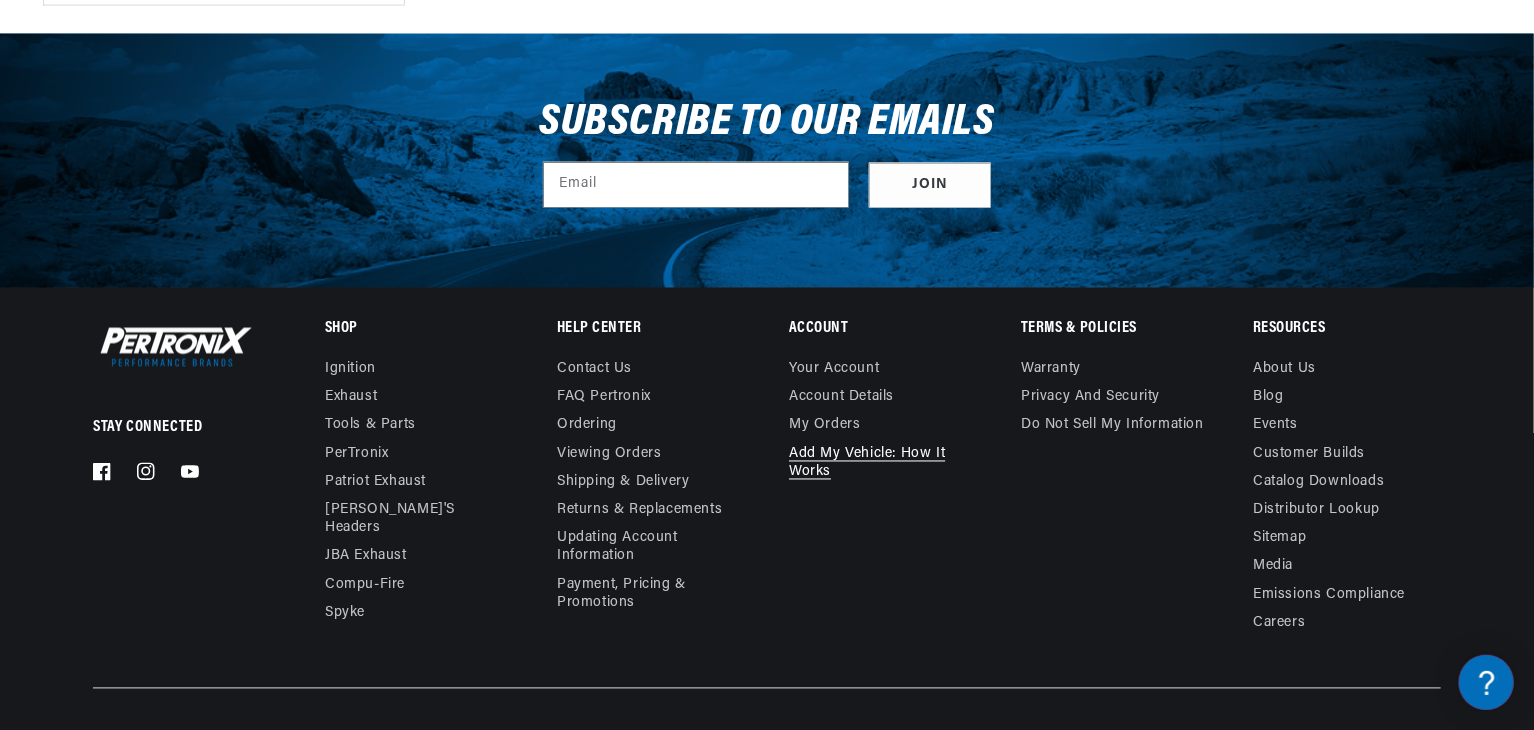 click on "Add My Vehicle: How It Works" at bounding box center [882, 464] 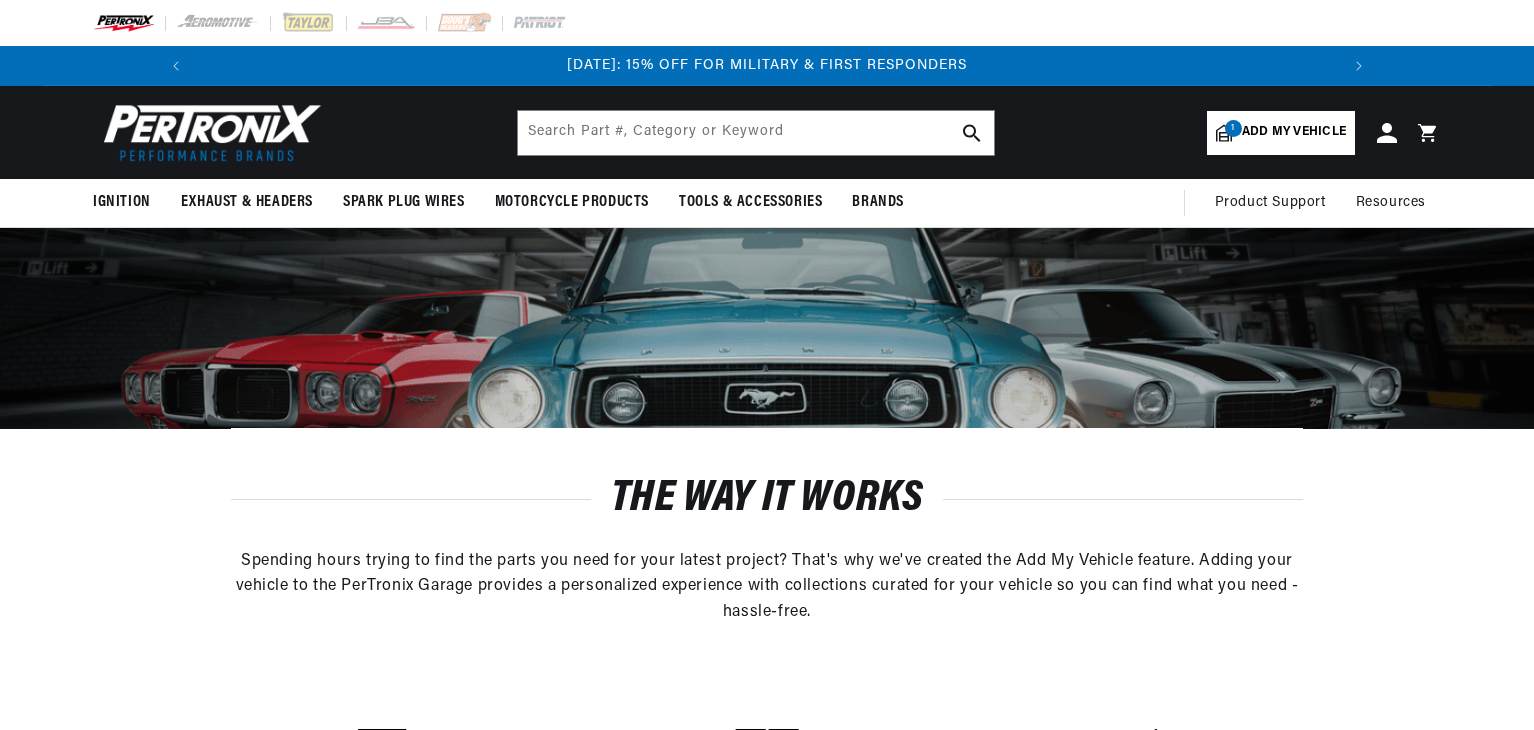 scroll, scrollTop: 0, scrollLeft: 0, axis: both 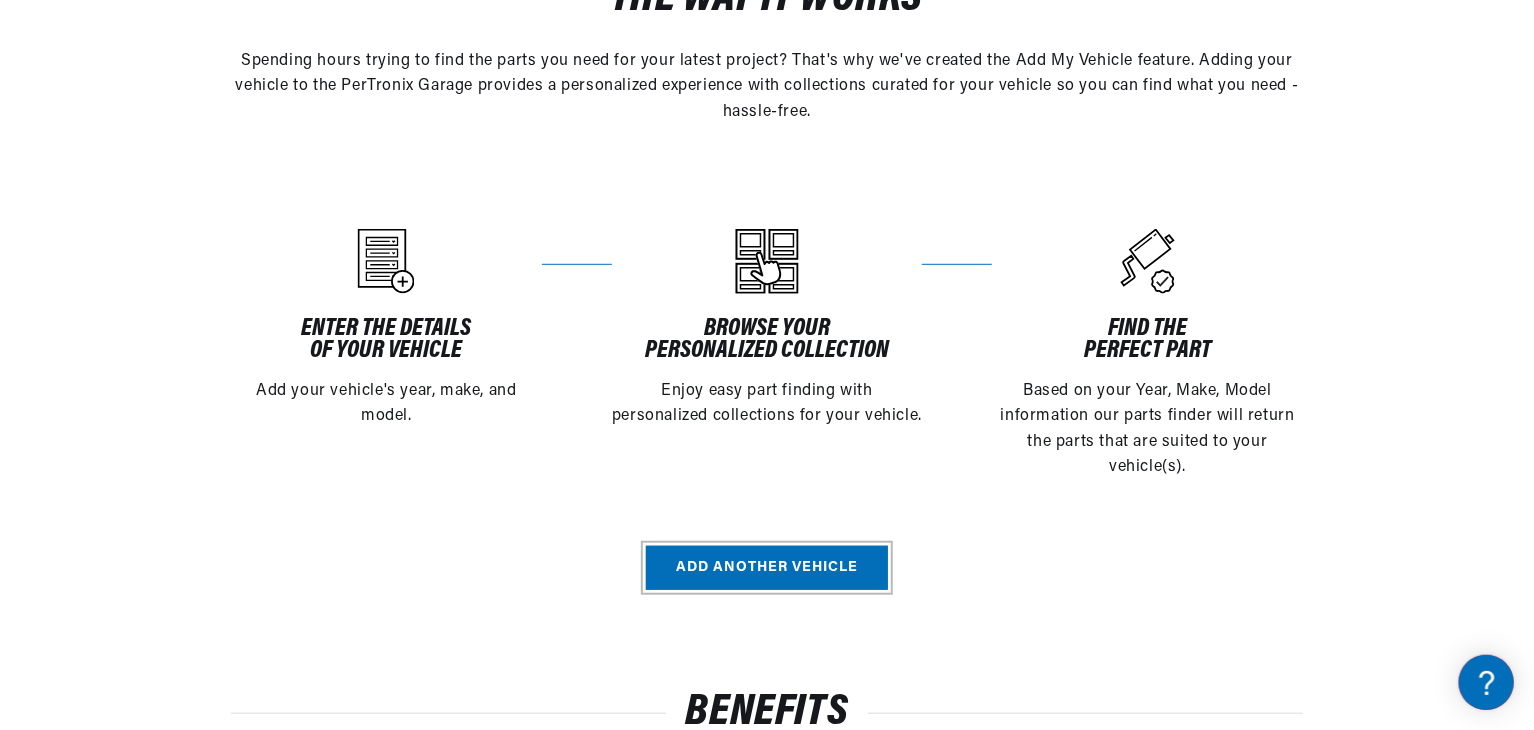 click on "Add another vehicle" at bounding box center [767, 568] 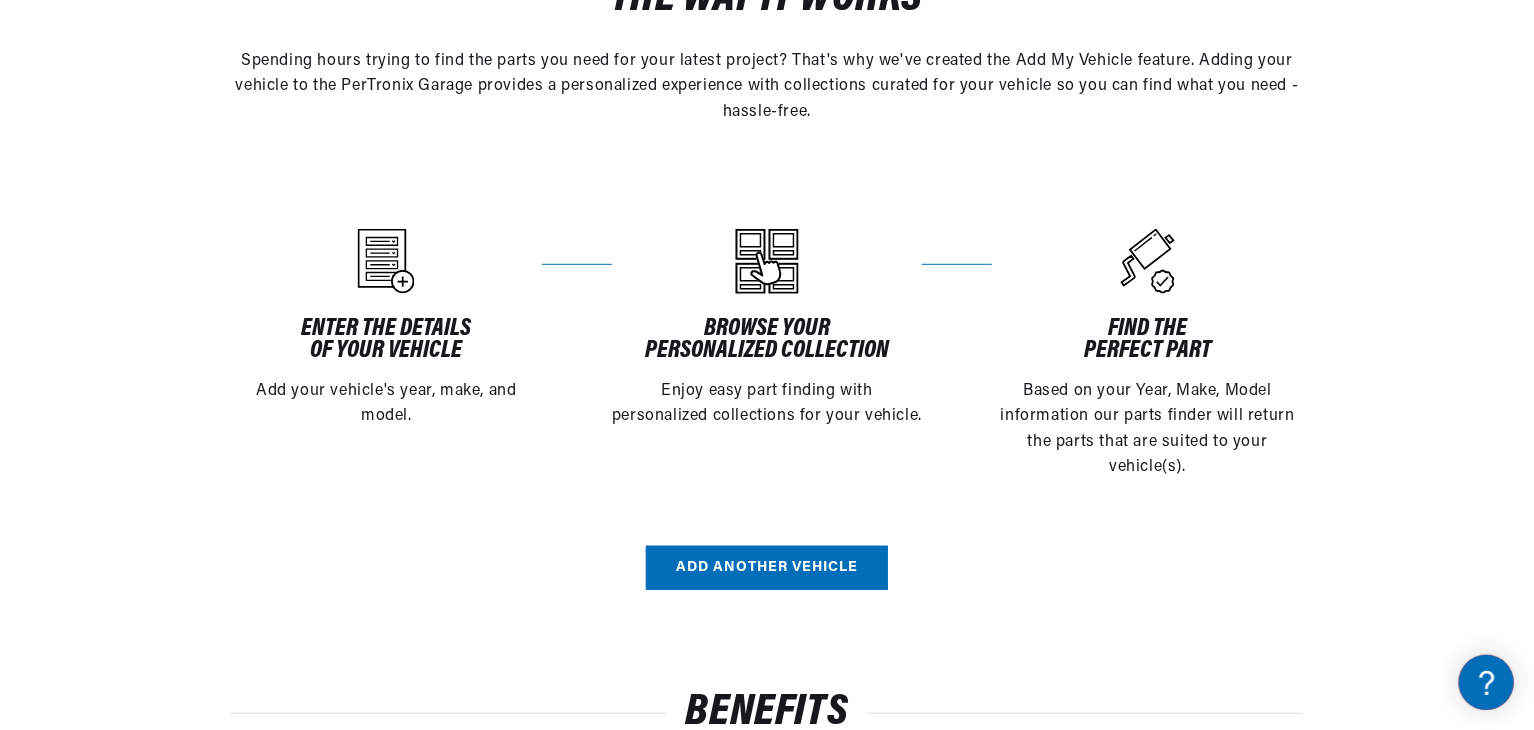 scroll, scrollTop: 0, scrollLeft: 0, axis: both 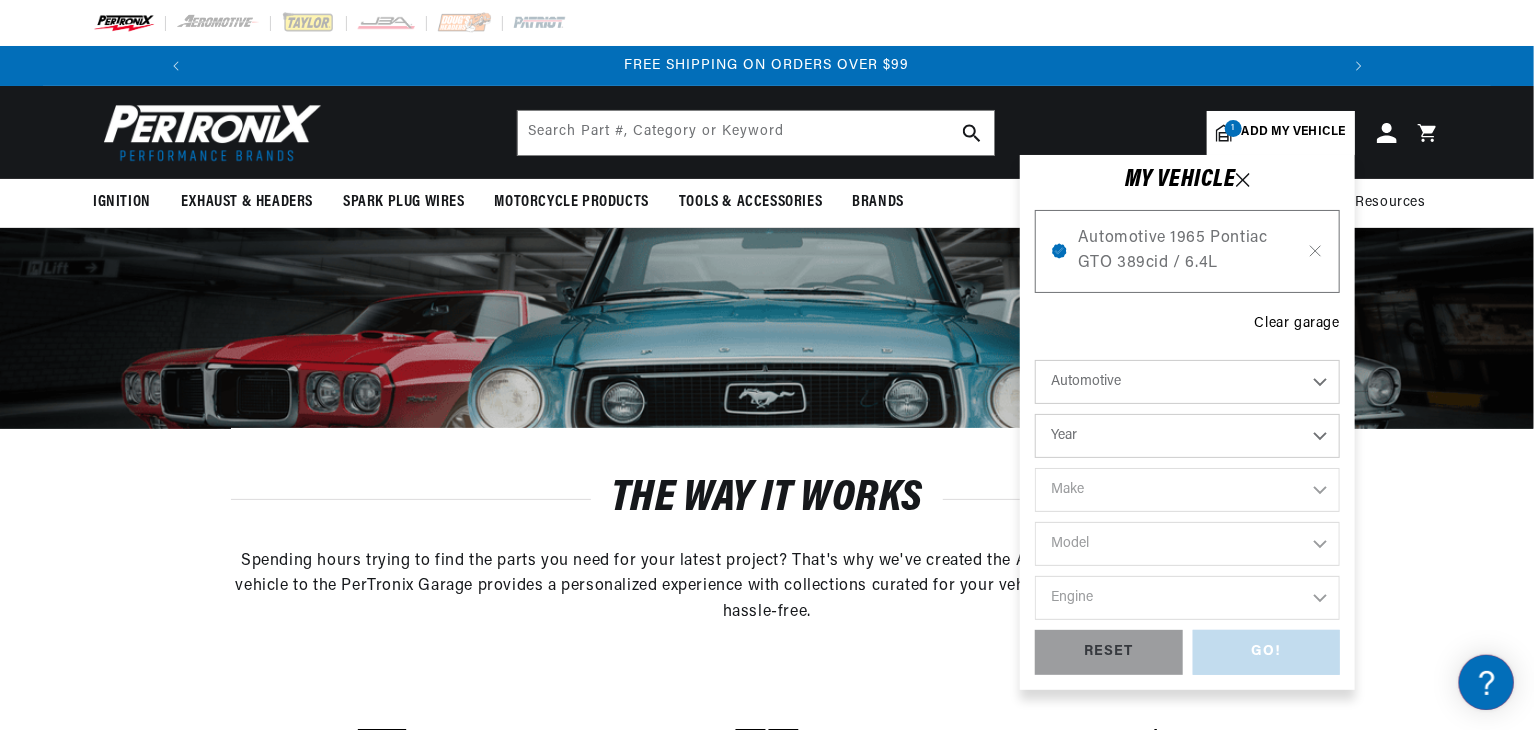 click at bounding box center [767, 328] 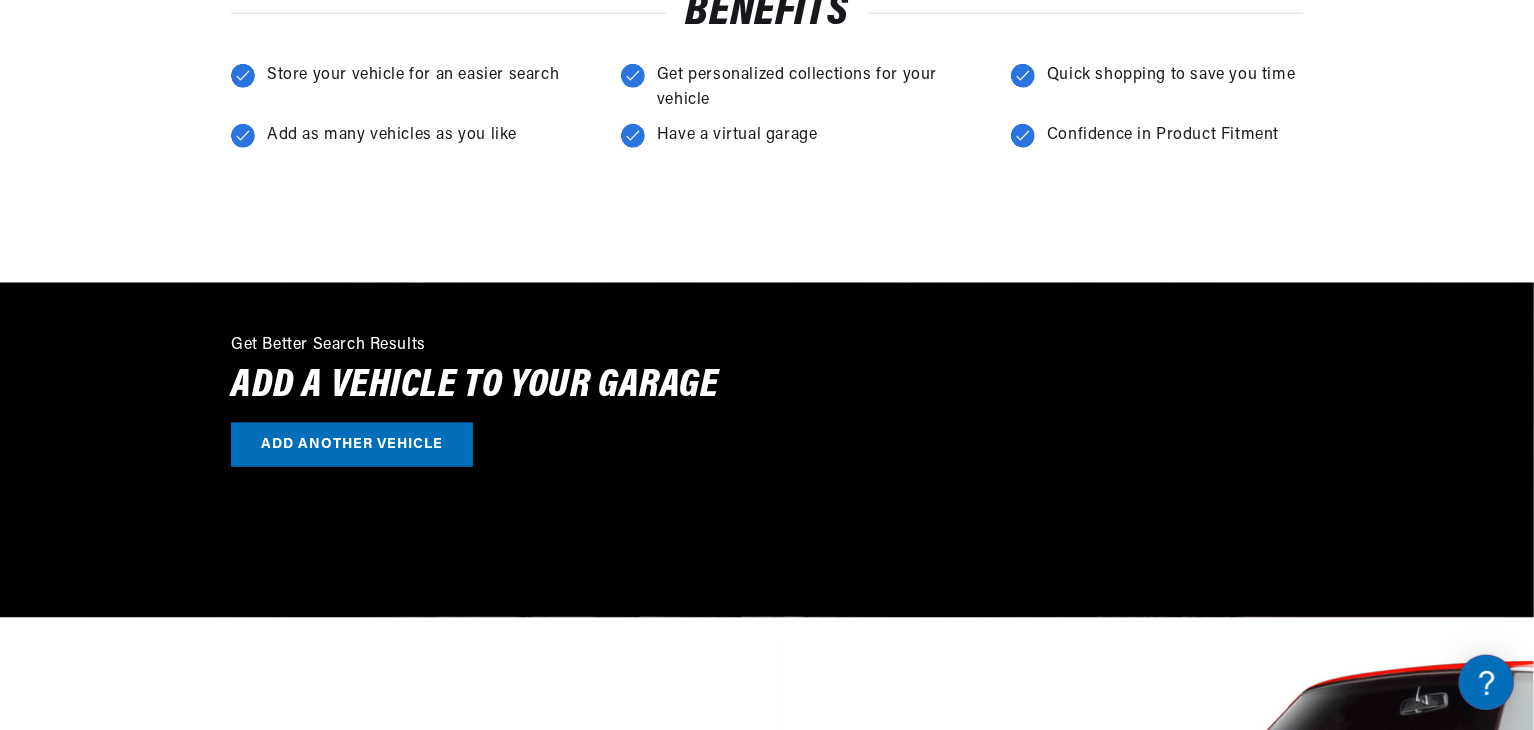 scroll, scrollTop: 1400, scrollLeft: 0, axis: vertical 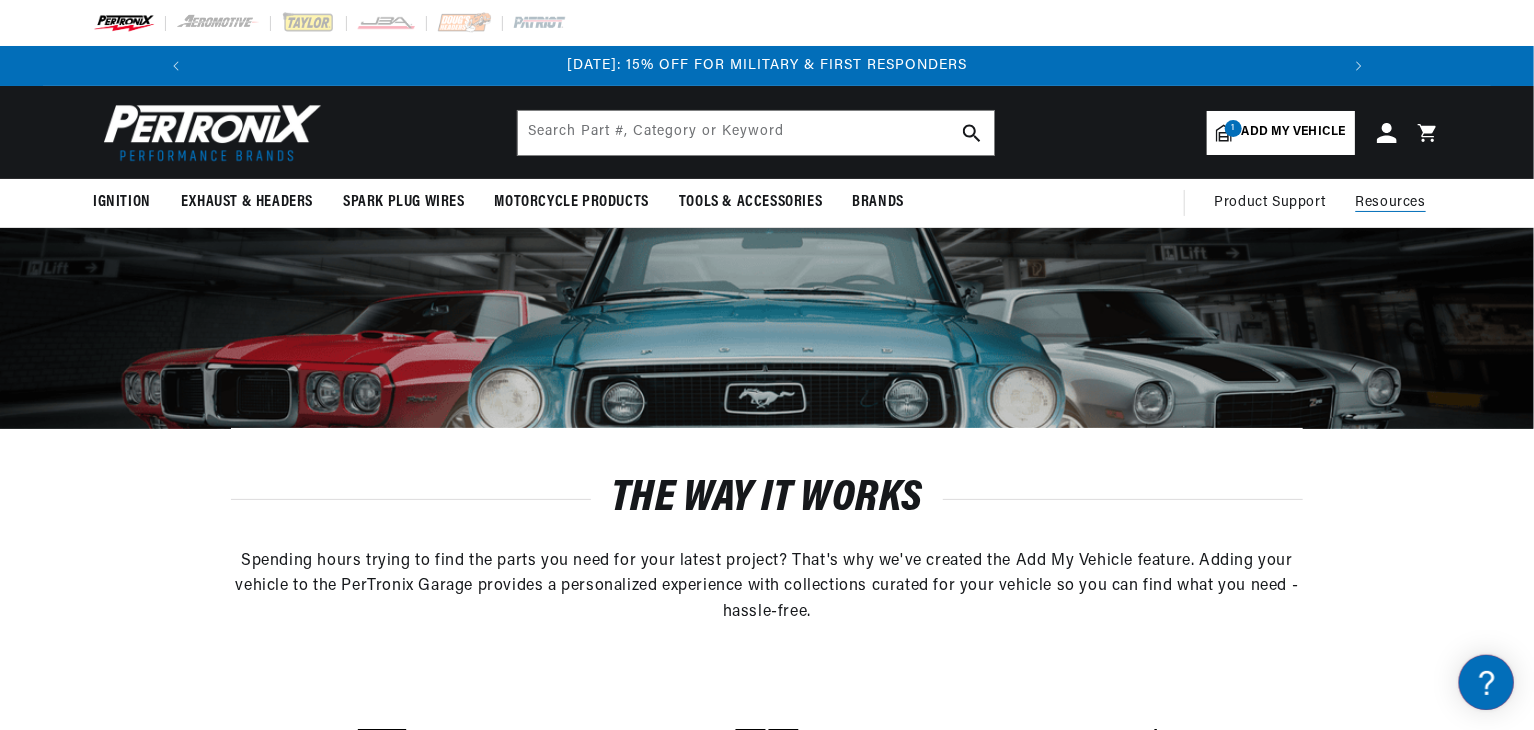 click on "Resources" at bounding box center (1391, 202) 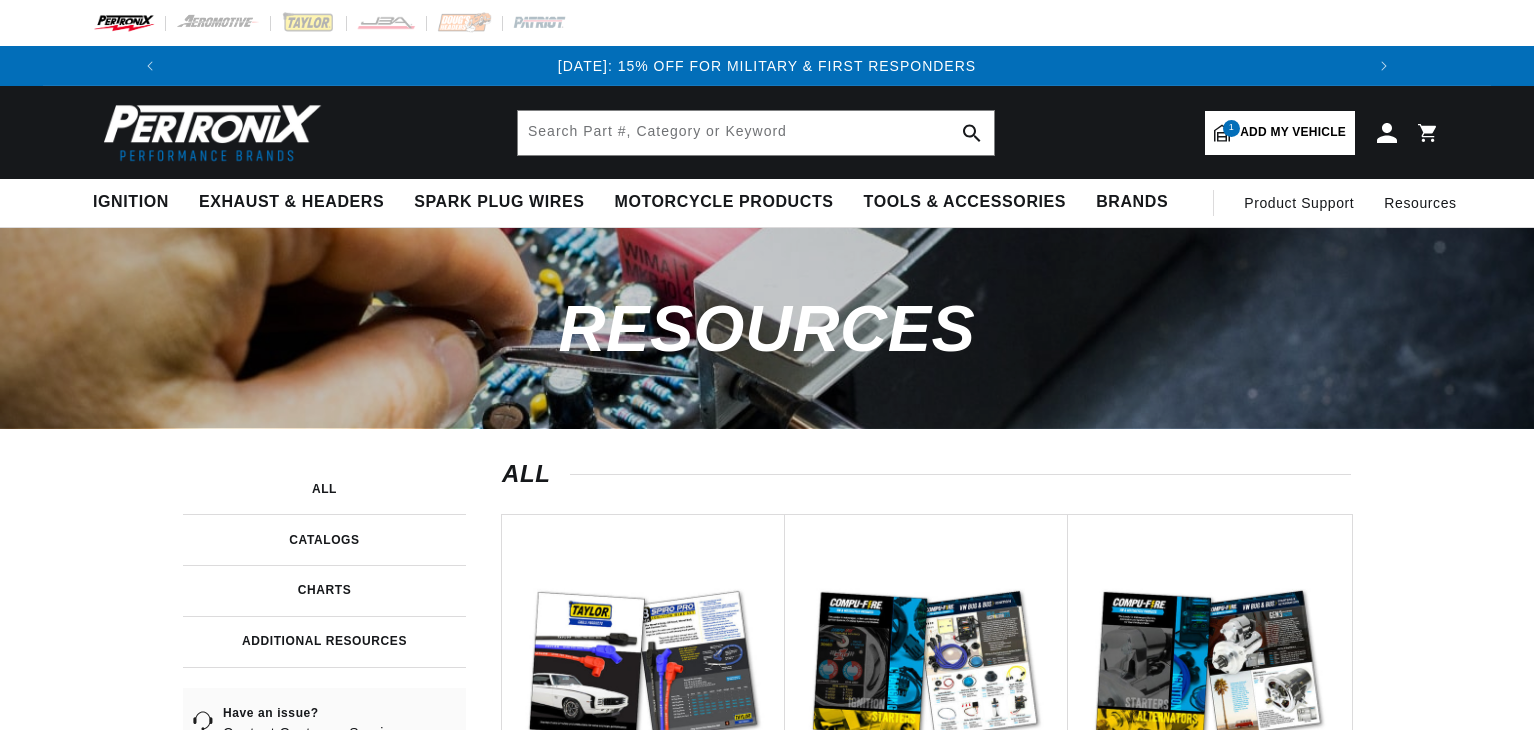 scroll, scrollTop: 0, scrollLeft: 0, axis: both 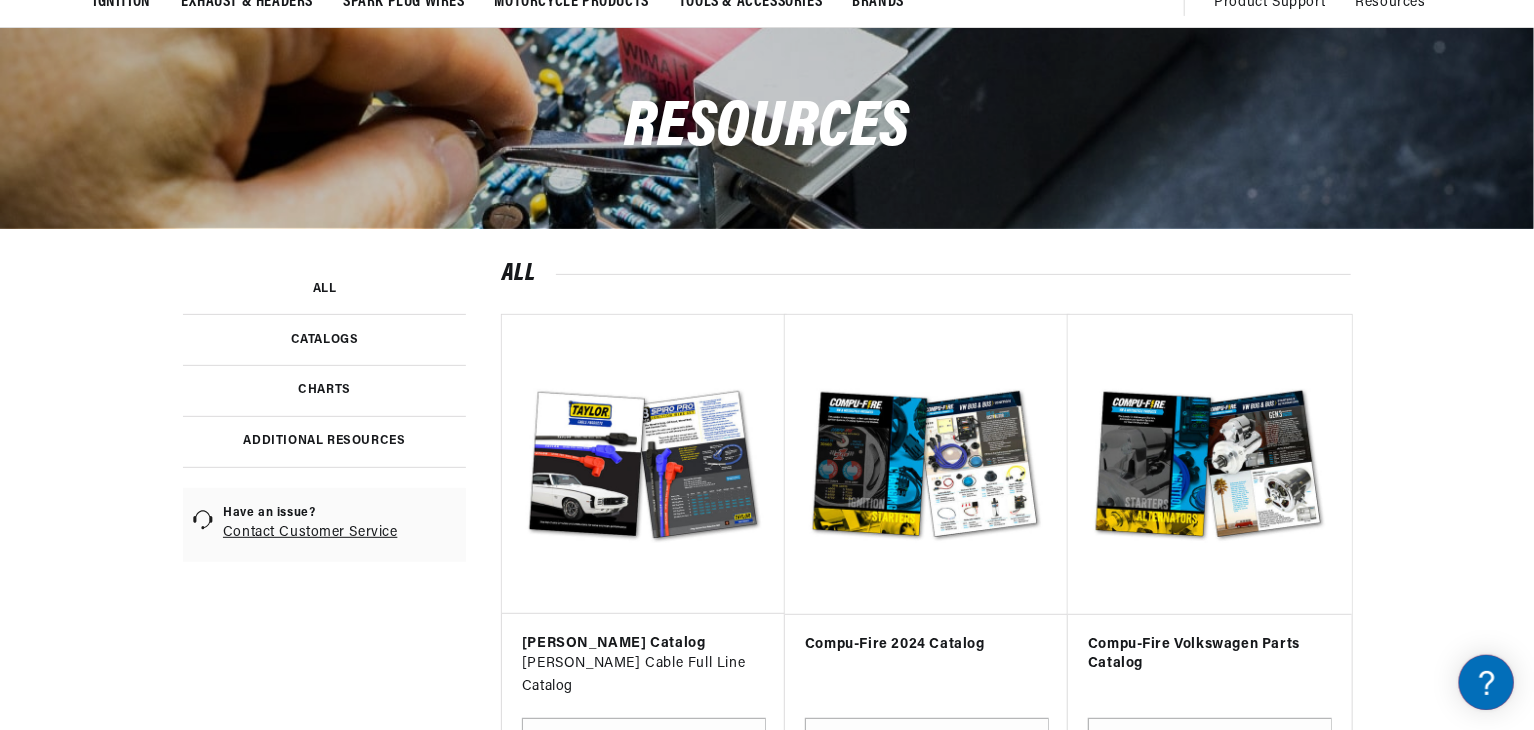 click at bounding box center [324, 390] 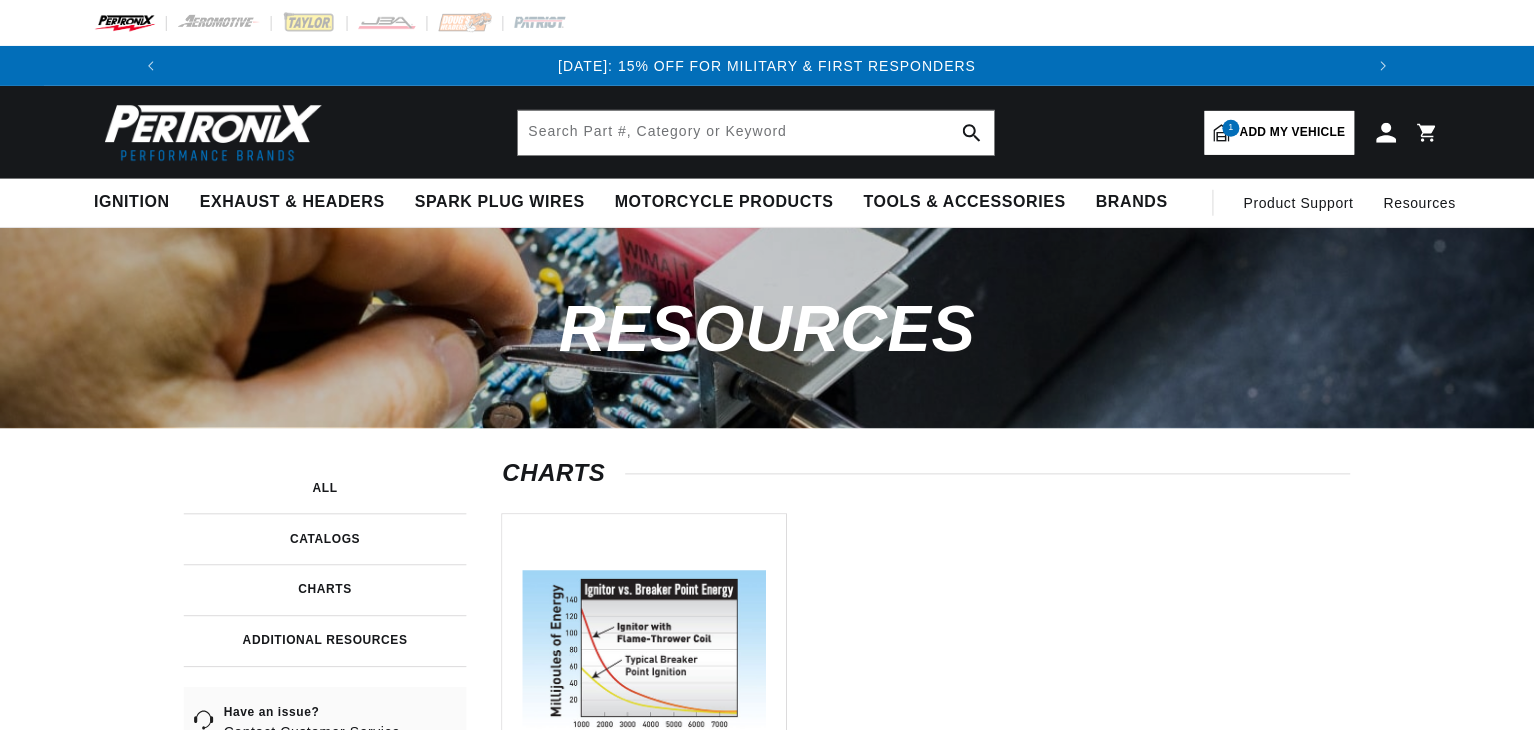 scroll, scrollTop: 0, scrollLeft: 0, axis: both 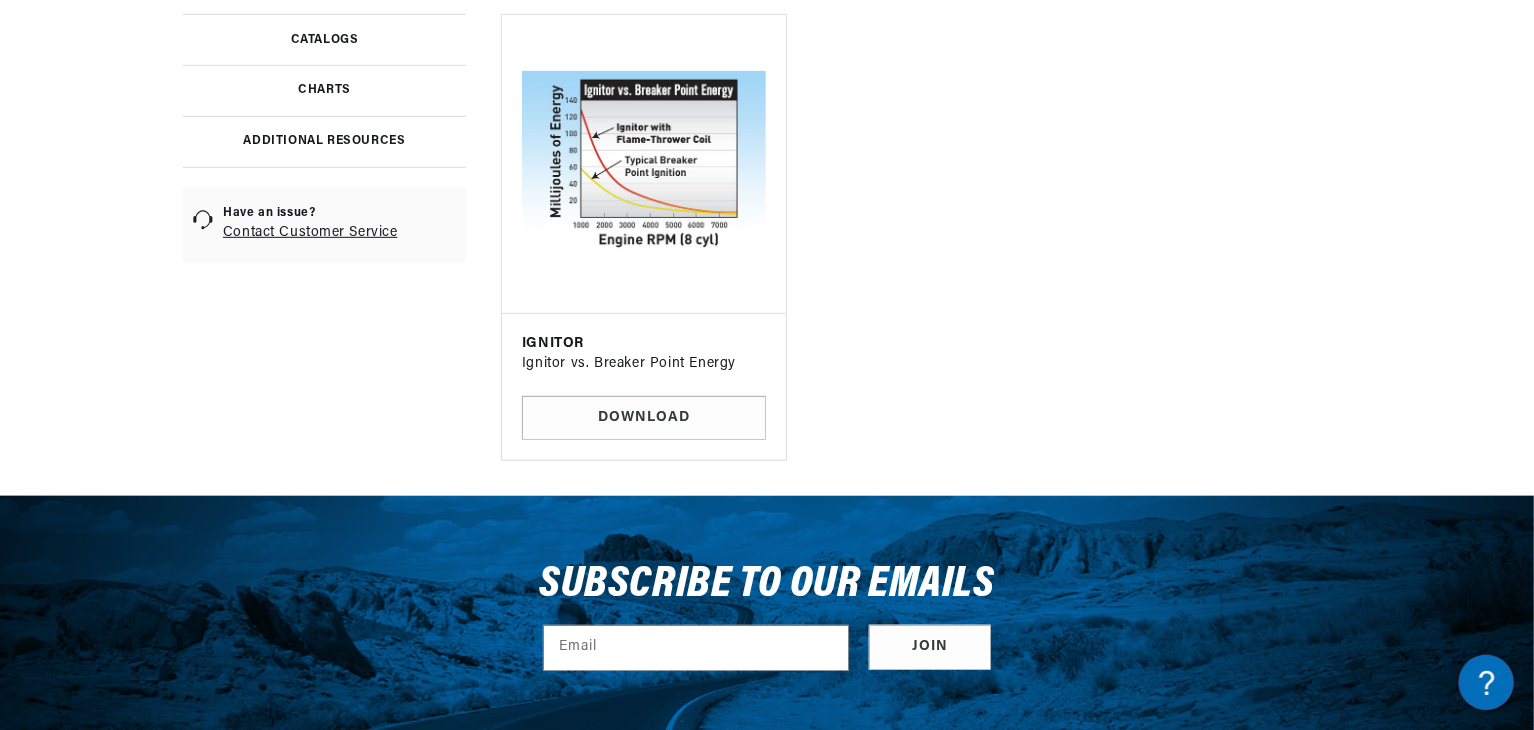 click at bounding box center [324, 90] 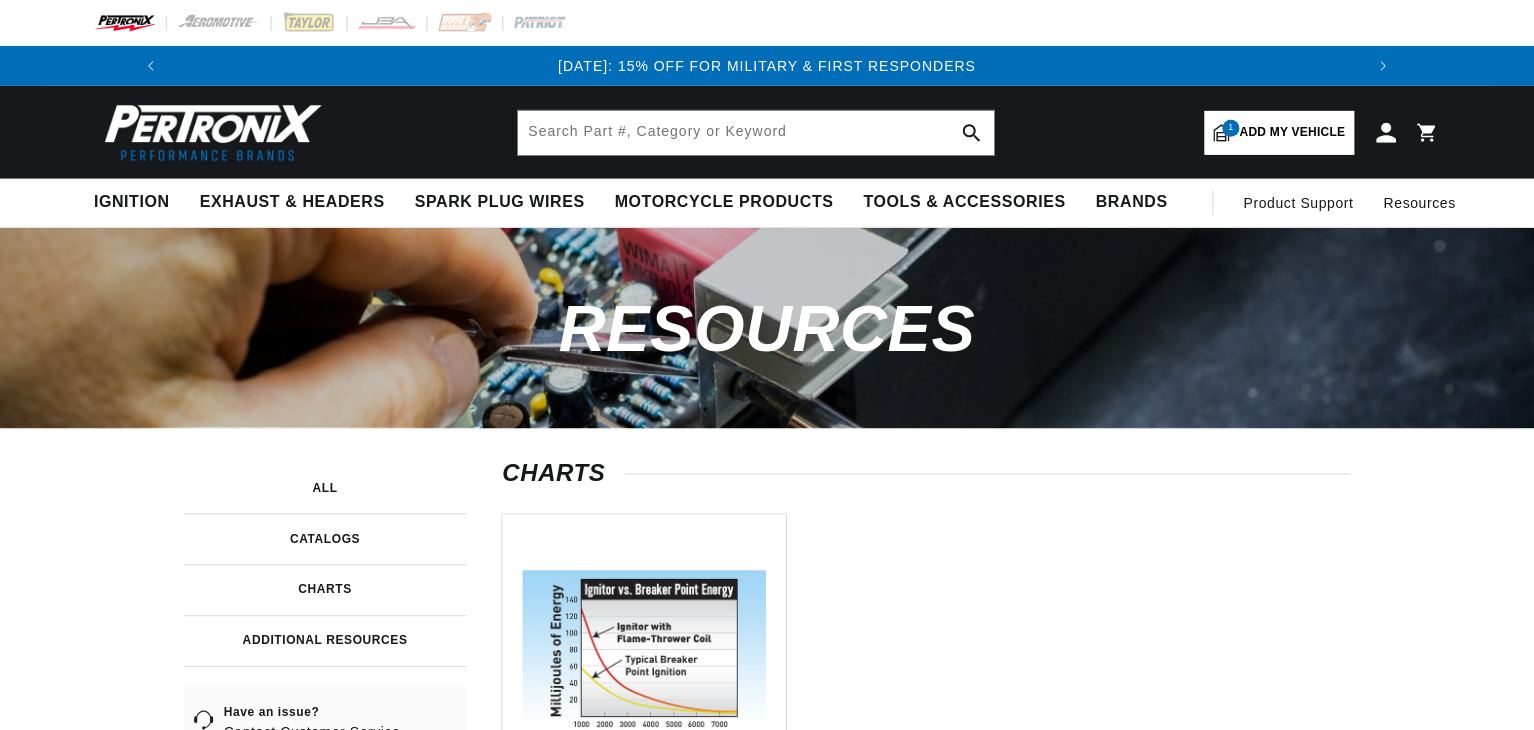 scroll, scrollTop: 0, scrollLeft: 0, axis: both 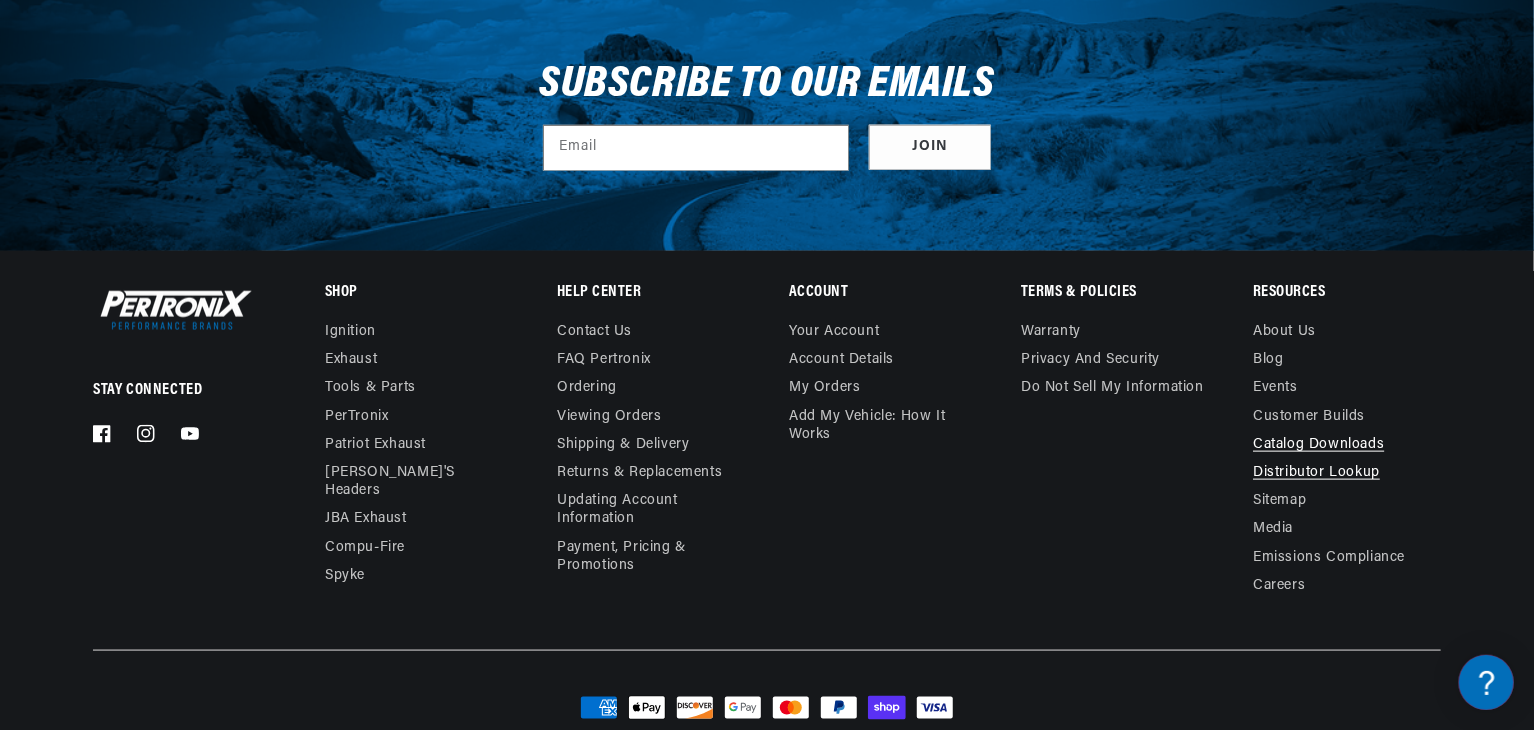 click on "Distributor Lookup" at bounding box center (1316, 473) 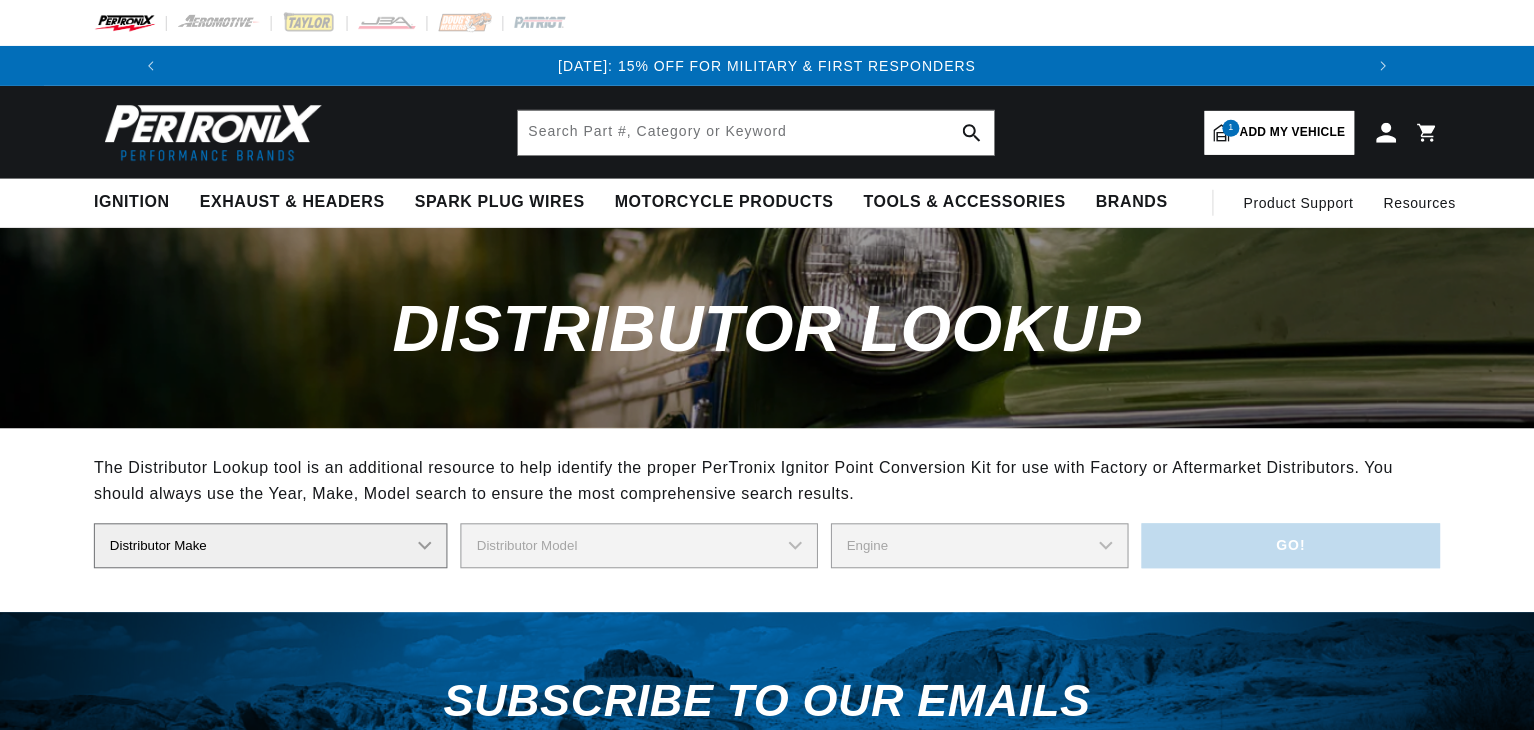 scroll, scrollTop: 0, scrollLeft: 0, axis: both 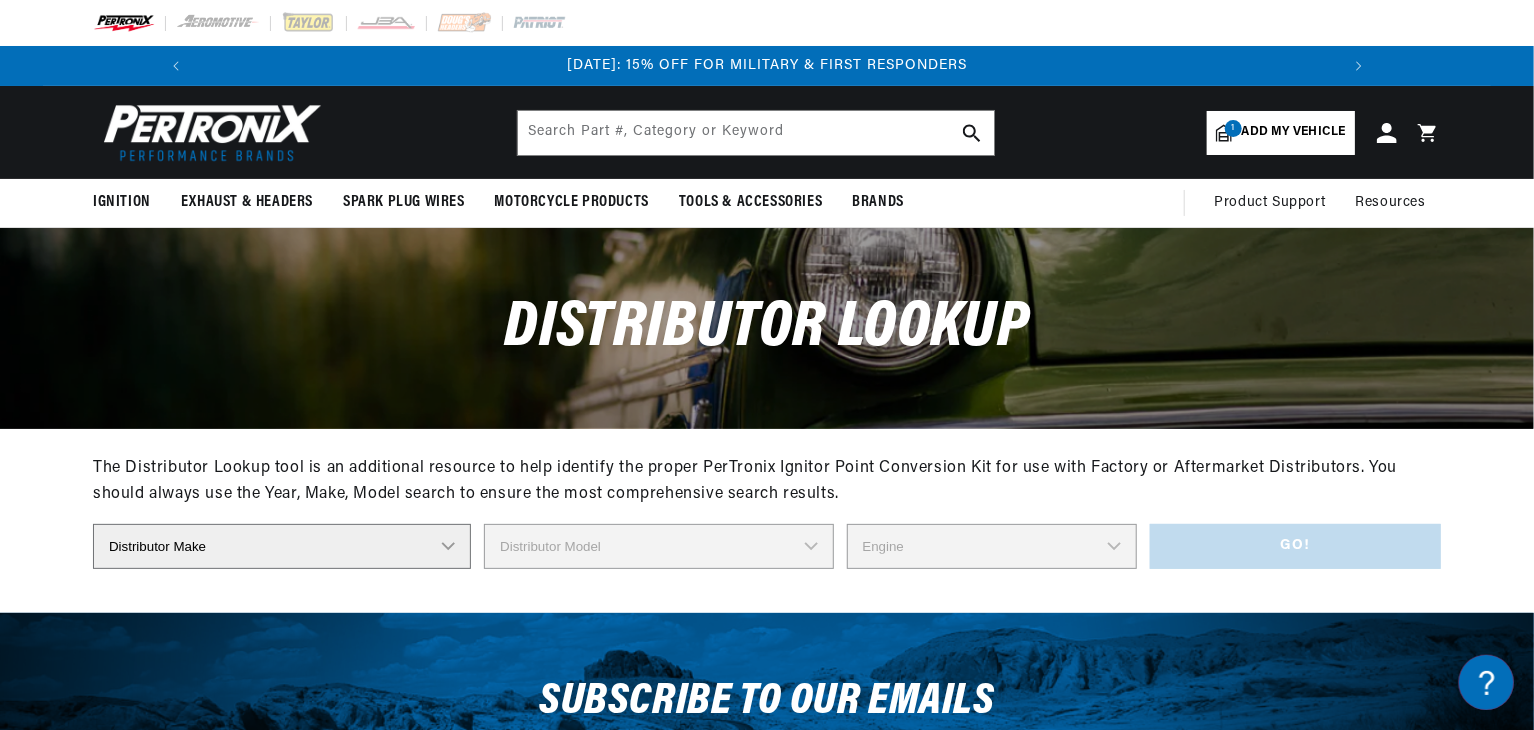 click on "Distributor Make
Accel Aldon Autolite Bosch Century Chrysler Clark Colt Continental Delco Ducellier Ford Hitachi Holley IHC Lucas Mallory Marelli Mazda Mercruiser Mitsubishi Nippondenso North Eastern Electric Perkins Prestolite SEV Sev Marchal Waukesha Wico Wisconsin" at bounding box center (282, 546) 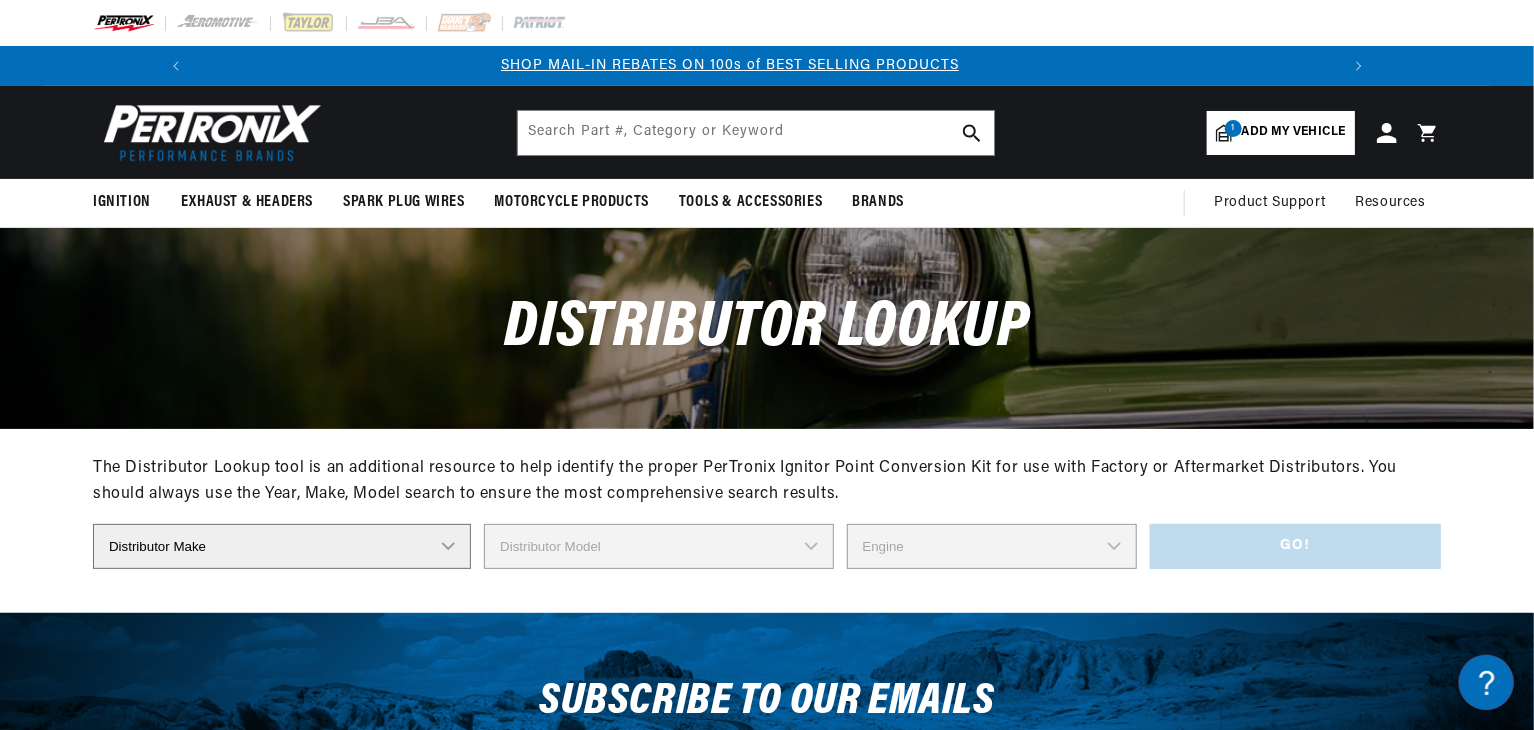scroll, scrollTop: 0, scrollLeft: 2362, axis: horizontal 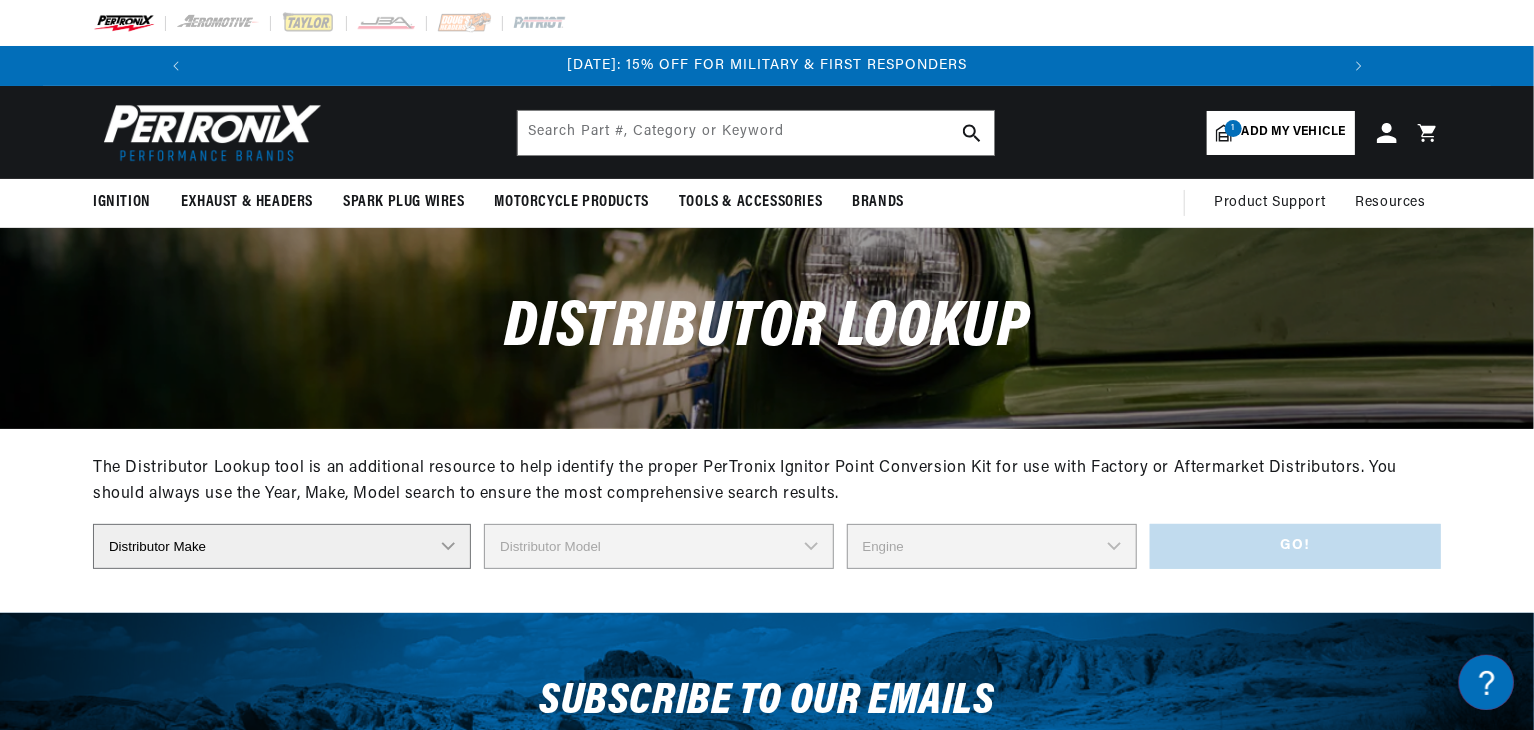 click on "Distributor Make
Accel Aldon Autolite Bosch Century Chrysler Clark Colt Continental Delco Ducellier Ford Hitachi Holley IHC Lucas Mallory Marelli Mazda Mercruiser Mitsubishi Nippondenso North Eastern Electric Perkins Prestolite SEV Sev Marchal Waukesha Wico Wisconsin" at bounding box center (282, 546) 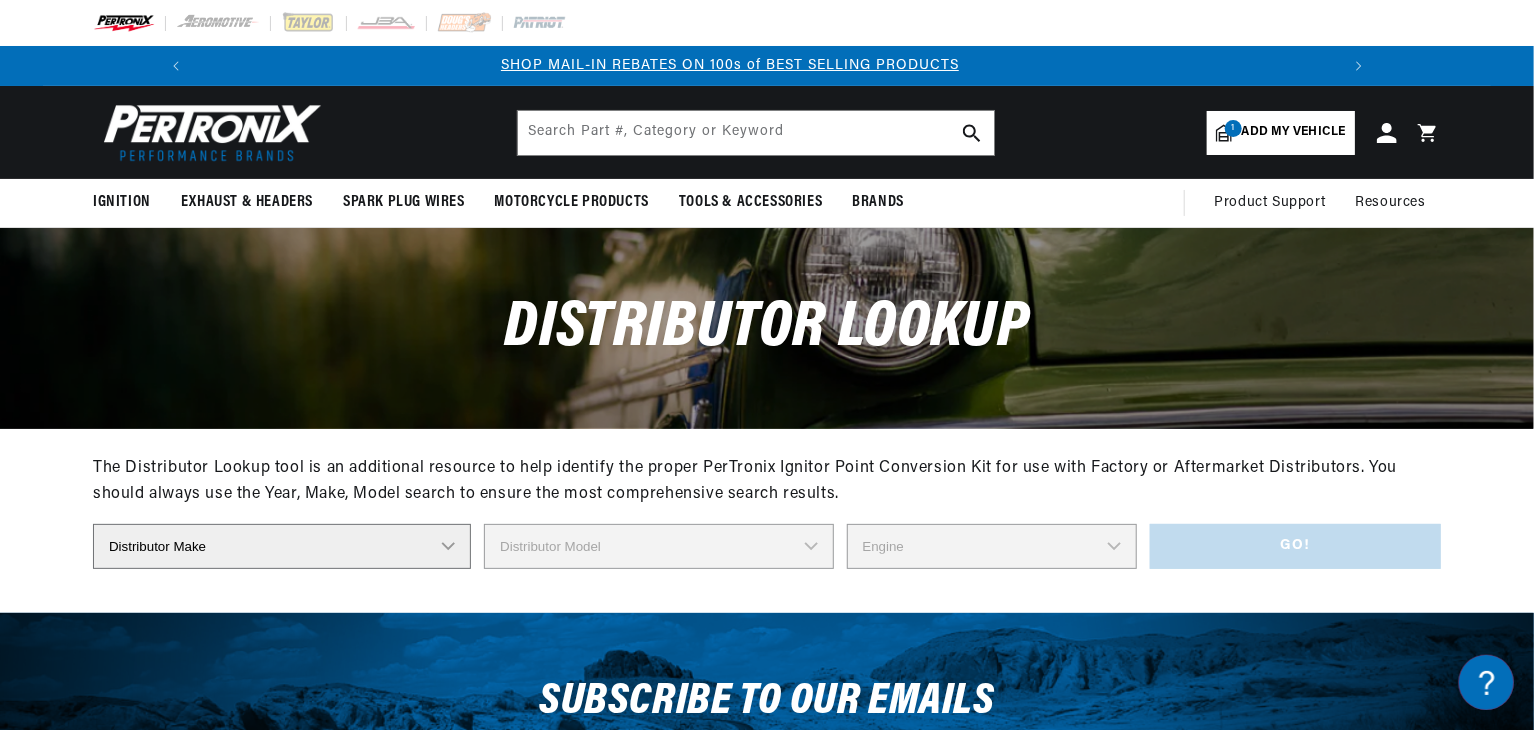 select on "Delco" 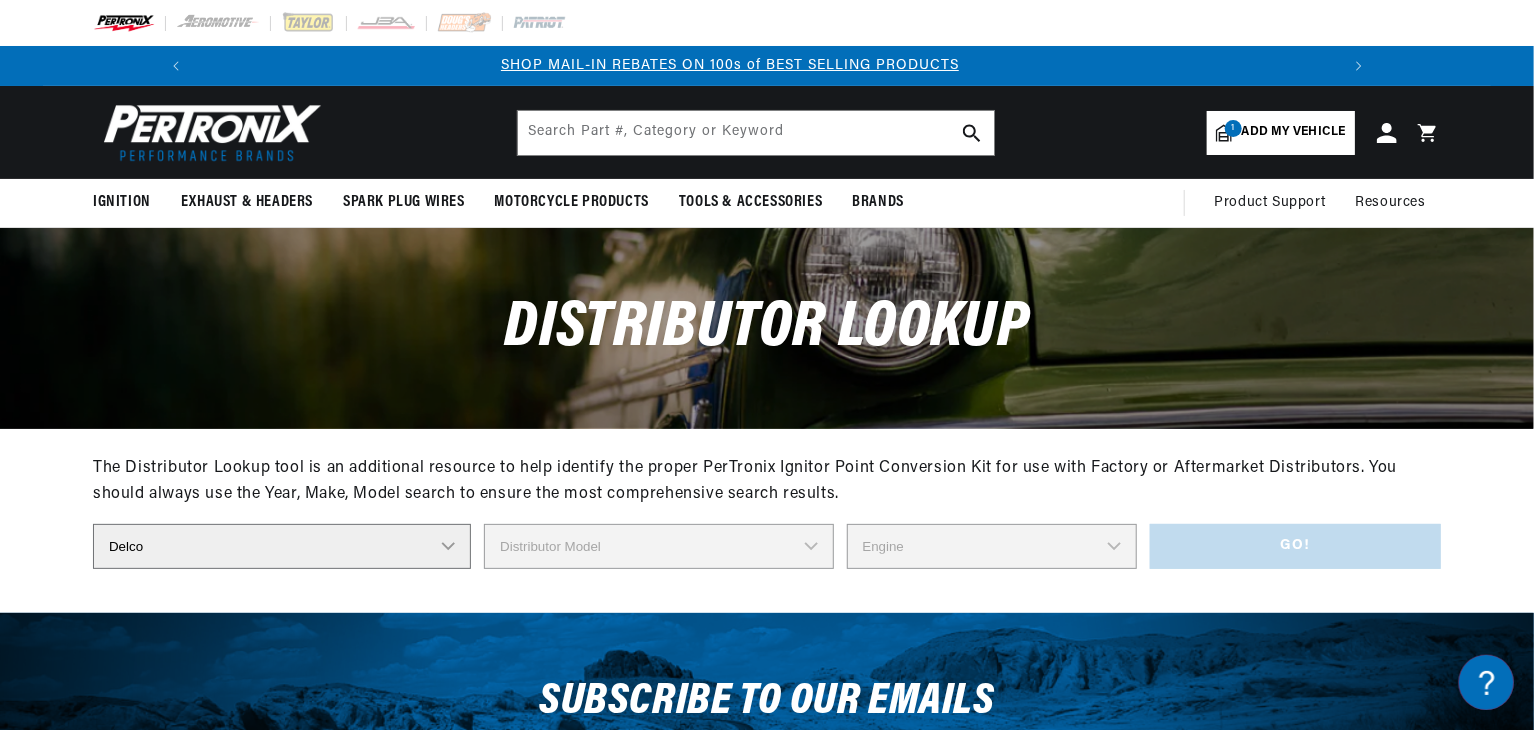 click on "Distributor Make
Accel Aldon Autolite Bosch Century Chrysler Clark Colt Continental Delco Ducellier Ford Hitachi Holley IHC Lucas Mallory Marelli Mazda Mercruiser Mitsubishi Nippondenso North Eastern Electric Perkins Prestolite SEV Sev Marchal Waukesha Wico Wisconsin" at bounding box center [282, 546] 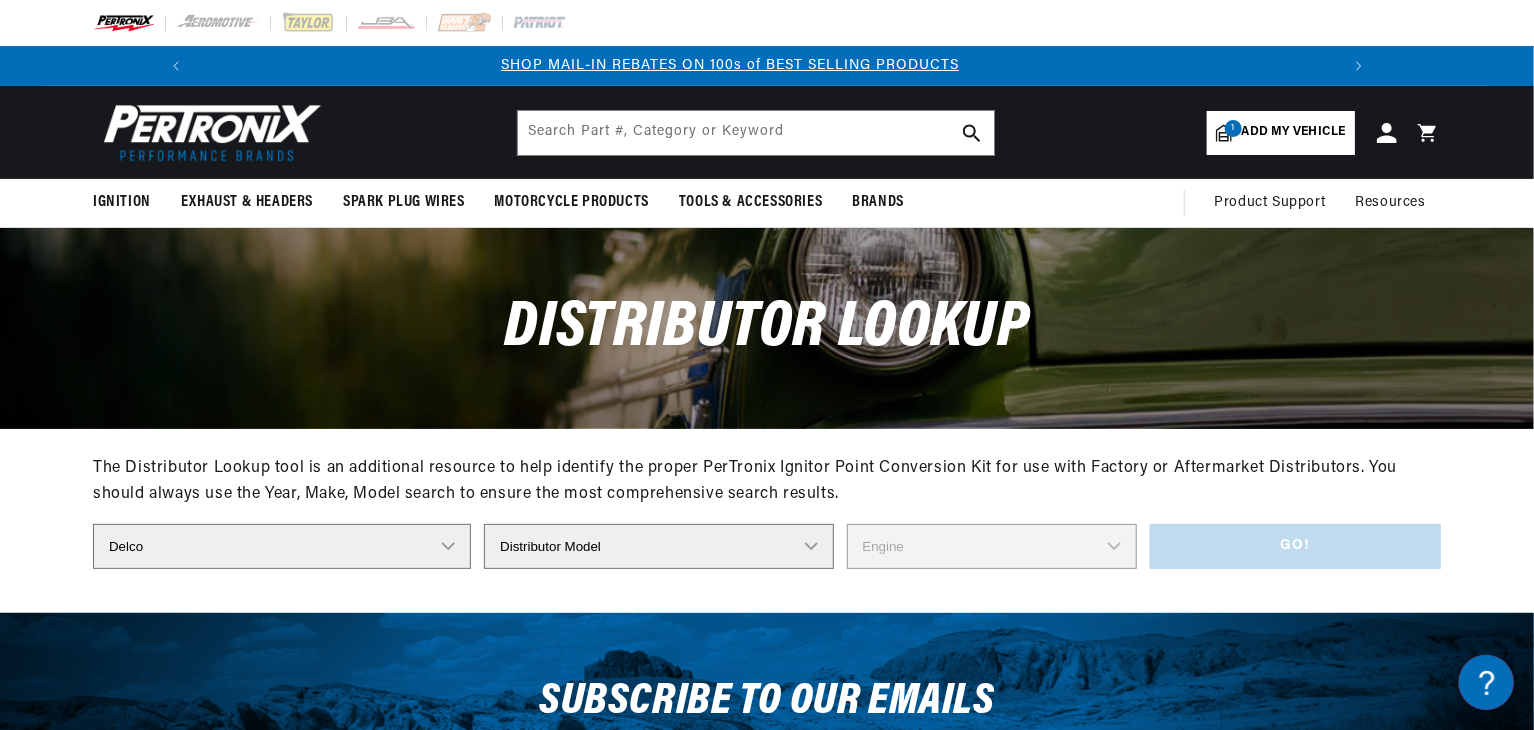click on "Distributor Model
660 661 663 4145 6490 30137 91415 383581 384258 795329 980156 980500 982351 1110002 1110003 1110004 1110005 1110007 1110008 1110009 1110011 1110013 1110014 1110015 1110017 1110018 1110019 1110020 1110021 1110022 1110023 1110024 1110031 1110034 1110035 1110036 1110040 1110043 1110044 1110045 1110048 1110051 1110052 1110055 1110056 1110057 1110060 1110061 1110062 1110063 1110065 1110069 1110070 1110073 1110074 1110075 1110076 1110077 1110081 1110082 1110084 1110085 1110086 1110087 1110088 1110089 1110090 1110091 1110092 1110095 1110096 1110097 1110099 1110100 1110101 1110102 1110103 1110104 1110106 1110107 1110110 1110112 1110113 1110115 1110116 1110117 1110118 1110119 1110120 1110122 1110123 1110124 1110125 1110126 1110128 1110130 1110132 1110133 1110134 1110135 1110136 1110138 1110139 1110140 1110149 1110151 1110153 1110156 1110159 1110161 1110162 1110163 1110165 1110167 1110168 1110169 1110174 1110175 1110178 1110180 1110181 1110182 1110183 1110184 1110185 1110187 622A" at bounding box center (658, 546) 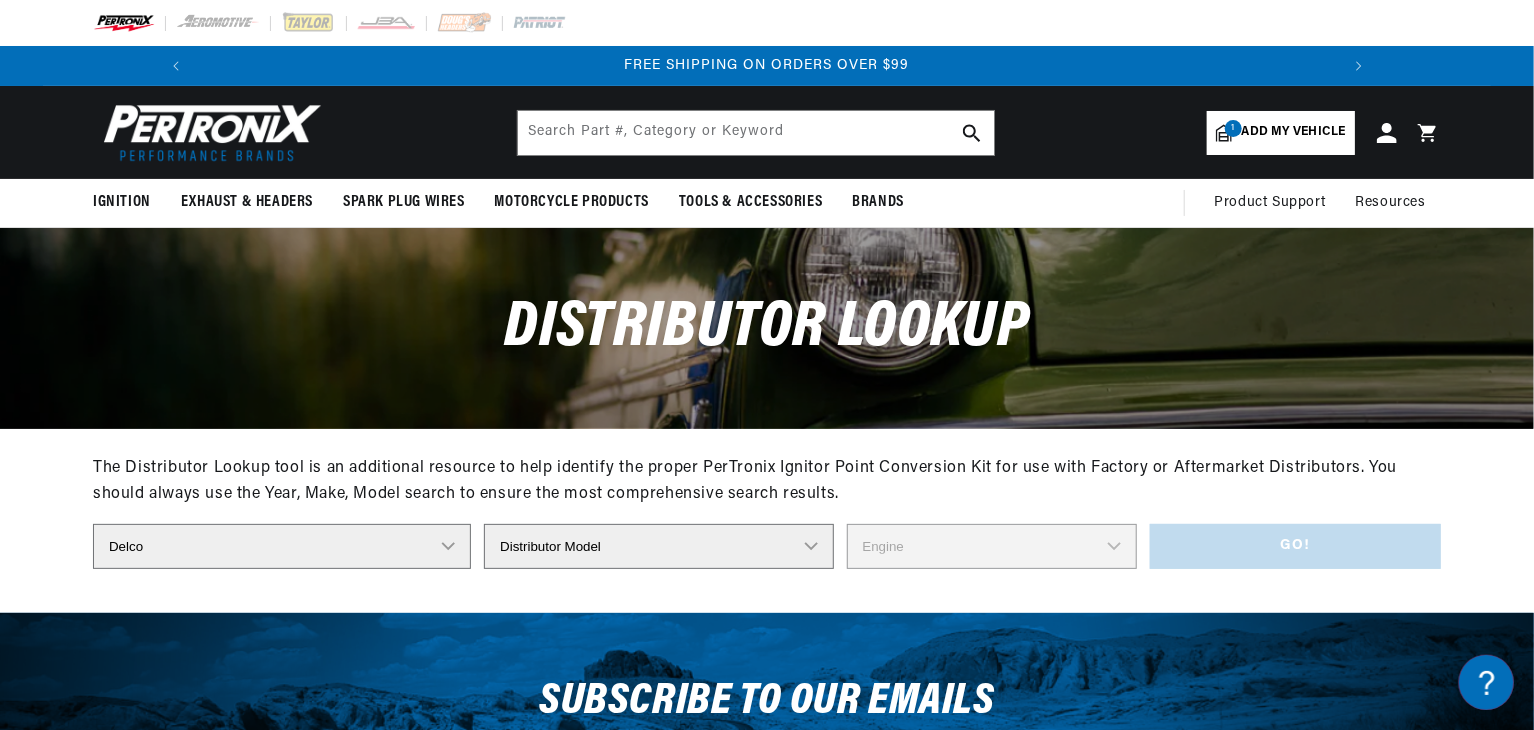 select on "1110168" 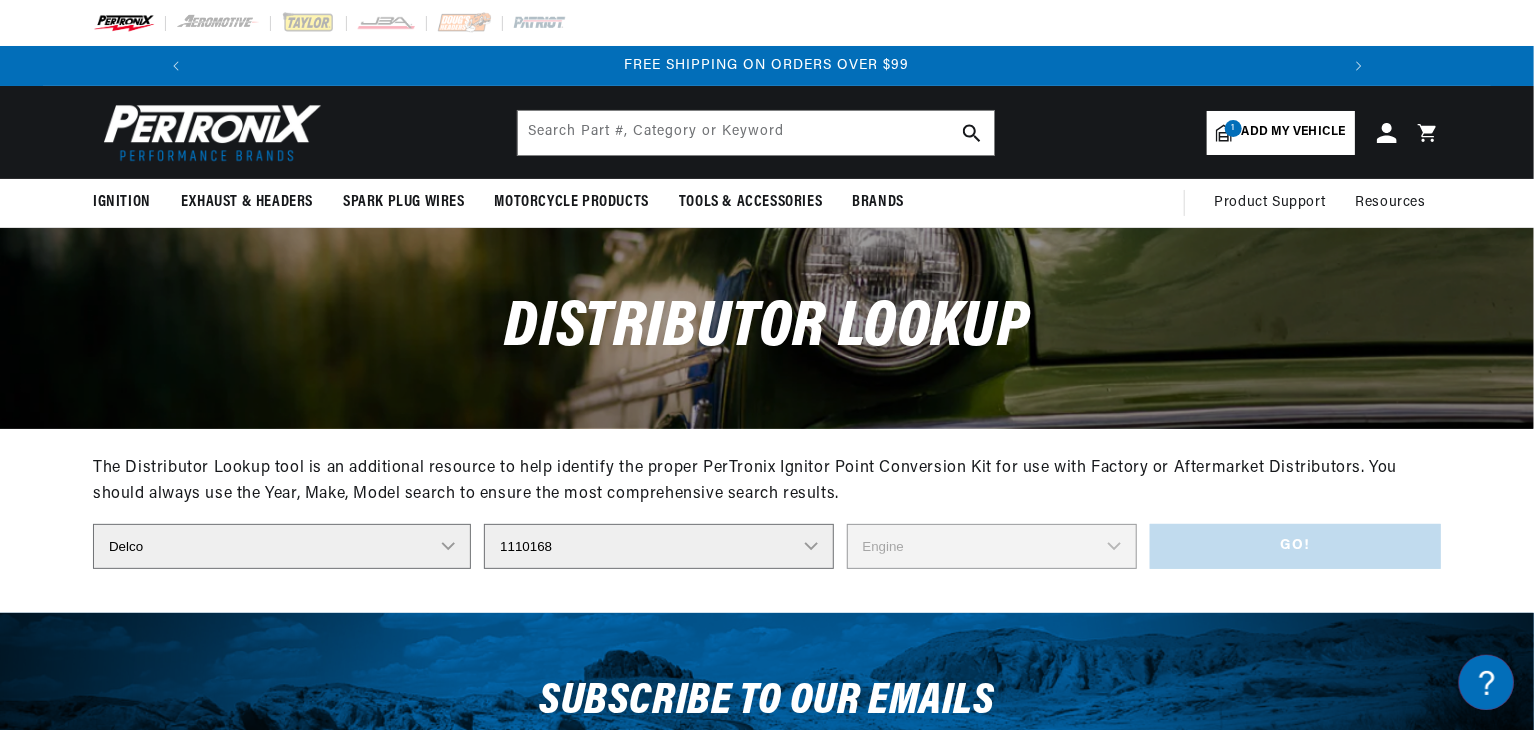 click on "Distributor Model
660 661 663 4145 6490 30137 91415 383581 384258 795329 980156 980500 982351 1110002 1110003 1110004 1110005 1110007 1110008 1110009 1110011 1110013 1110014 1110015 1110017 1110018 1110019 1110020 1110021 1110022 1110023 1110024 1110031 1110034 1110035 1110036 1110040 1110043 1110044 1110045 1110048 1110051 1110052 1110055 1110056 1110057 1110060 1110061 1110062 1110063 1110065 1110069 1110070 1110073 1110074 1110075 1110076 1110077 1110081 1110082 1110084 1110085 1110086 1110087 1110088 1110089 1110090 1110091 1110092 1110095 1110096 1110097 1110099 1110100 1110101 1110102 1110103 1110104 1110106 1110107 1110110 1110112 1110113 1110115 1110116 1110117 1110118 1110119 1110120 1110122 1110123 1110124 1110125 1110126 1110128 1110130 1110132 1110133 1110134 1110135 1110136 1110138 1110139 1110140 1110149 1110151 1110153 1110156 1110159 1110161 1110162 1110163 1110165 1110167 1110168 1110169 1110174 1110175 1110178 1110180 1110181 1110182 1110183 1110184 1110185 1110187 622A" at bounding box center [658, 546] 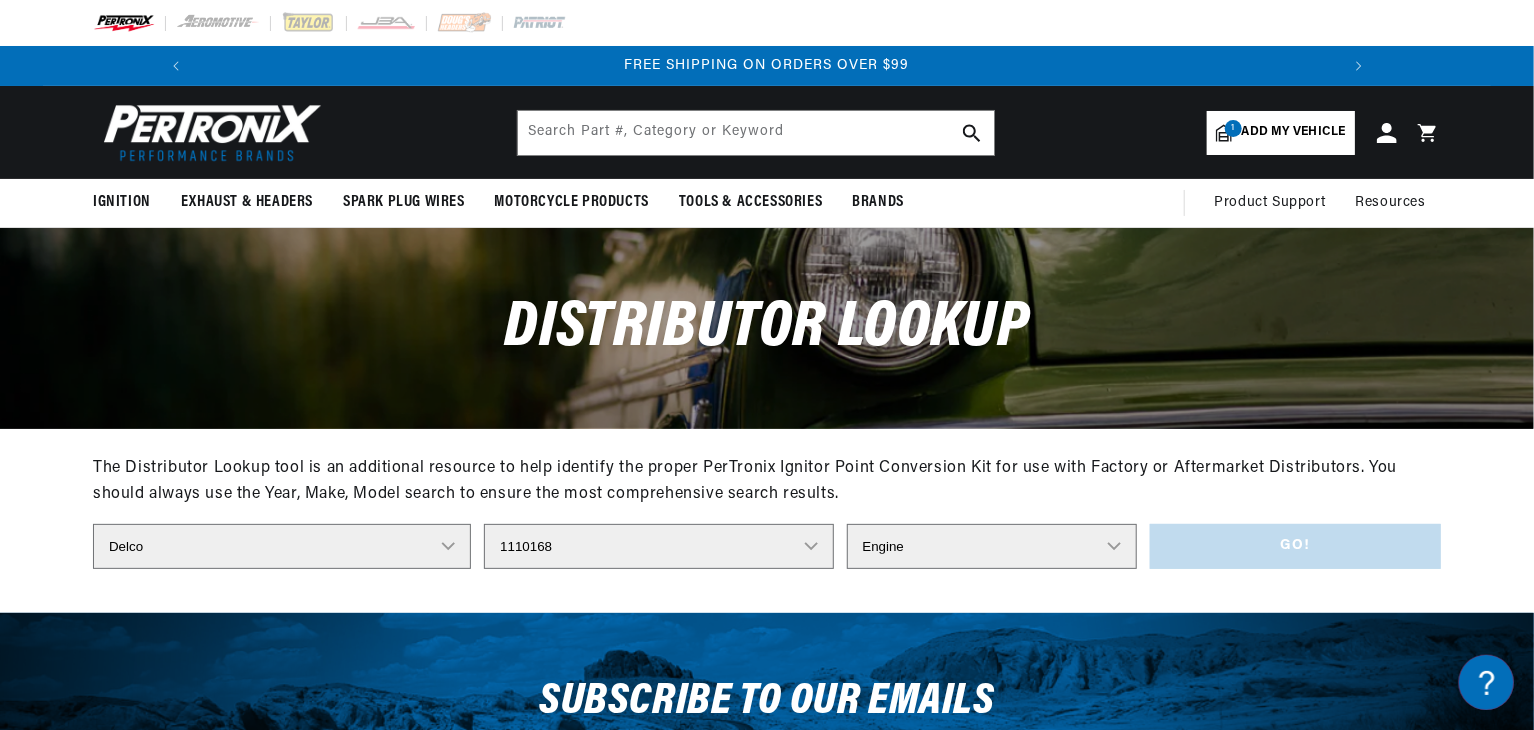 click on "Engine
6" at bounding box center [992, 546] 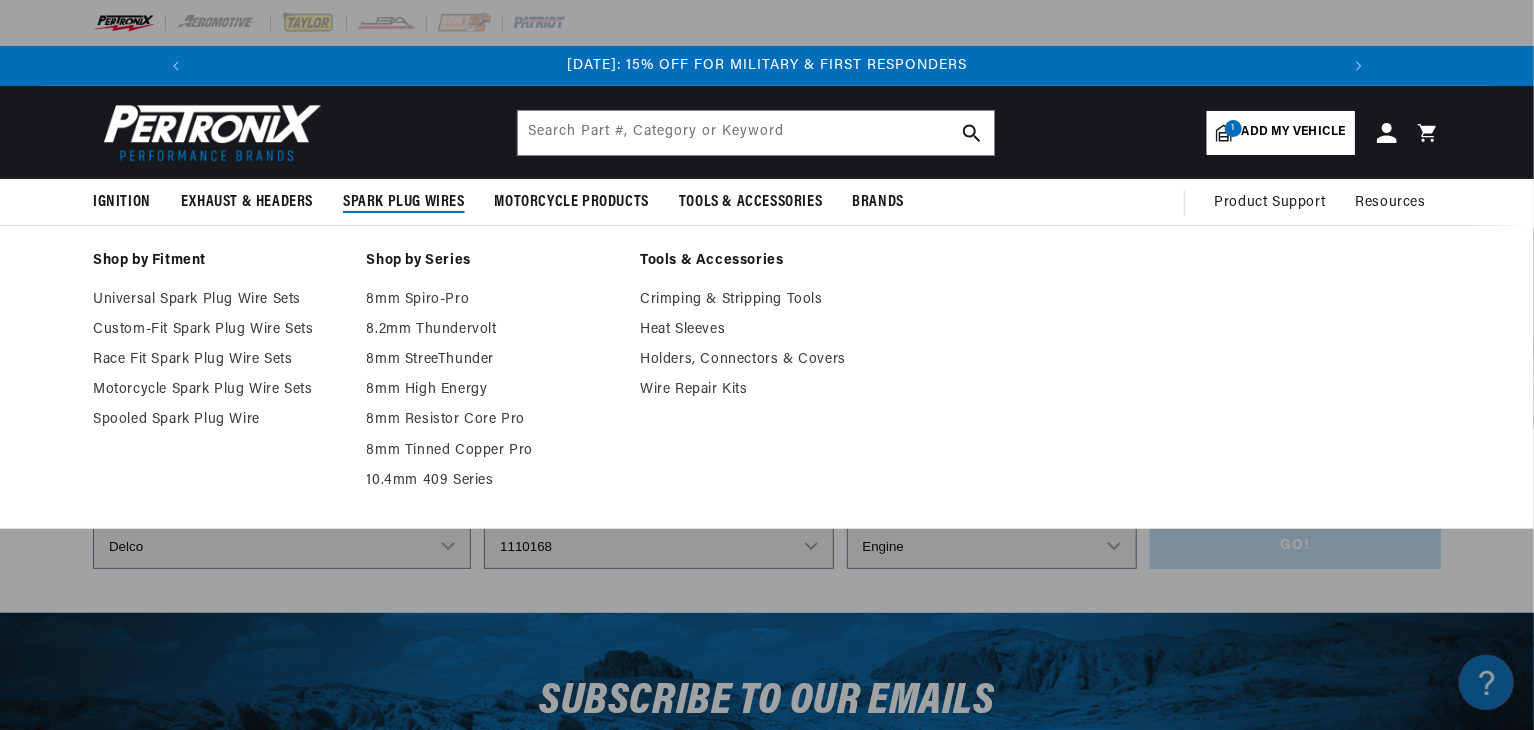 click on "Shop by Fitment
Universal Spark Plug Wire Sets
Custom-Fit Spark Plug Wire Sets
Race Fit Spark Plug Wire Sets" at bounding box center [767, 377] 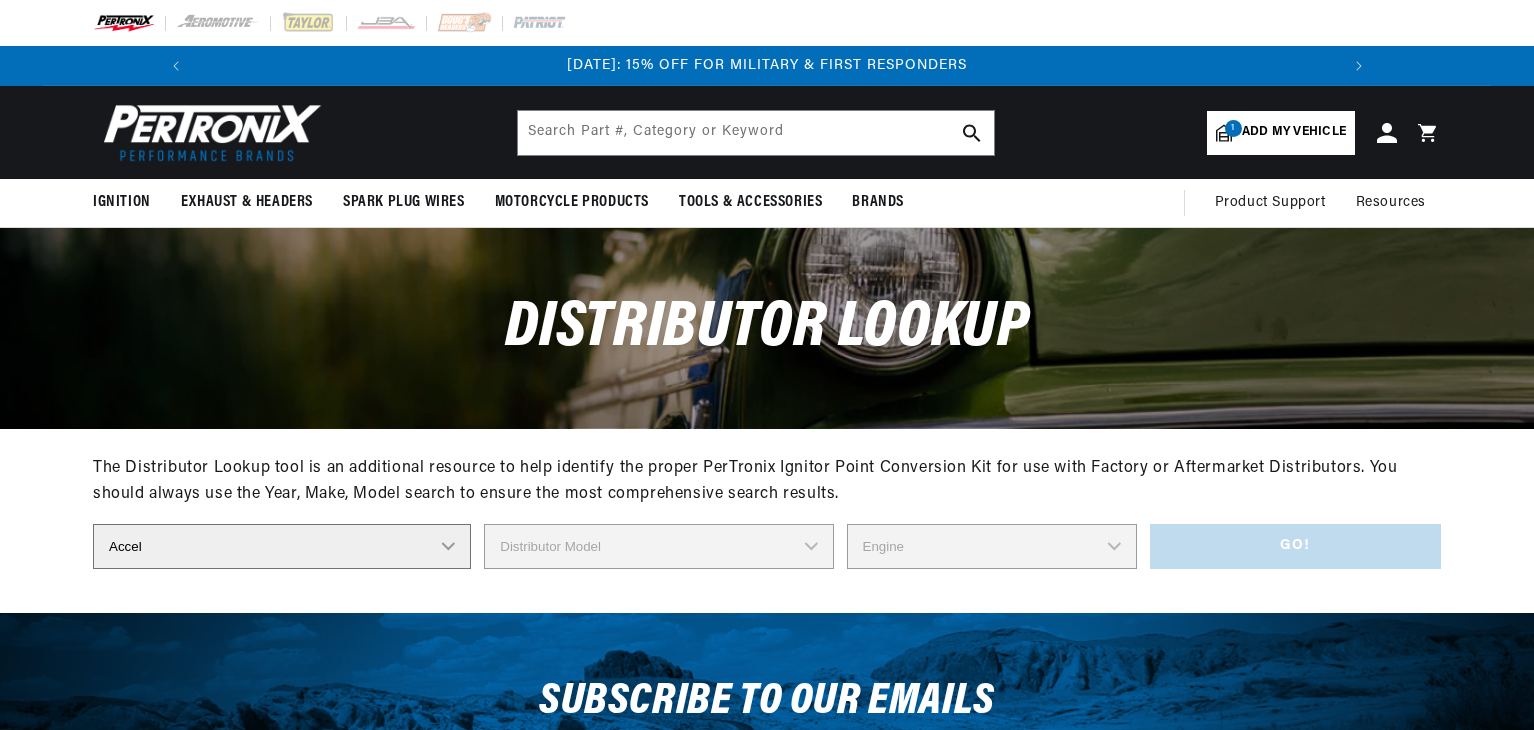 select on "Accel" 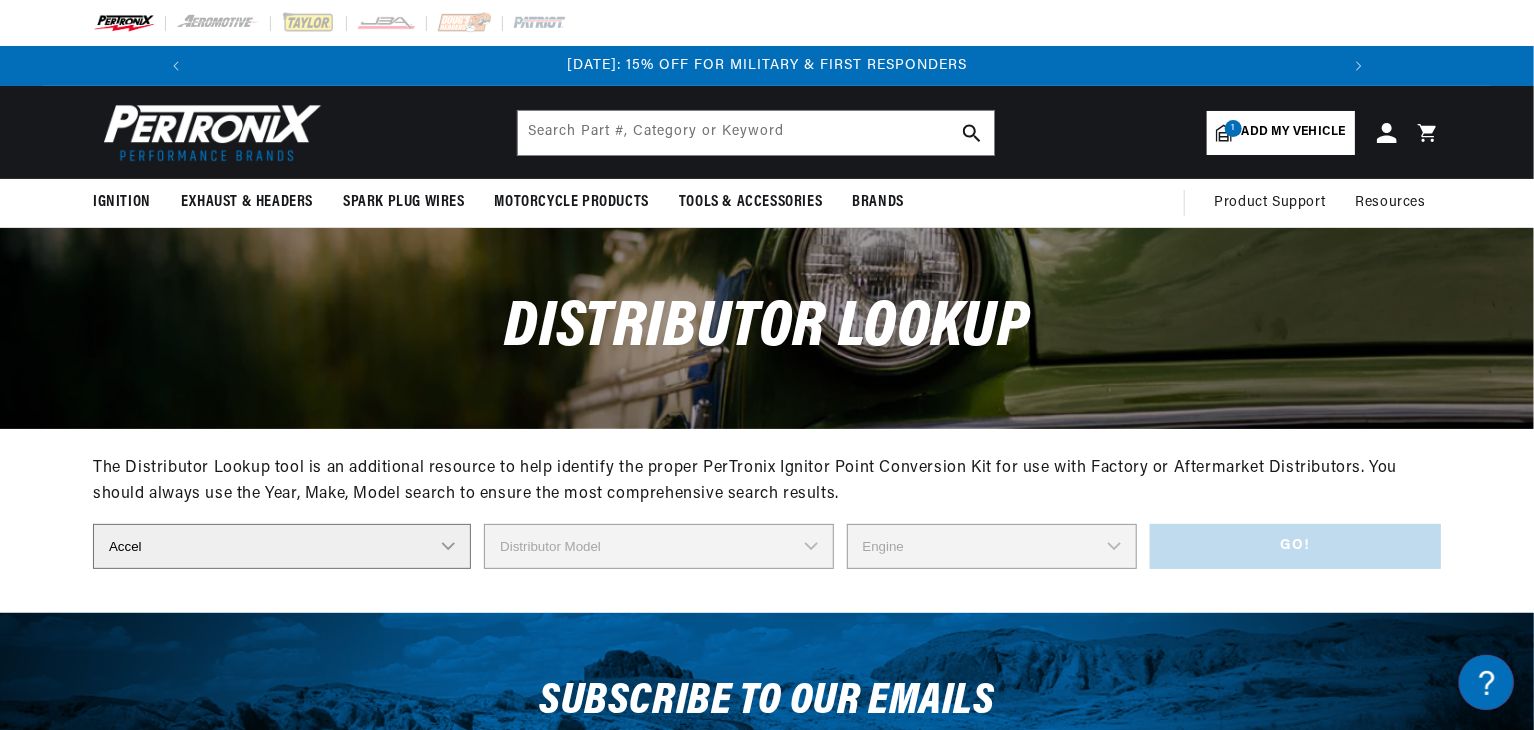 scroll, scrollTop: 0, scrollLeft: 0, axis: both 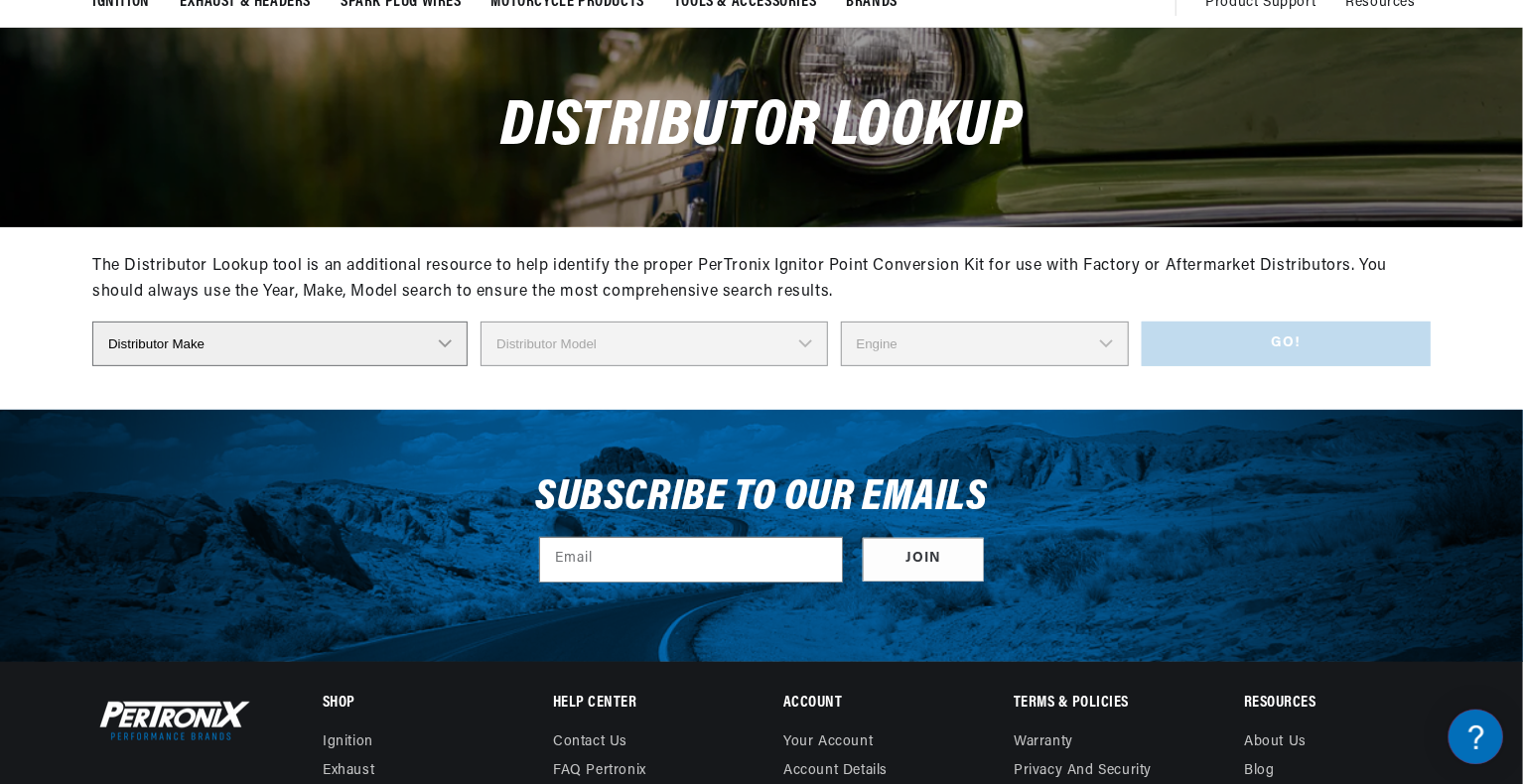 click on "Distributor Make
Accel Aldon Autolite Bosch Century Chrysler Clark Colt Continental Delco Ducellier Ford Hitachi Holley IHC Lucas Mallory Marelli Mazda Mercruiser Mitsubishi Nippondenso North Eastern Electric Perkins Prestolite SEV Sev Marchal Waukesha Wico Wisconsin" at bounding box center (280, 343) 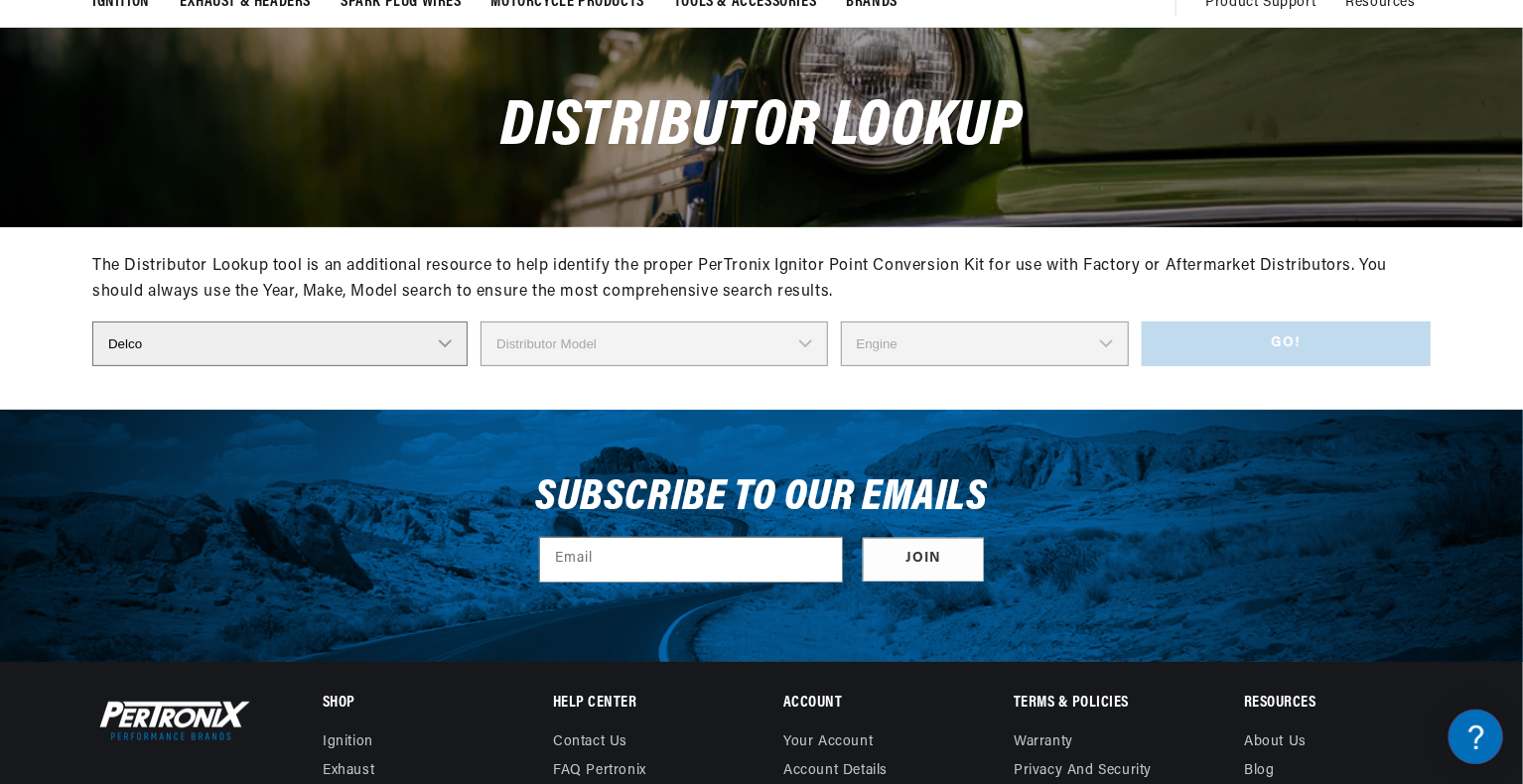 click on "Distributor Make
Accel Aldon Autolite Bosch Century Chrysler Clark Colt Continental Delco Ducellier Ford Hitachi Holley IHC Lucas Mallory Marelli Mazda Mercruiser Mitsubishi Nippondenso North Eastern Electric Perkins Prestolite SEV Sev Marchal Waukesha Wico Wisconsin" at bounding box center (280, 343) 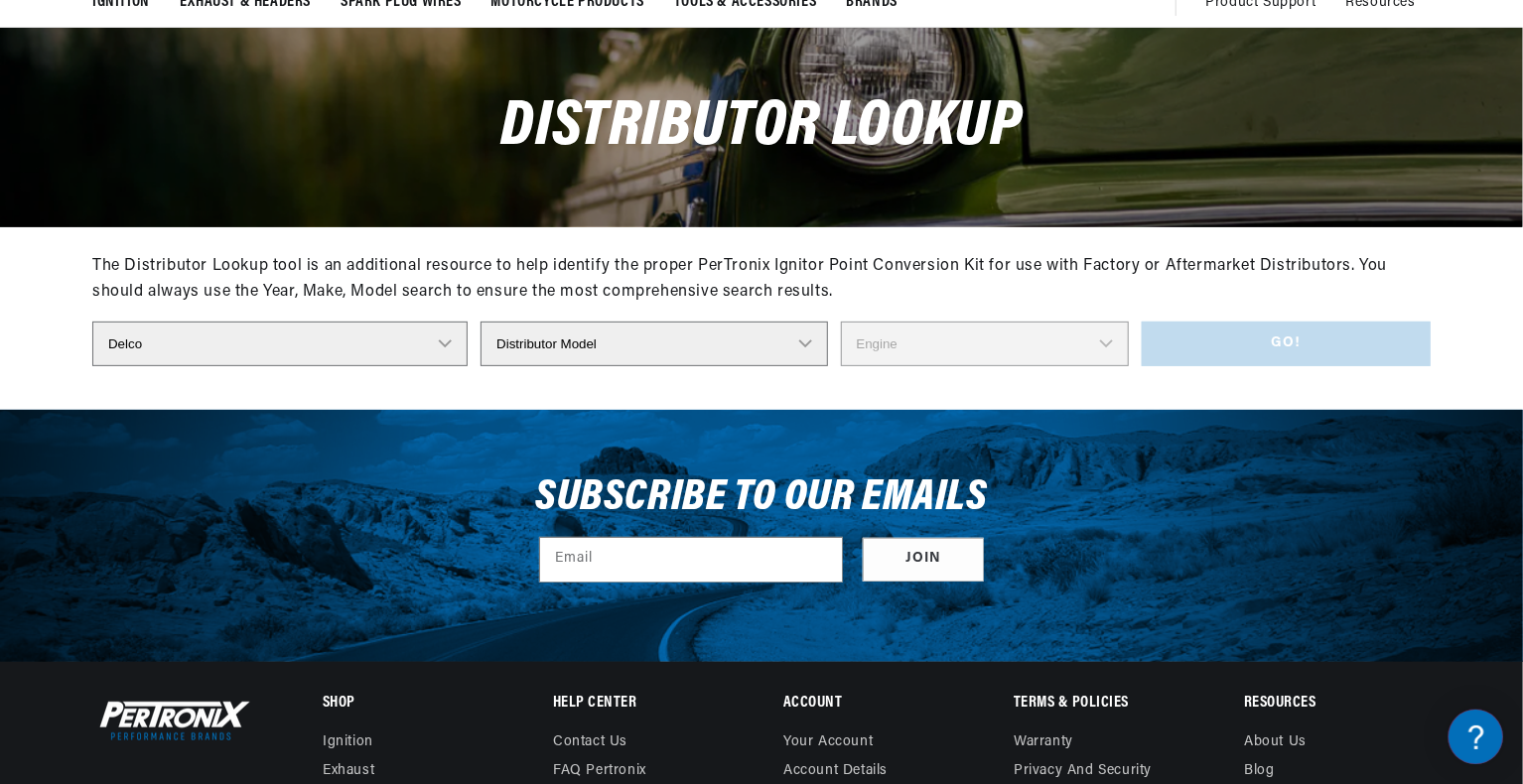 click on "Distributor Model
660 661 663 4145 6490 30137 91415 383581 384258 795329 980156 980500 982351 1110002 1110003 1110004 1110005 1110007 1110008 1110009 1110011 1110013 1110014 1110015 1110017 1110018 1110019 1110020 1110021 1110022 1110023 1110024 1110031 1110034 1110035 1110036 1110040 1110043 1110044 1110045 1110048 1110051 1110052 1110055 1110056 1110057 1110060 1110061 1110062 1110063 1110065 1110069 1110070 1110073 1110074 1110075 1110076 1110077 1110081 1110082 1110084 1110085 1110086 1110087 1110088 1110089 1110090 1110091 1110092 1110095 1110096 1110097 1110099 1110100 1110101 1110102 1110103 1110104 1110106 1110107 1110110 1110112 1110113 1110115 1110116 1110117 1110118 1110119 1110120 1110122 1110123 1110124 1110125 1110126 1110128 1110130 1110132 1110133 1110134 1110135 1110136 1110138 1110139 1110140 1110149 1110151 1110153 1110156 1110159 1110161 1110162 1110163 1110165 1110167 1110168 1110169 1110174 1110175 1110178 1110180 1110181 1110182 1110183 1110184 1110185 1110187 622A" at bounding box center [653, 343] 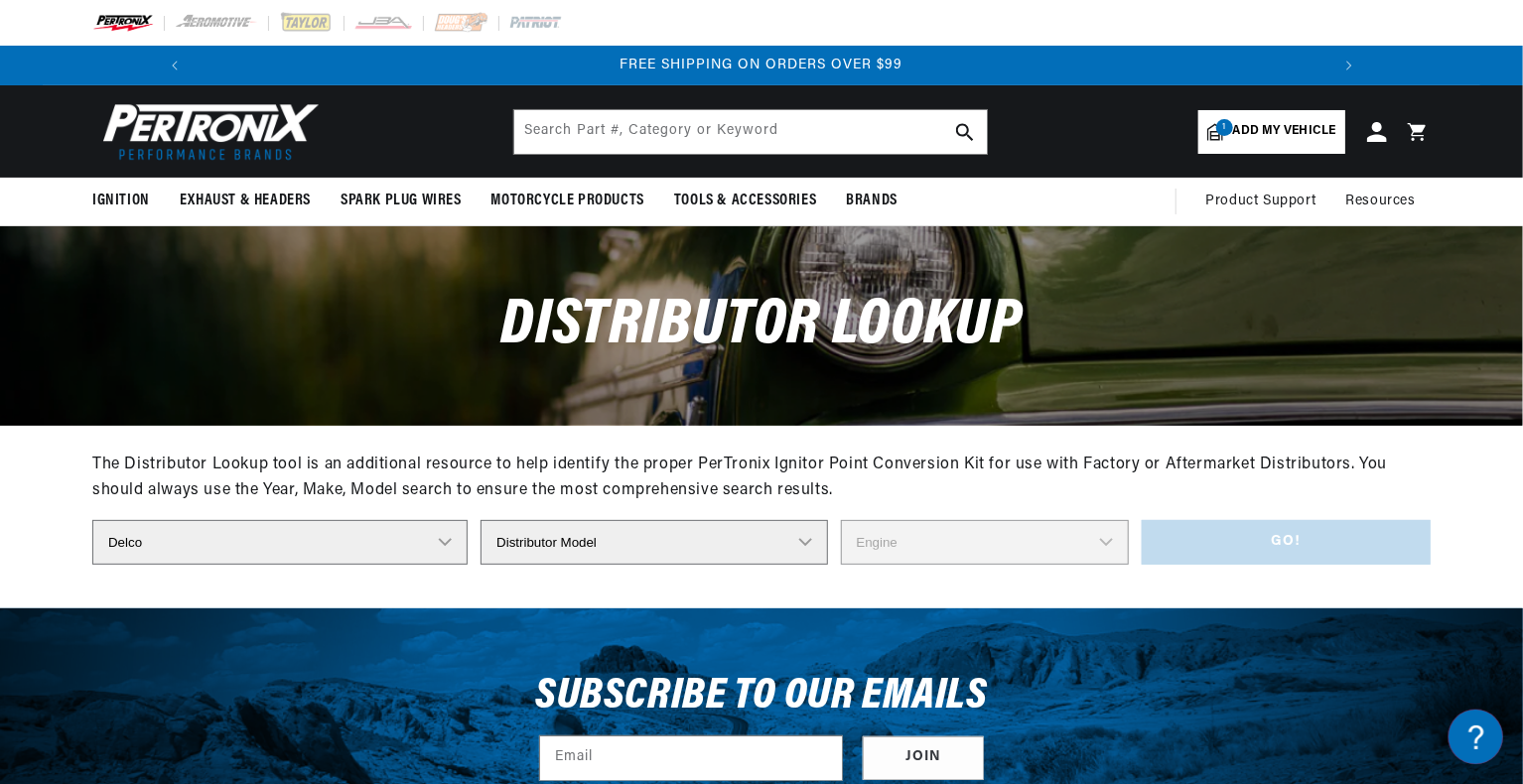 scroll, scrollTop: 0, scrollLeft: 0, axis: both 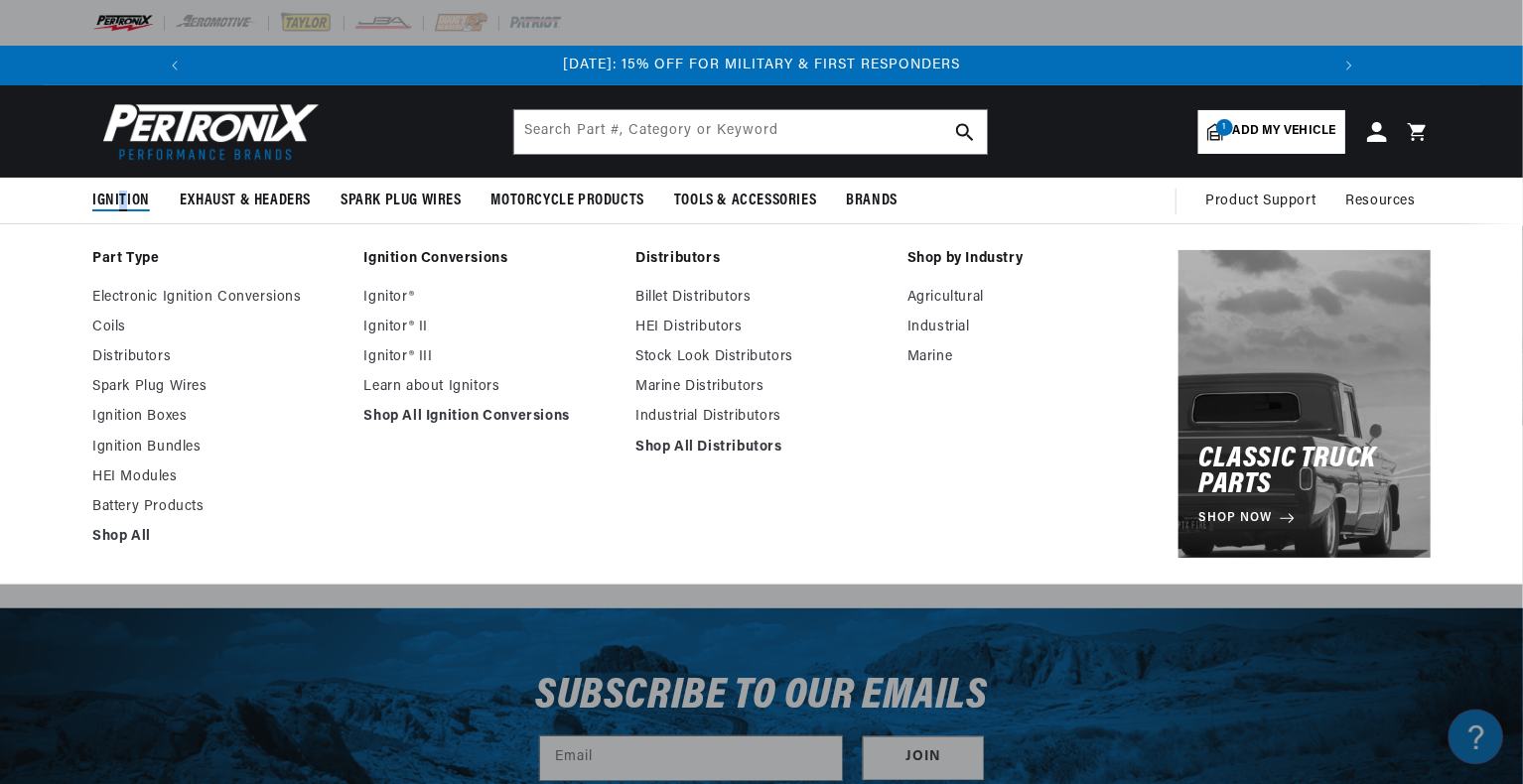 click on "Ignition" at bounding box center [121, 200] 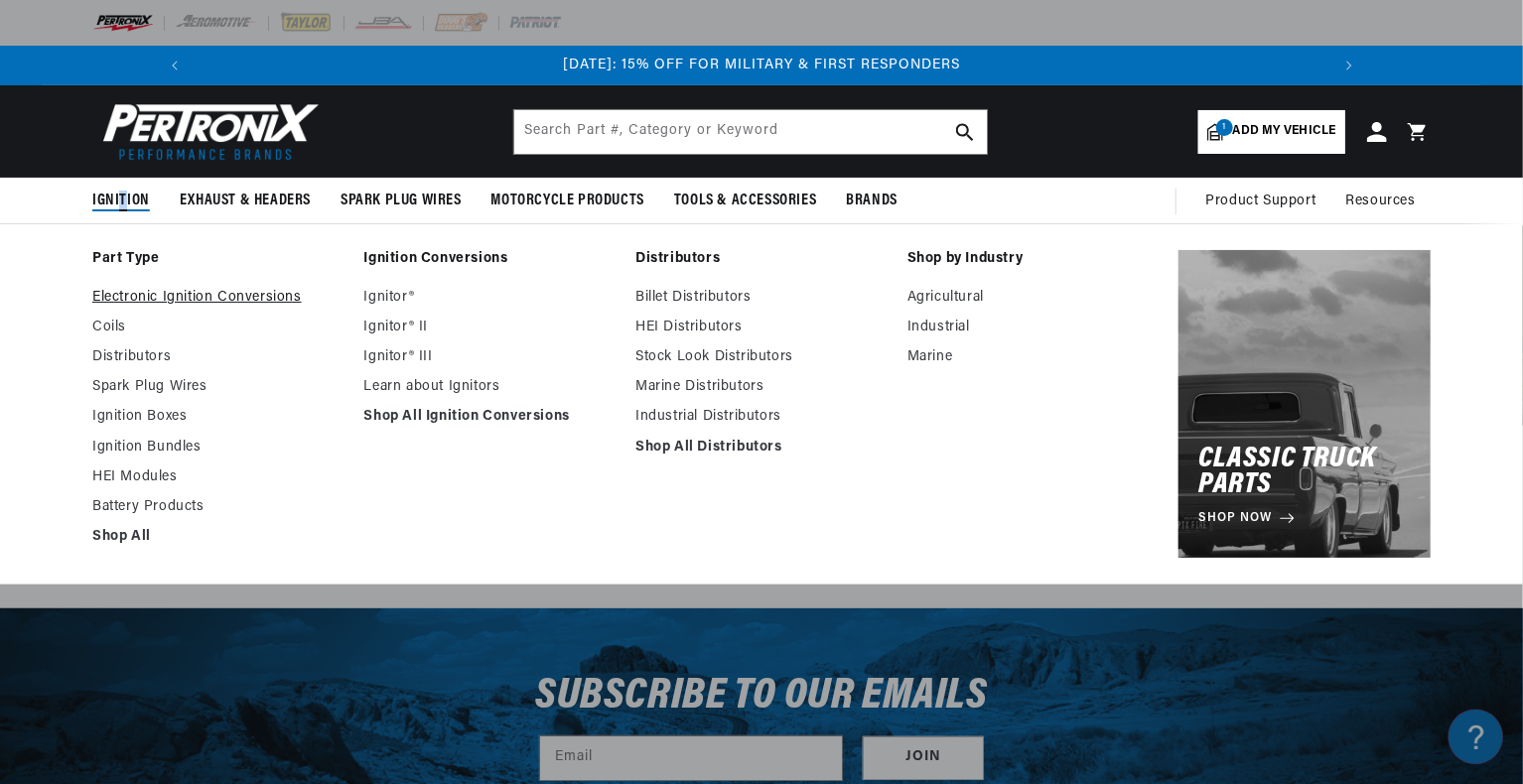 click on "Electronic Ignition Conversions" at bounding box center [218, 298] 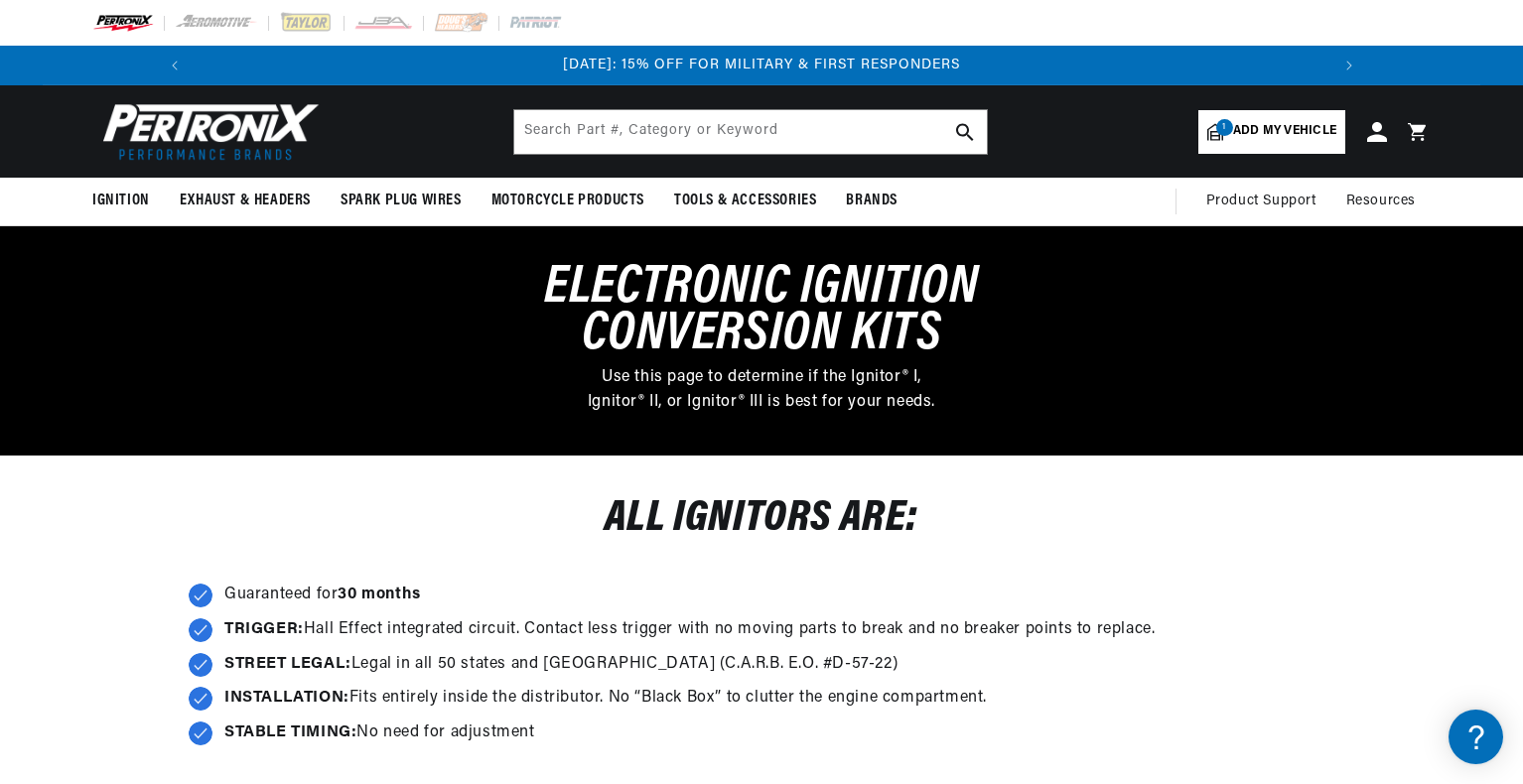 scroll, scrollTop: 0, scrollLeft: 0, axis: both 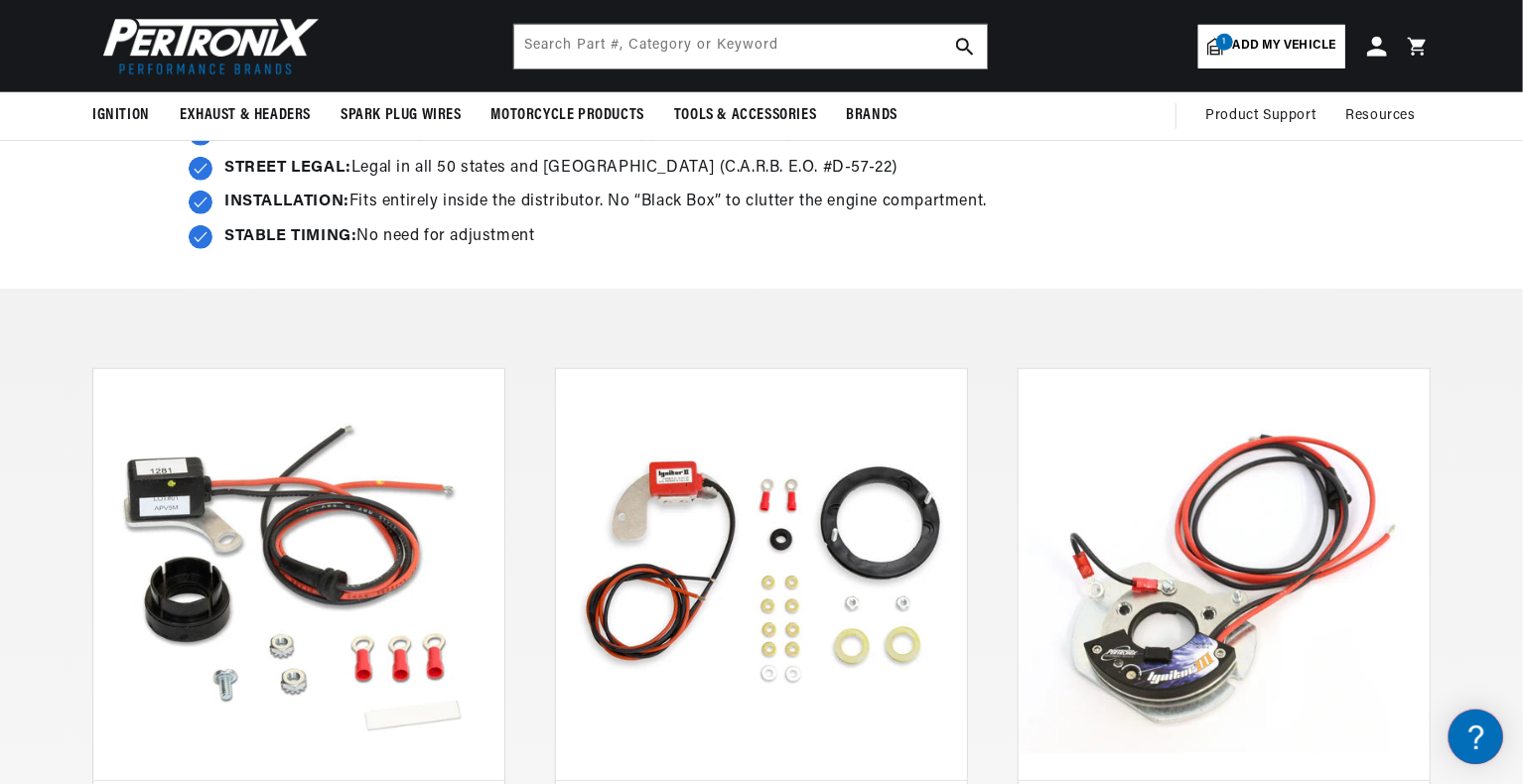 click at bounding box center [762, 575] 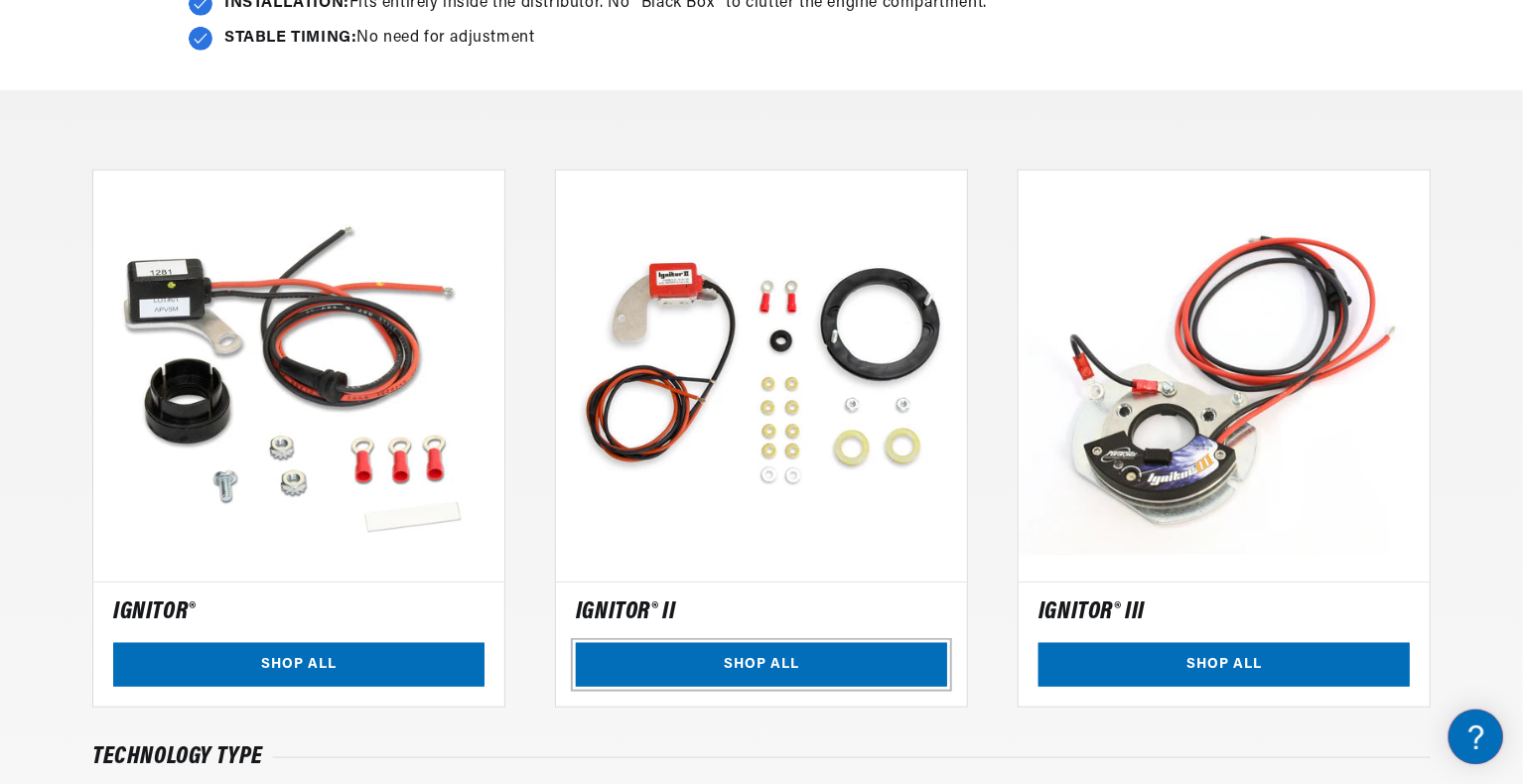 click on "SHOP ALL" at bounding box center [762, 665] 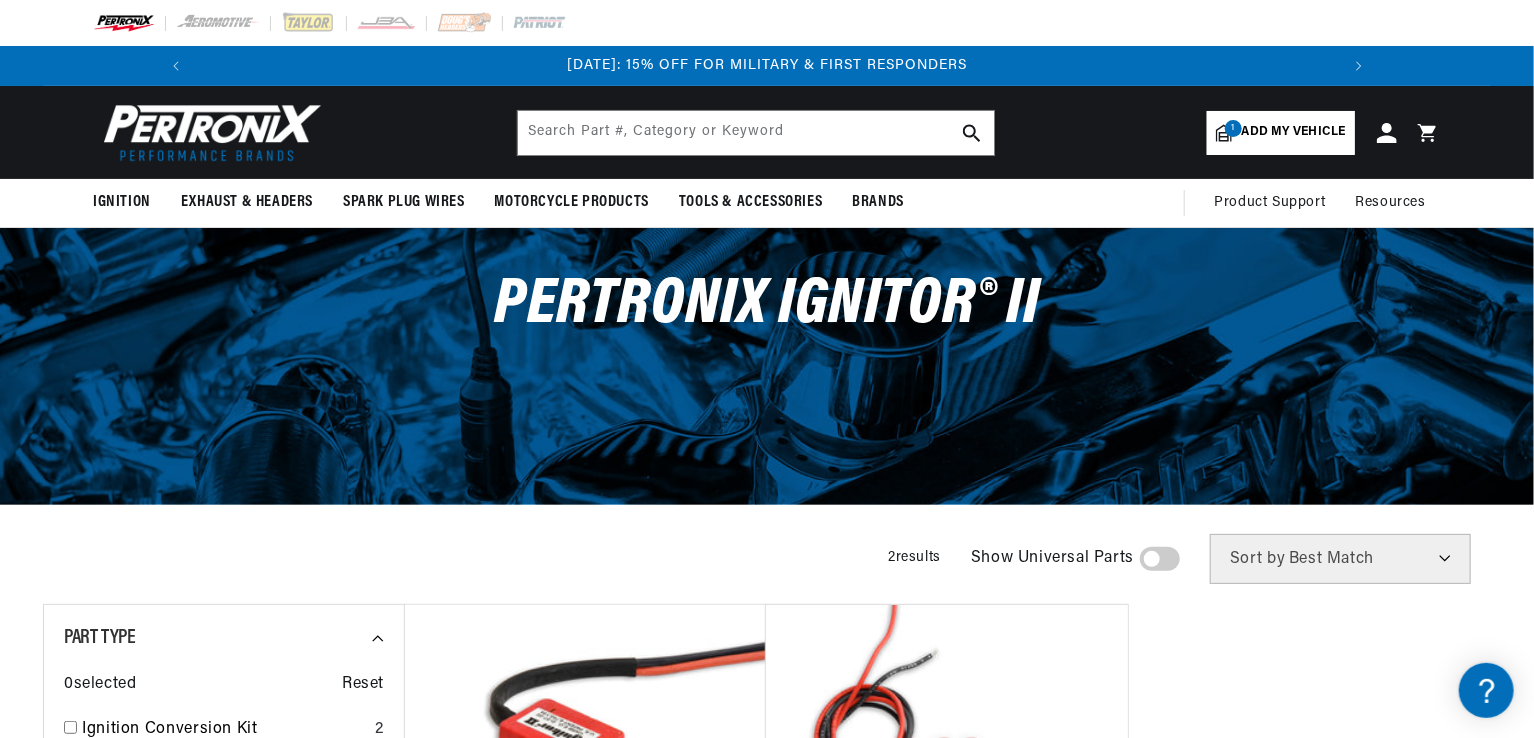 scroll, scrollTop: 300, scrollLeft: 0, axis: vertical 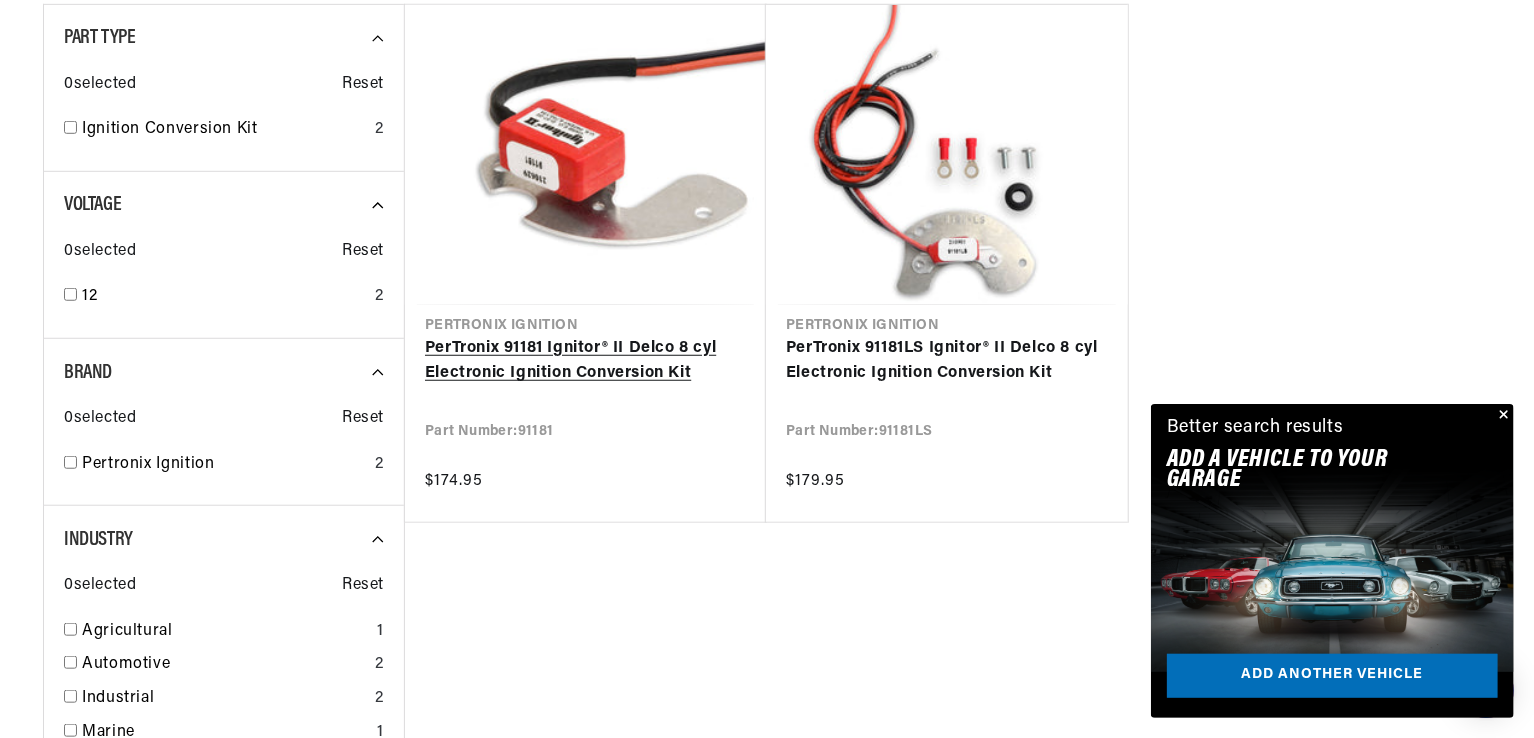 click on "PerTronix 91181 Ignitor® II Delco 8 cyl Electronic Ignition Conversion Kit" at bounding box center (585, 361) 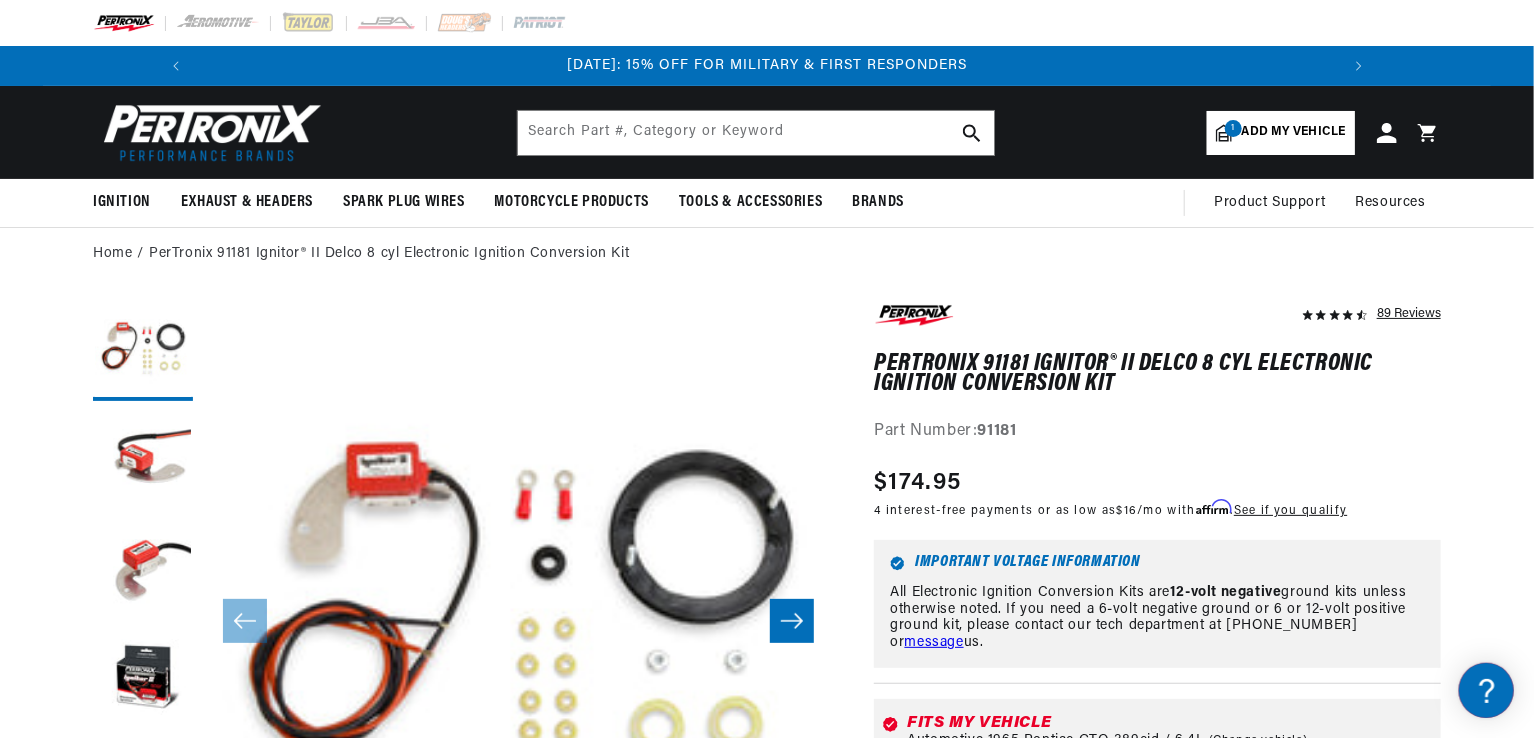 scroll, scrollTop: 100, scrollLeft: 0, axis: vertical 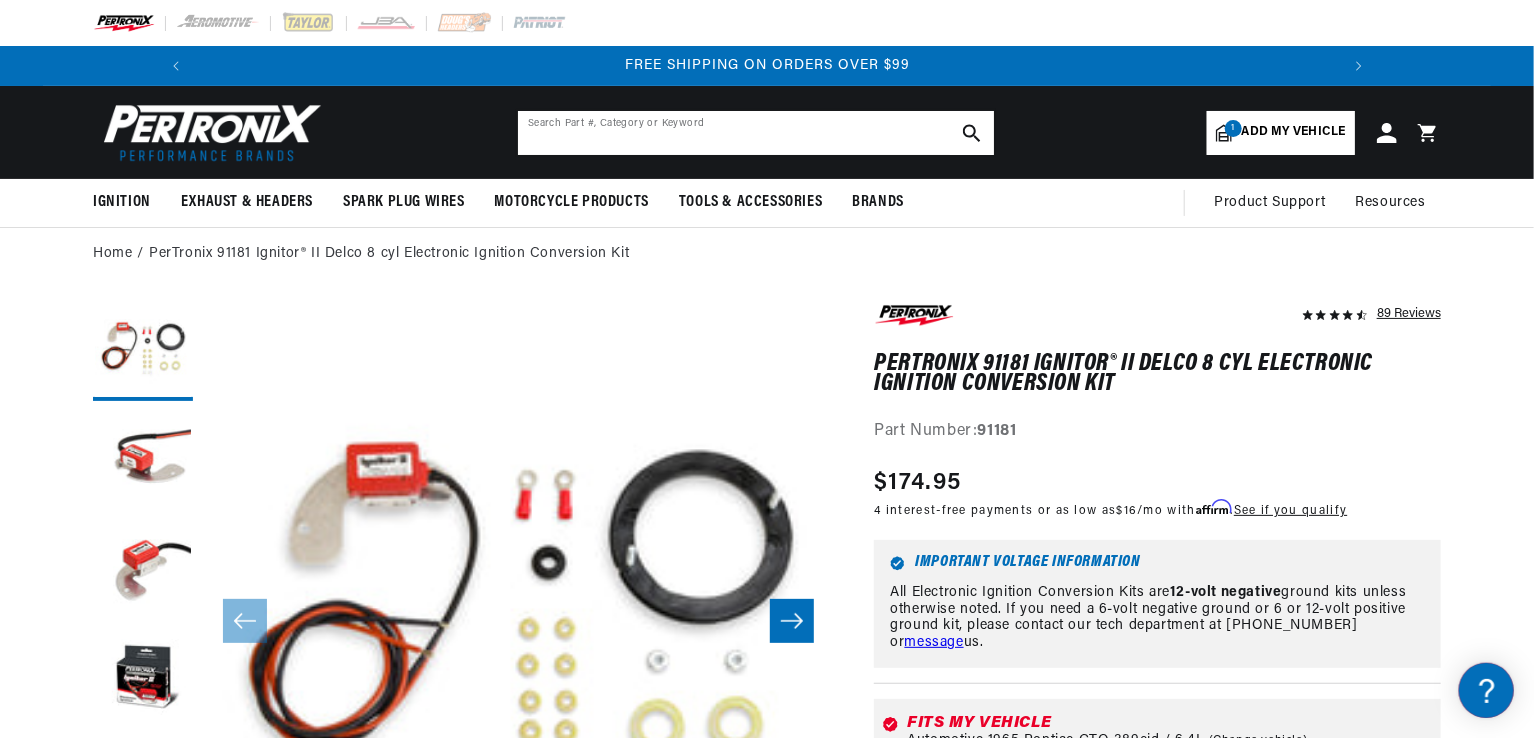 click at bounding box center (756, 133) 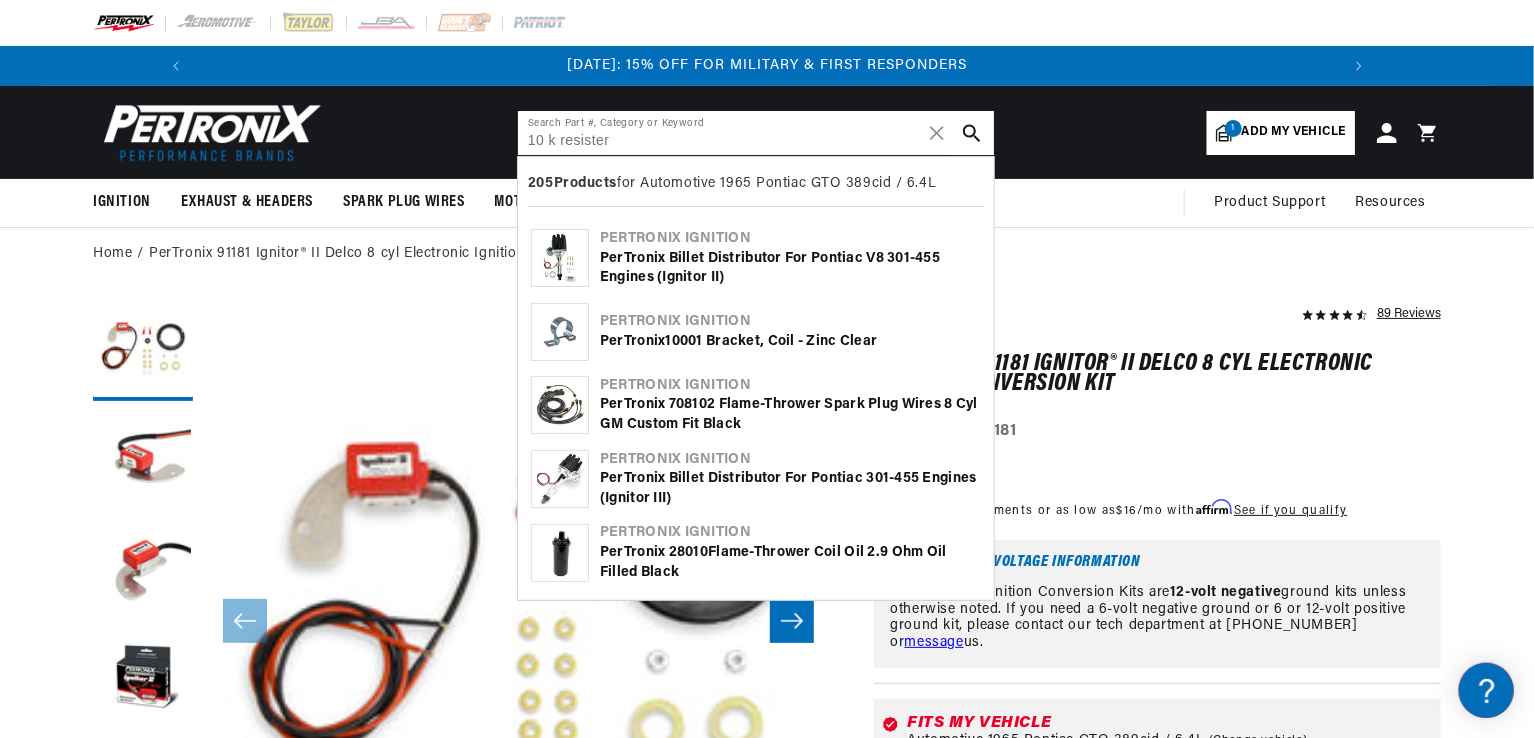 scroll, scrollTop: 0, scrollLeft: 1180, axis: horizontal 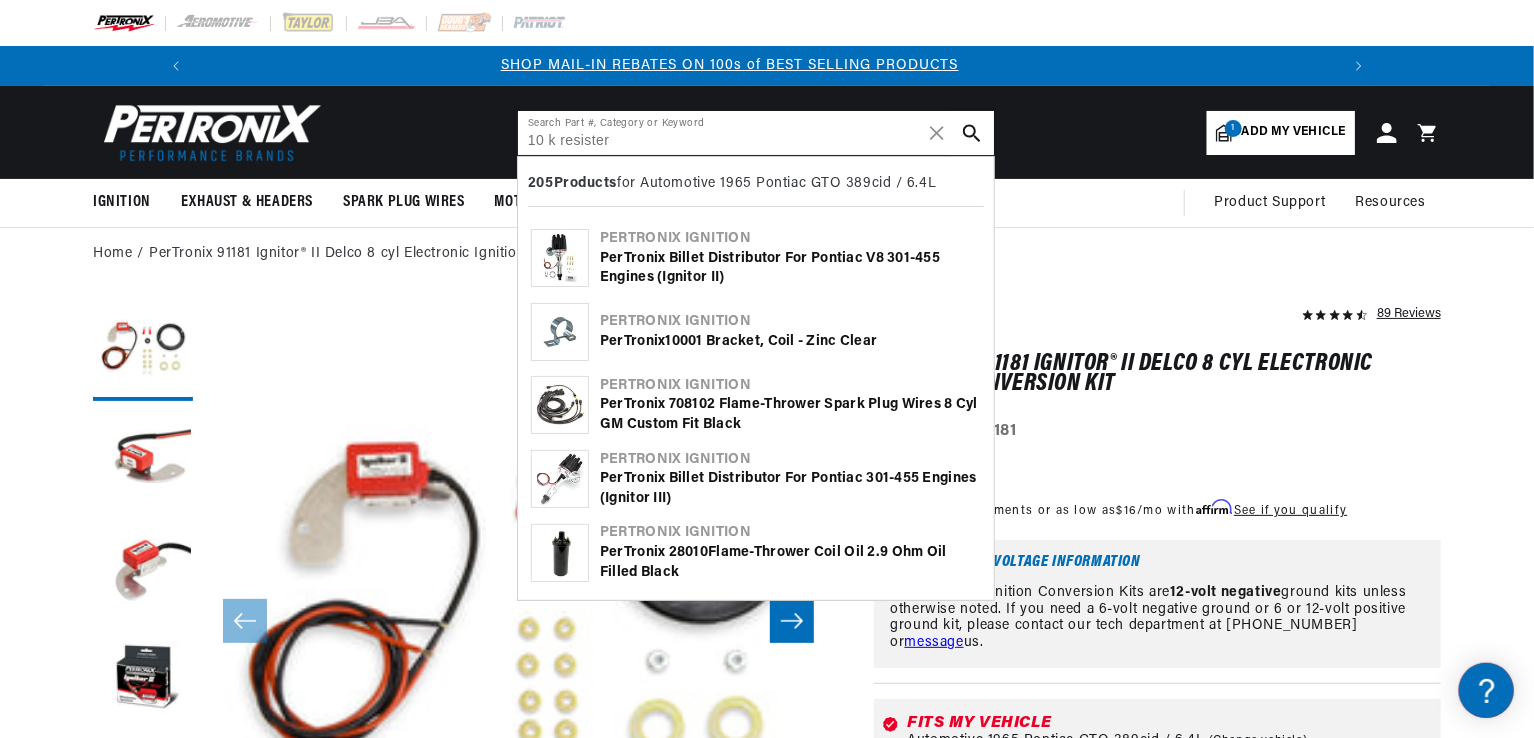 type on "10 k resister" 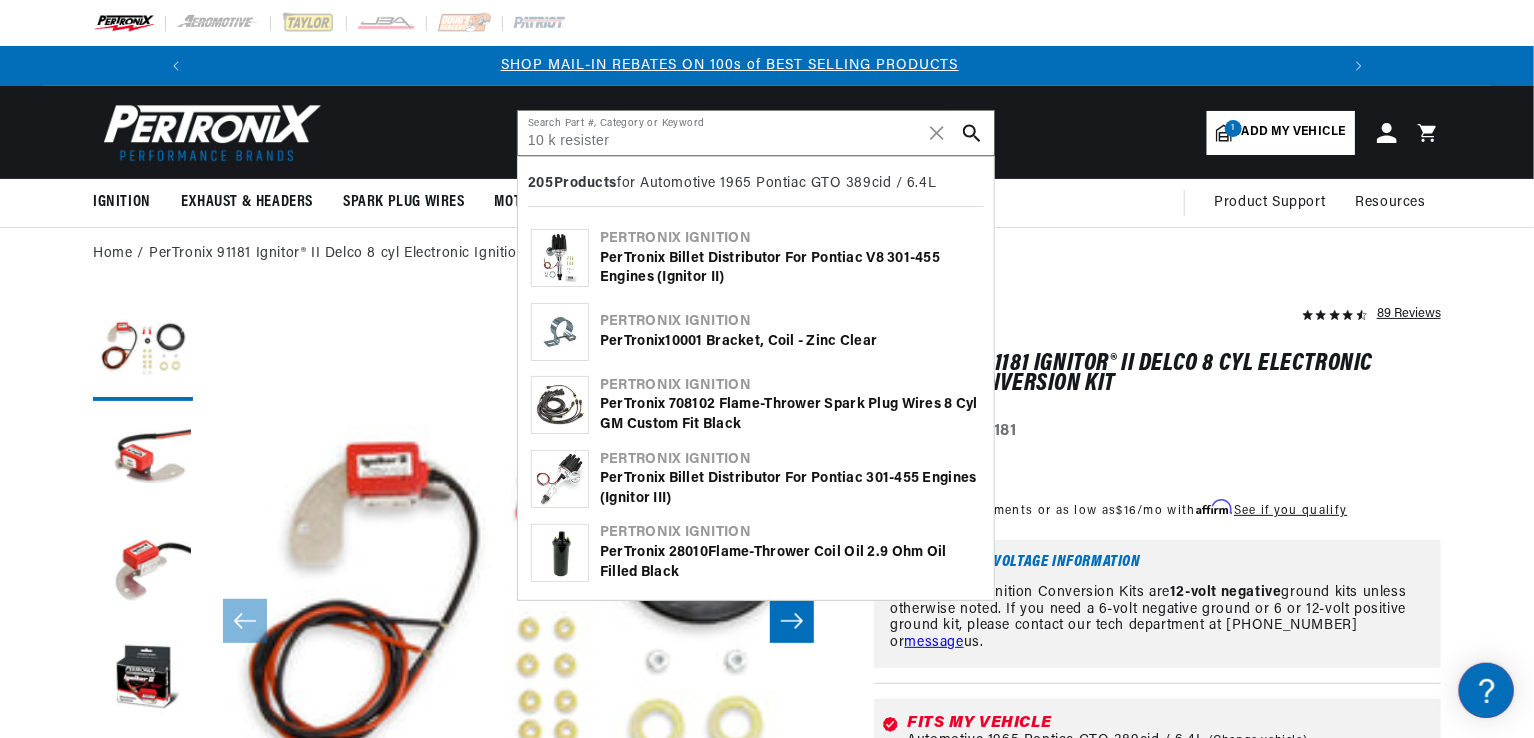click 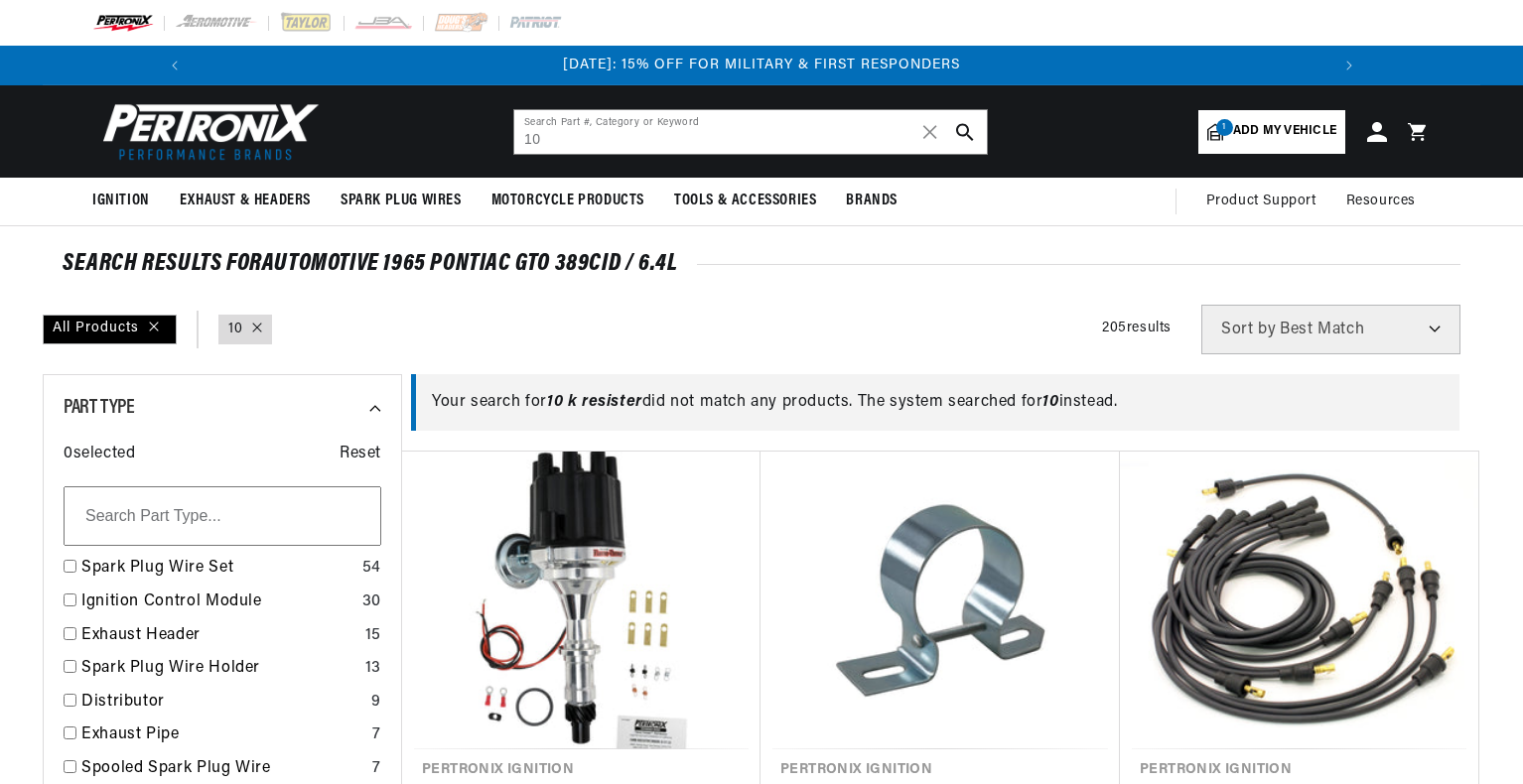 scroll, scrollTop: 0, scrollLeft: 0, axis: both 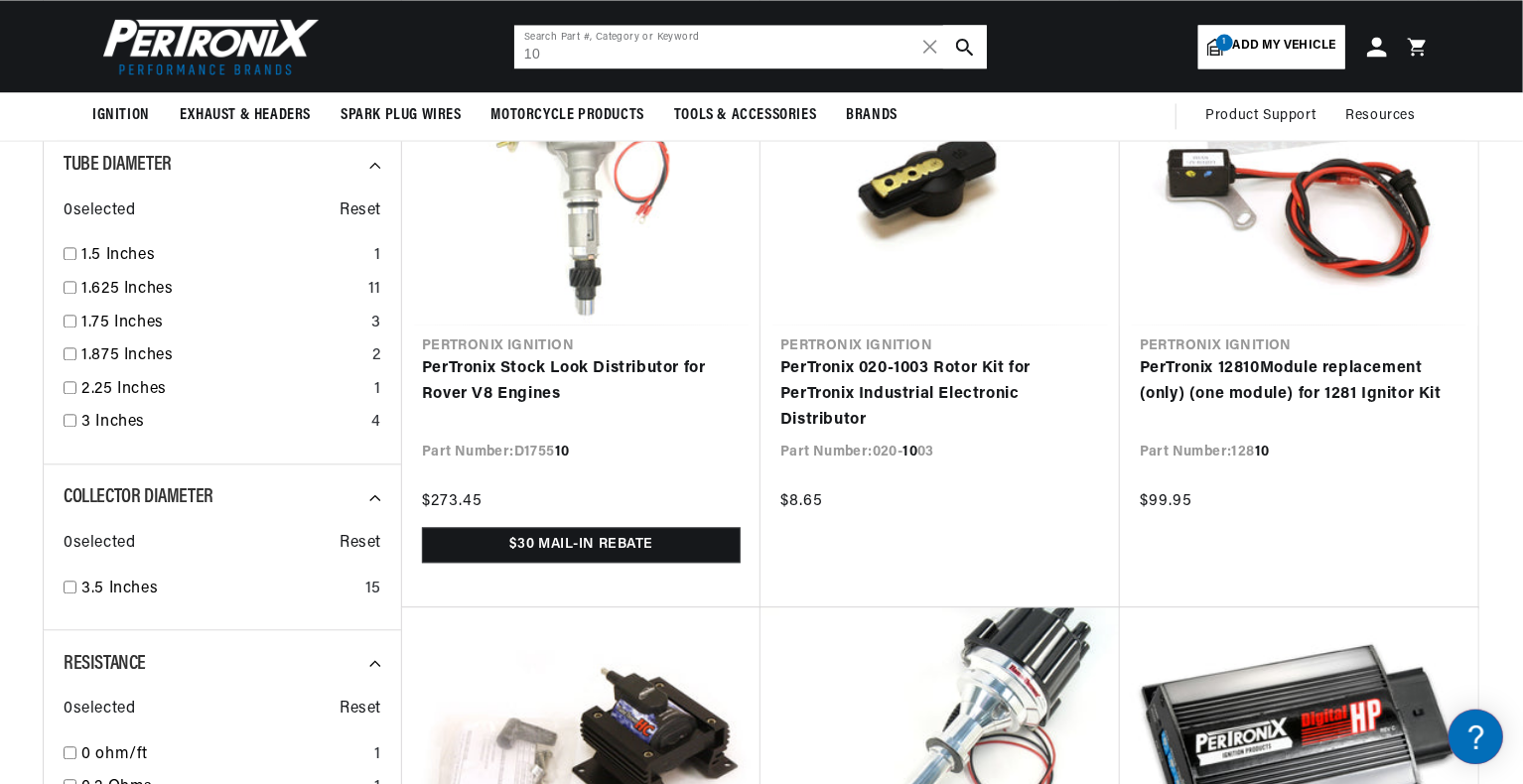 click on "10" at bounding box center [751, 47] 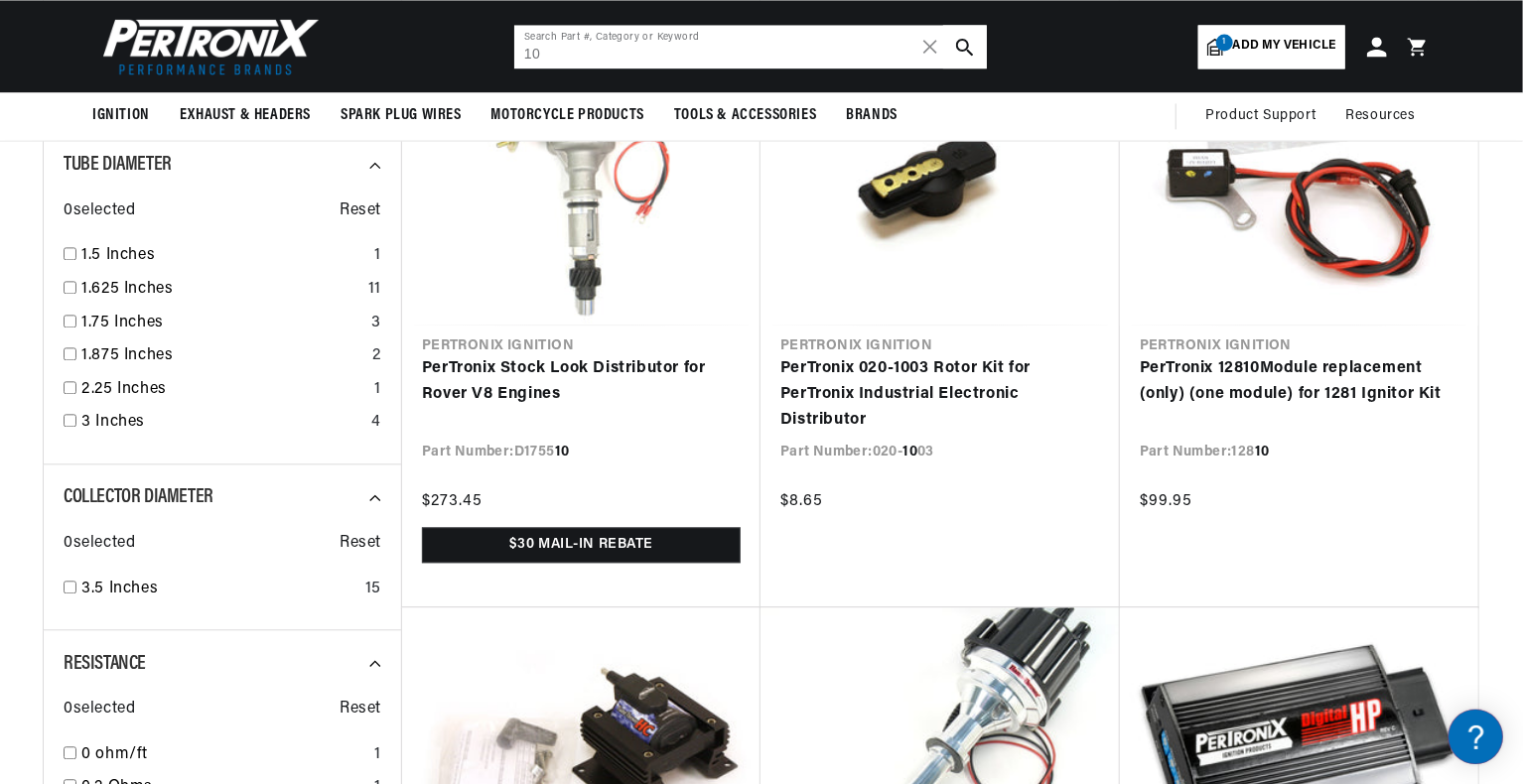type on "1" 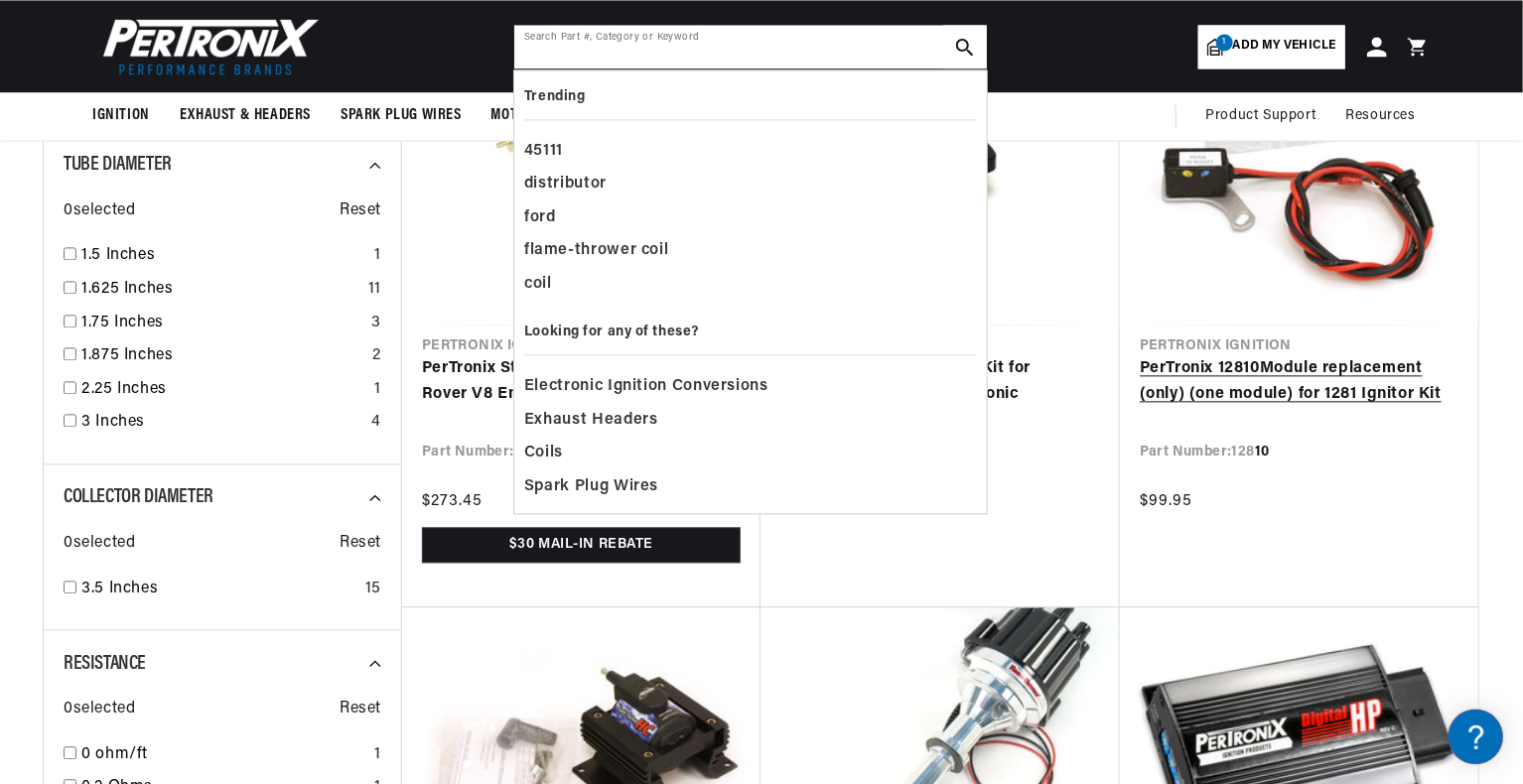 scroll, scrollTop: 0, scrollLeft: 2345, axis: horizontal 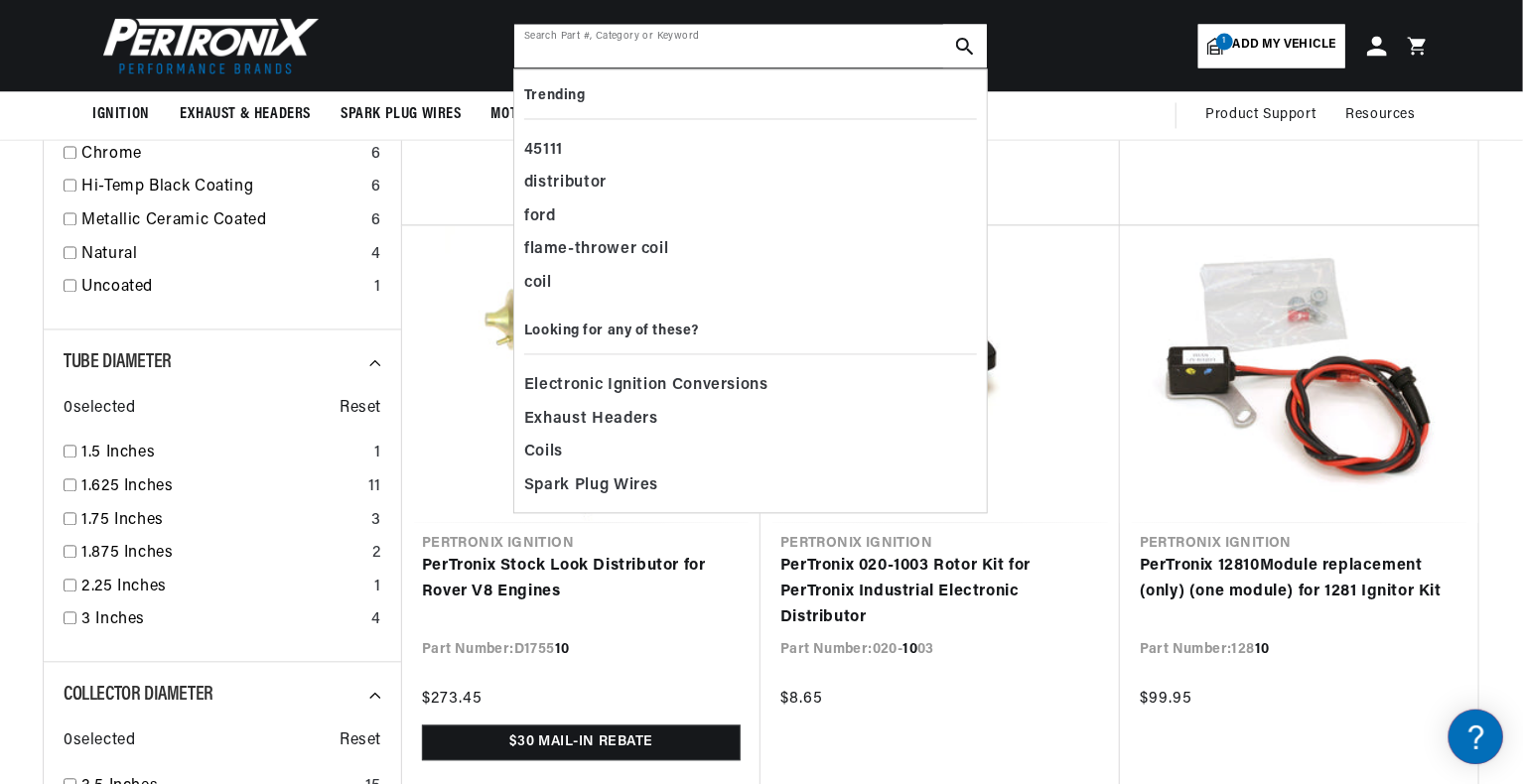 type 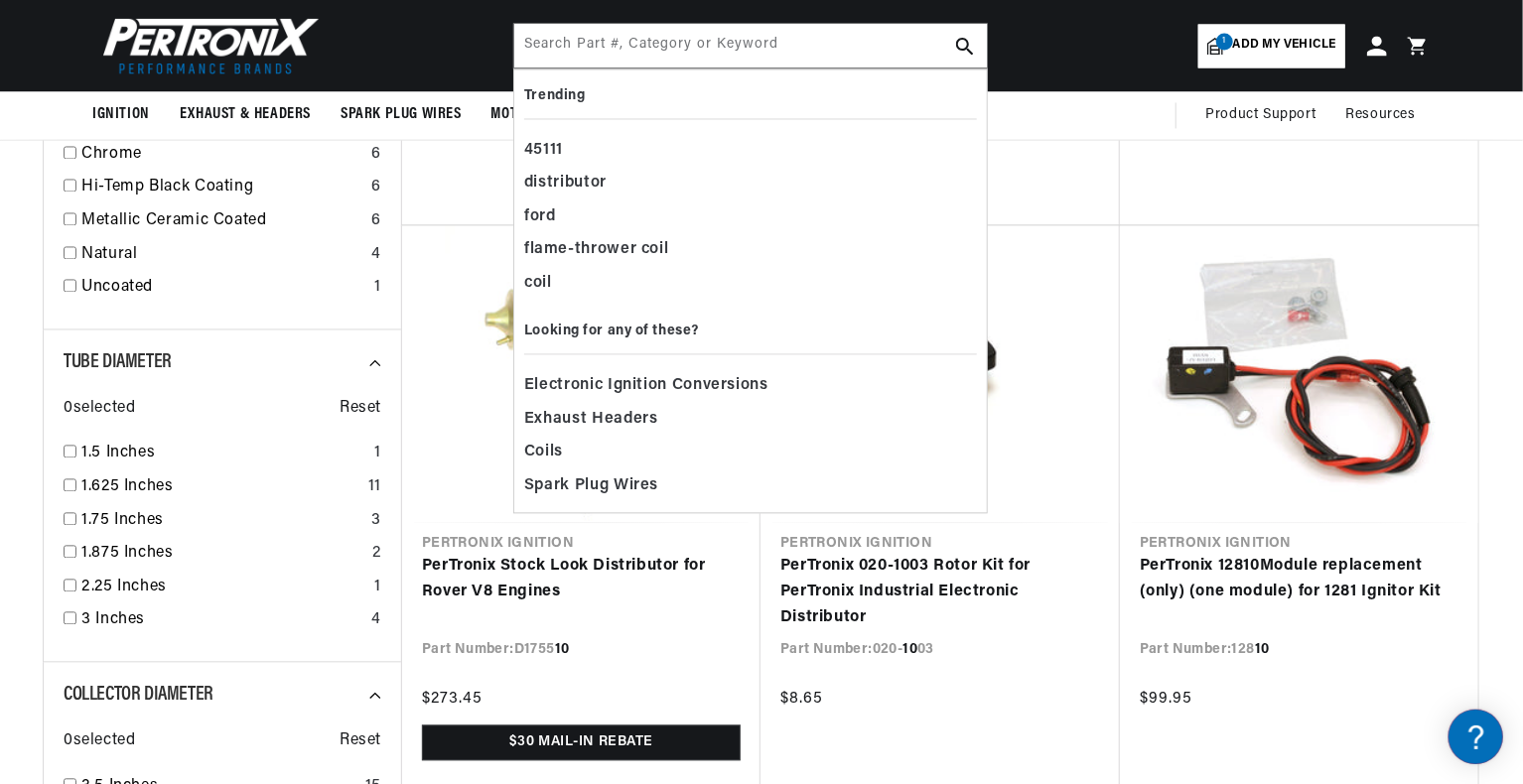 click on "Taylor Cable 5 10 51 8mm Streethunder Custom Spark Plug Wires 8 cyl black" at bounding box center (940, 14) 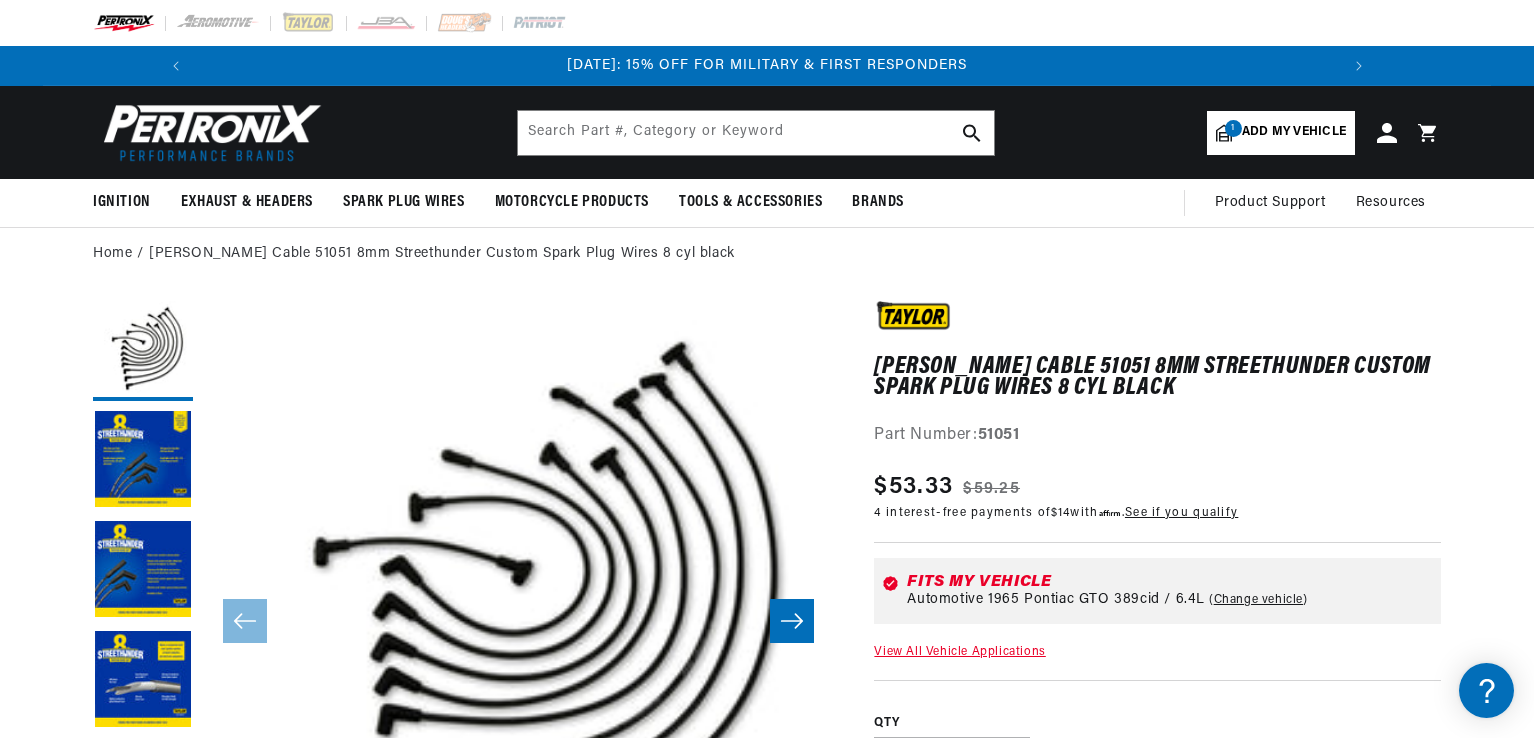 scroll, scrollTop: 0, scrollLeft: 0, axis: both 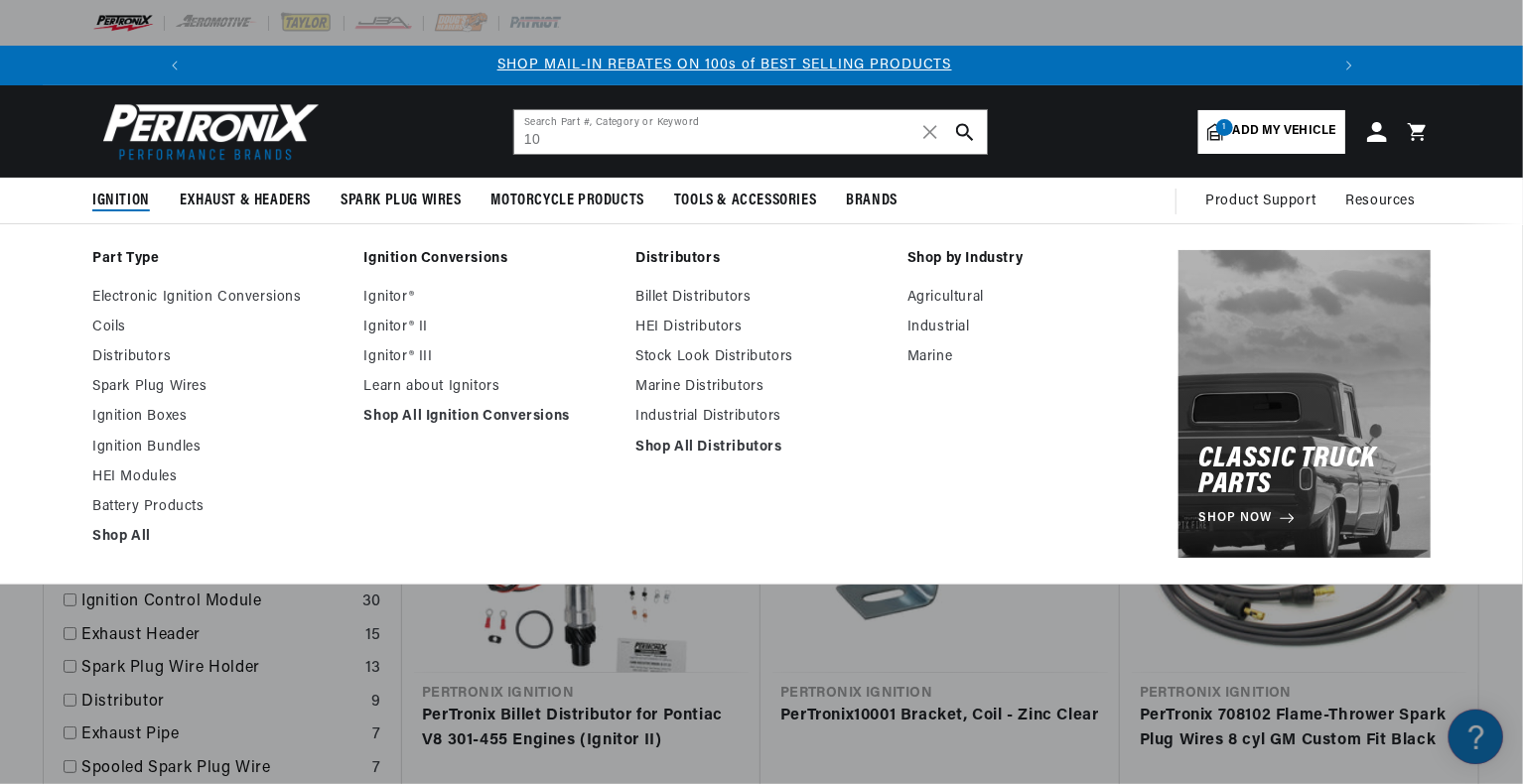 click on "Ignition" at bounding box center (121, 200) 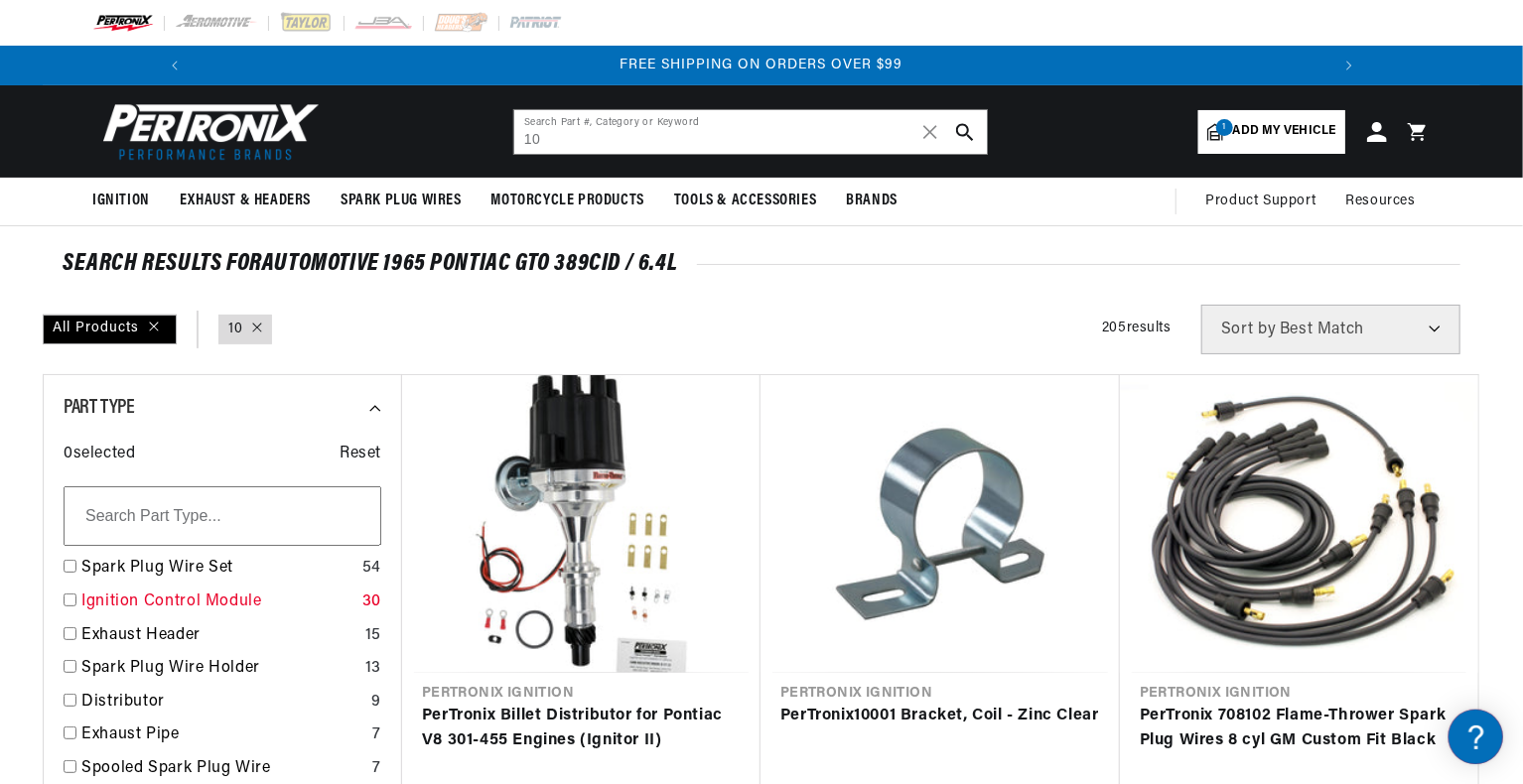 click on "Ignition Control Module" at bounding box center (217, 602) 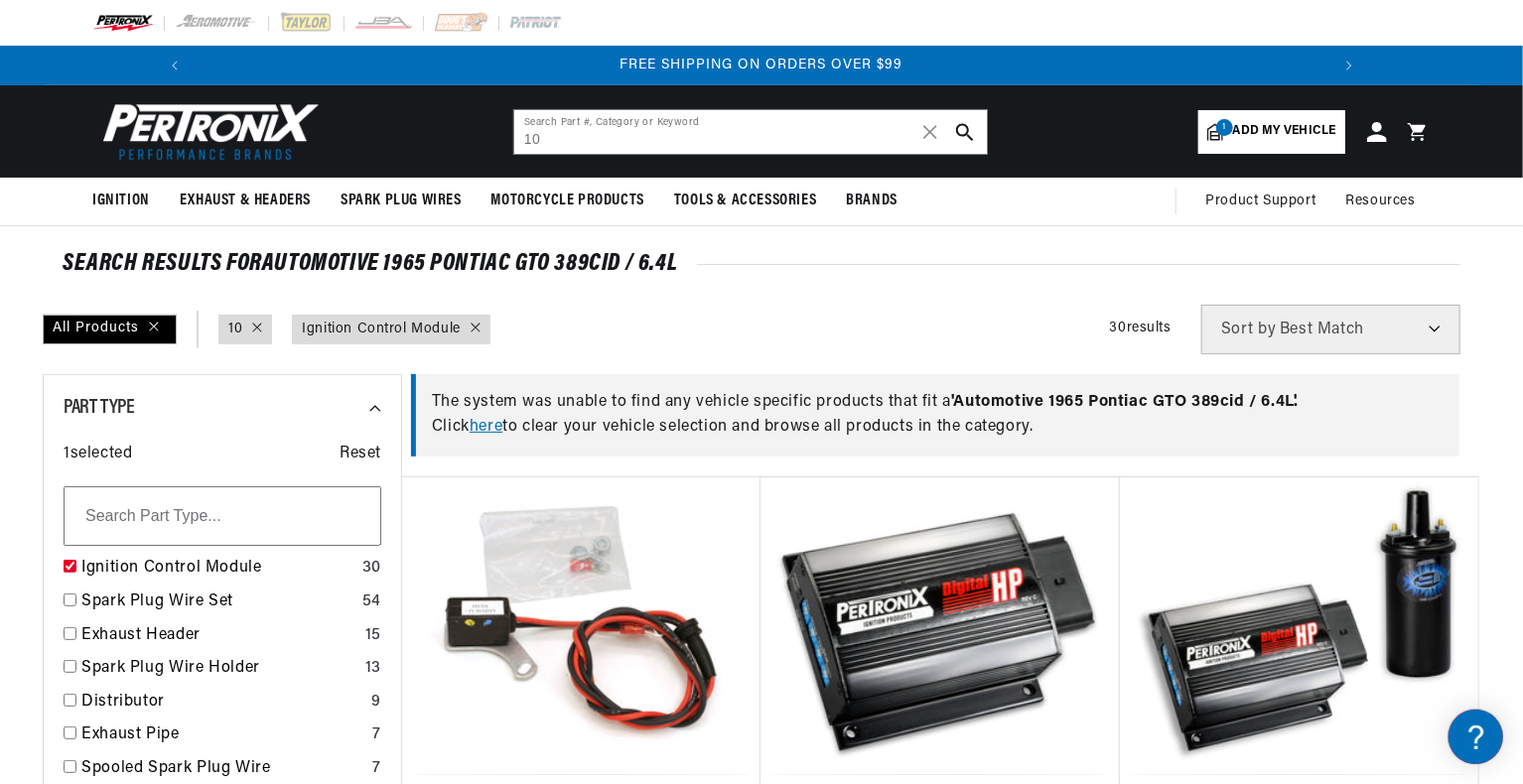 scroll, scrollTop: 0, scrollLeft: 0, axis: both 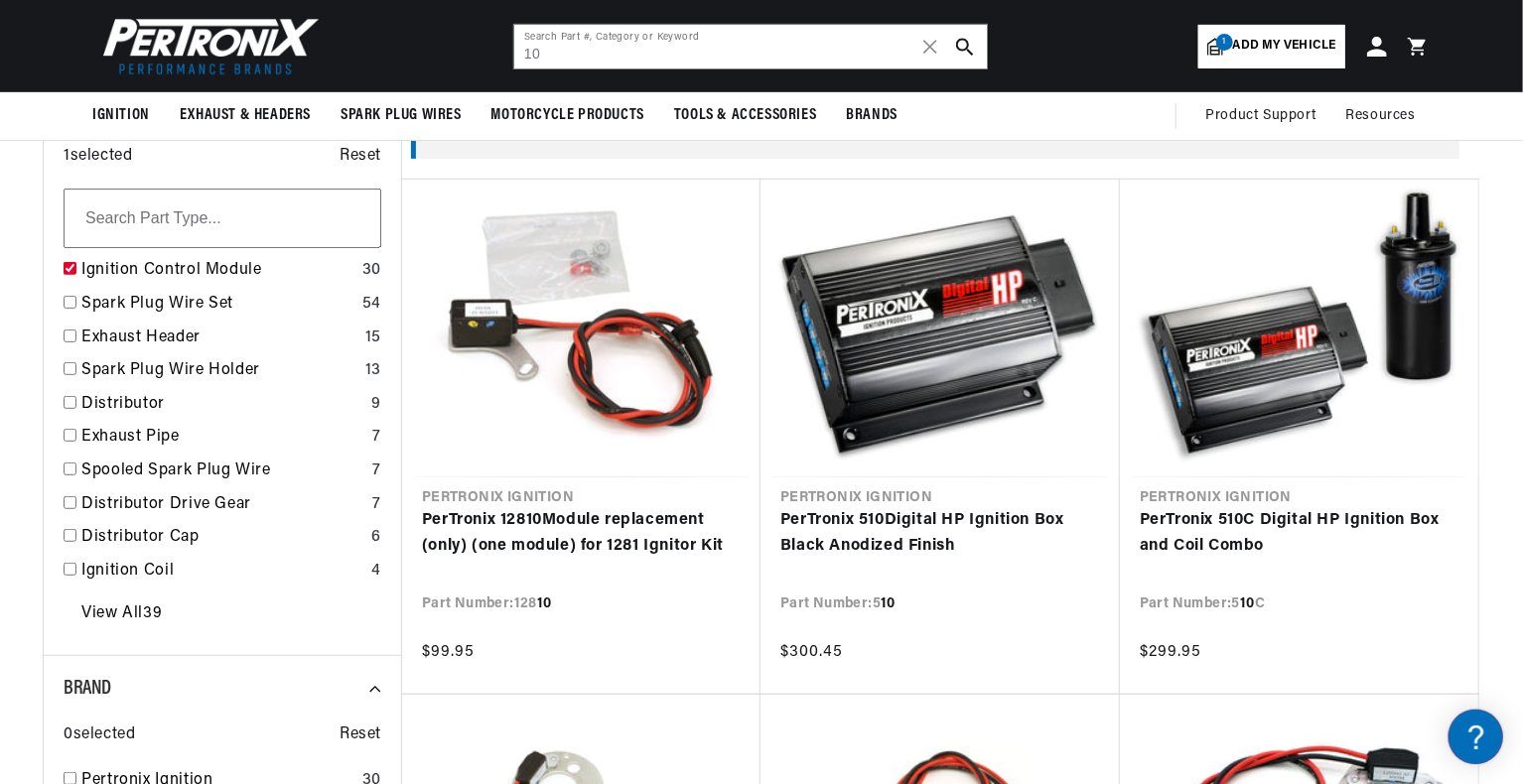 click on "View All  39" at bounding box center (121, 614) 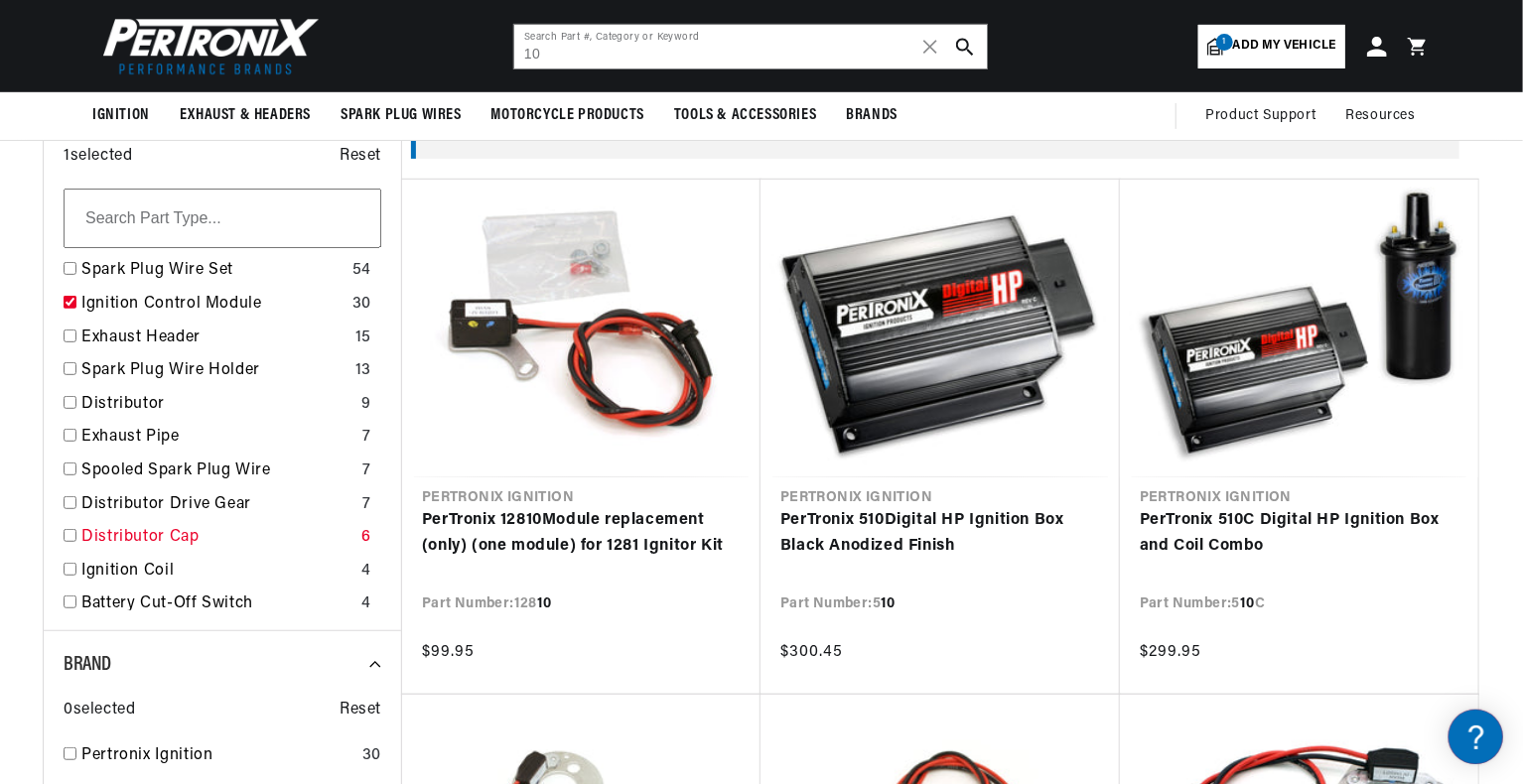 scroll, scrollTop: 0, scrollLeft: 1172, axis: horizontal 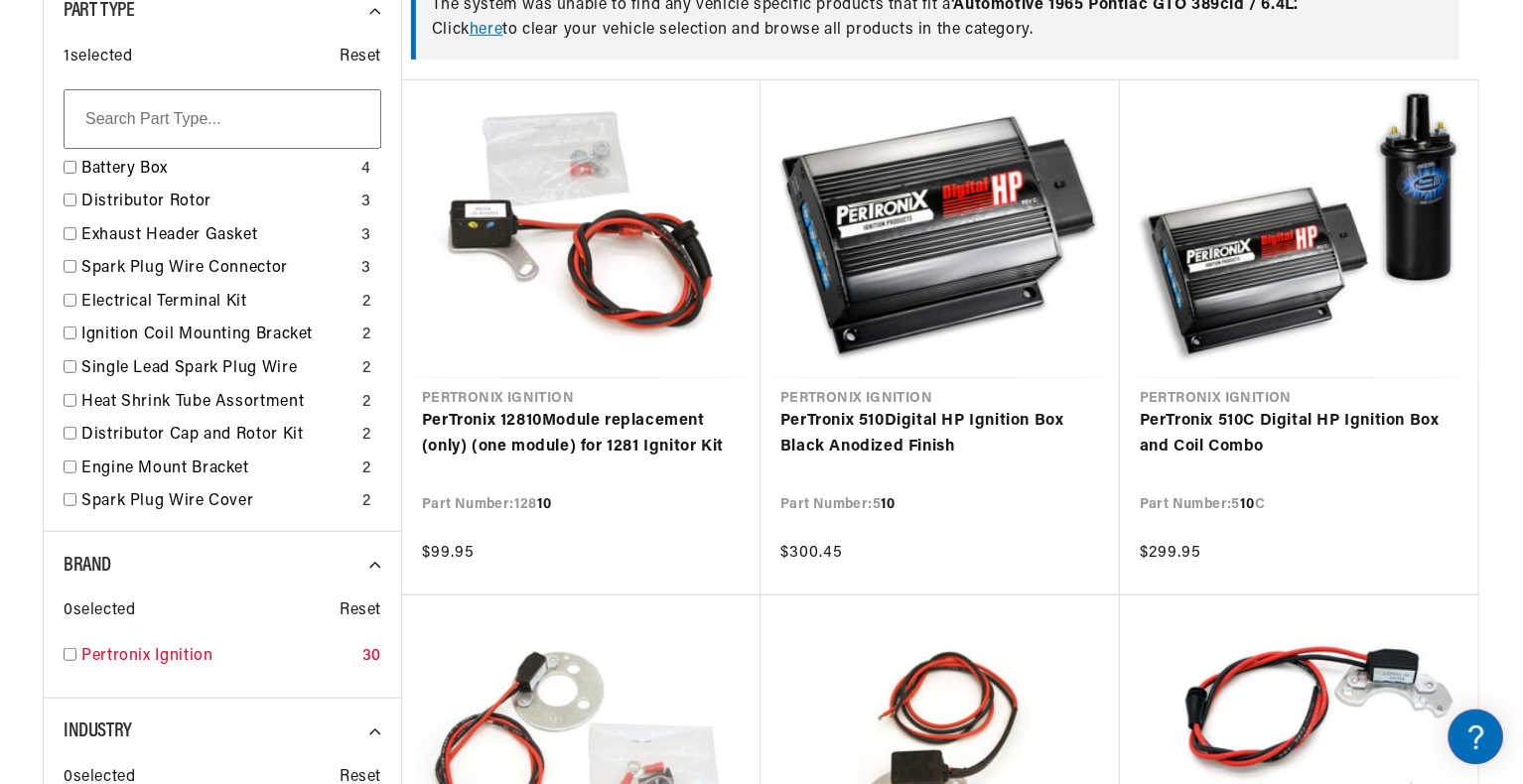 click at bounding box center (69, 654) 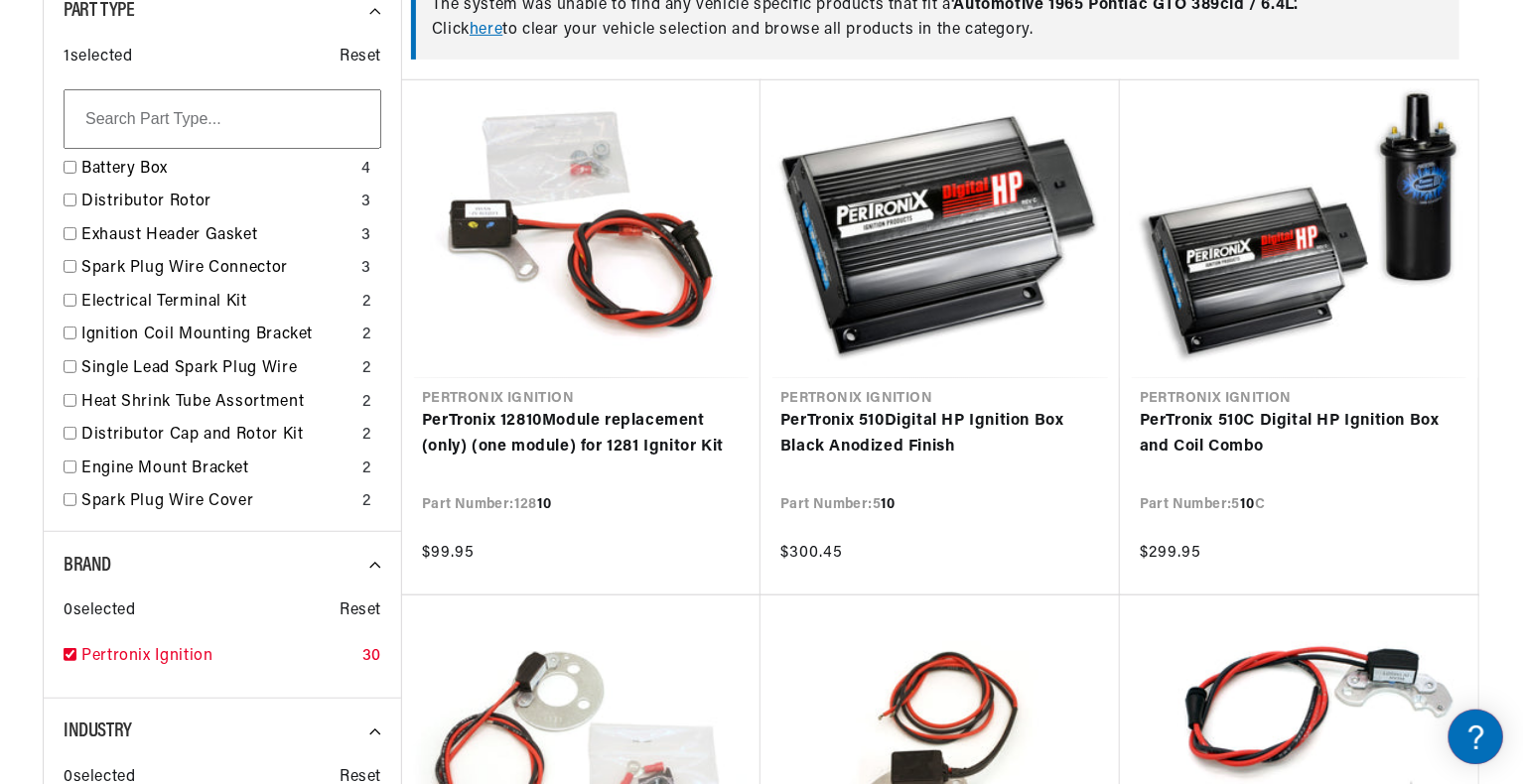 checkbox on "true" 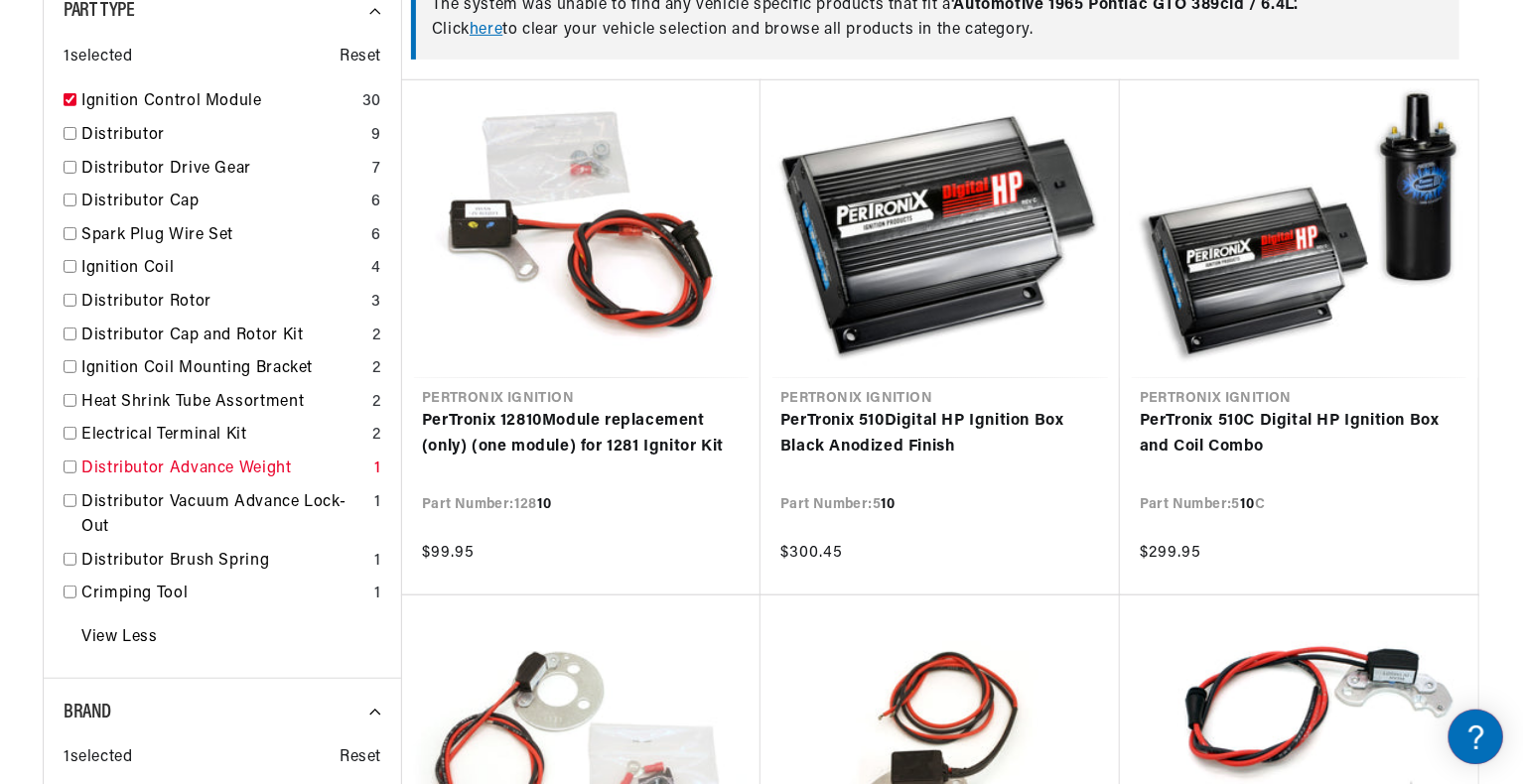 scroll, scrollTop: 0, scrollLeft: 2345, axis: horizontal 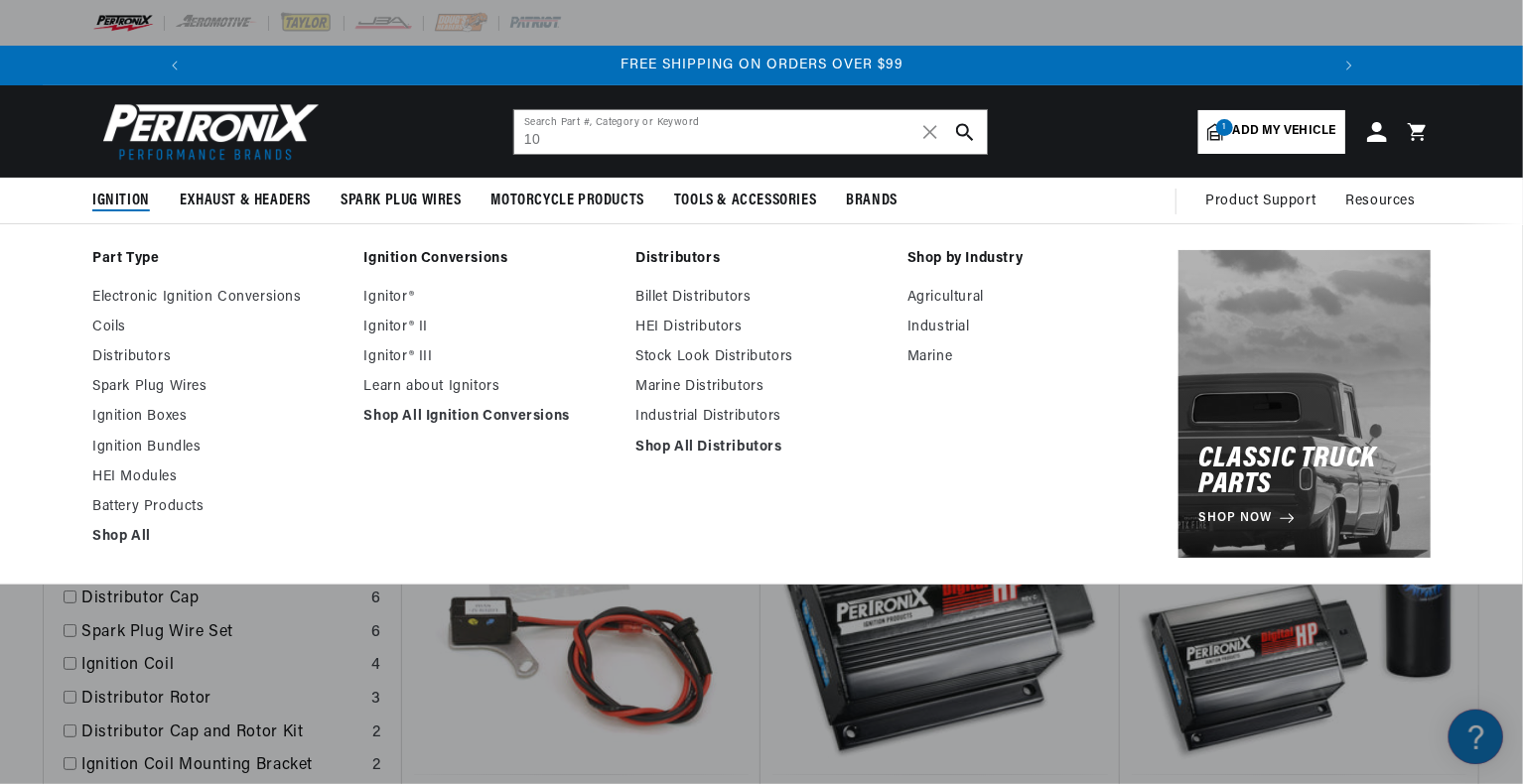 click on "Ignition" at bounding box center (121, 200) 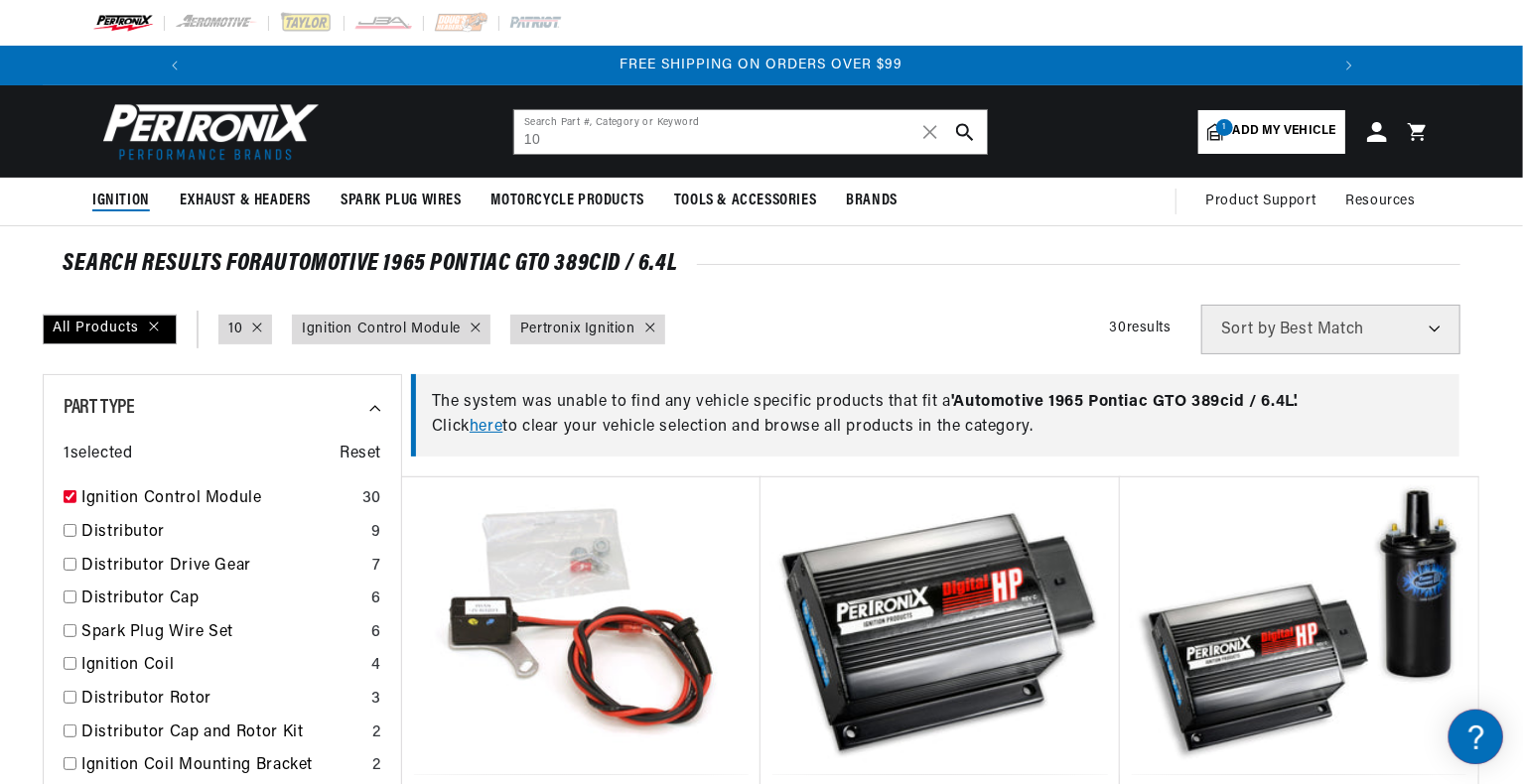 scroll, scrollTop: 0, scrollLeft: 0, axis: both 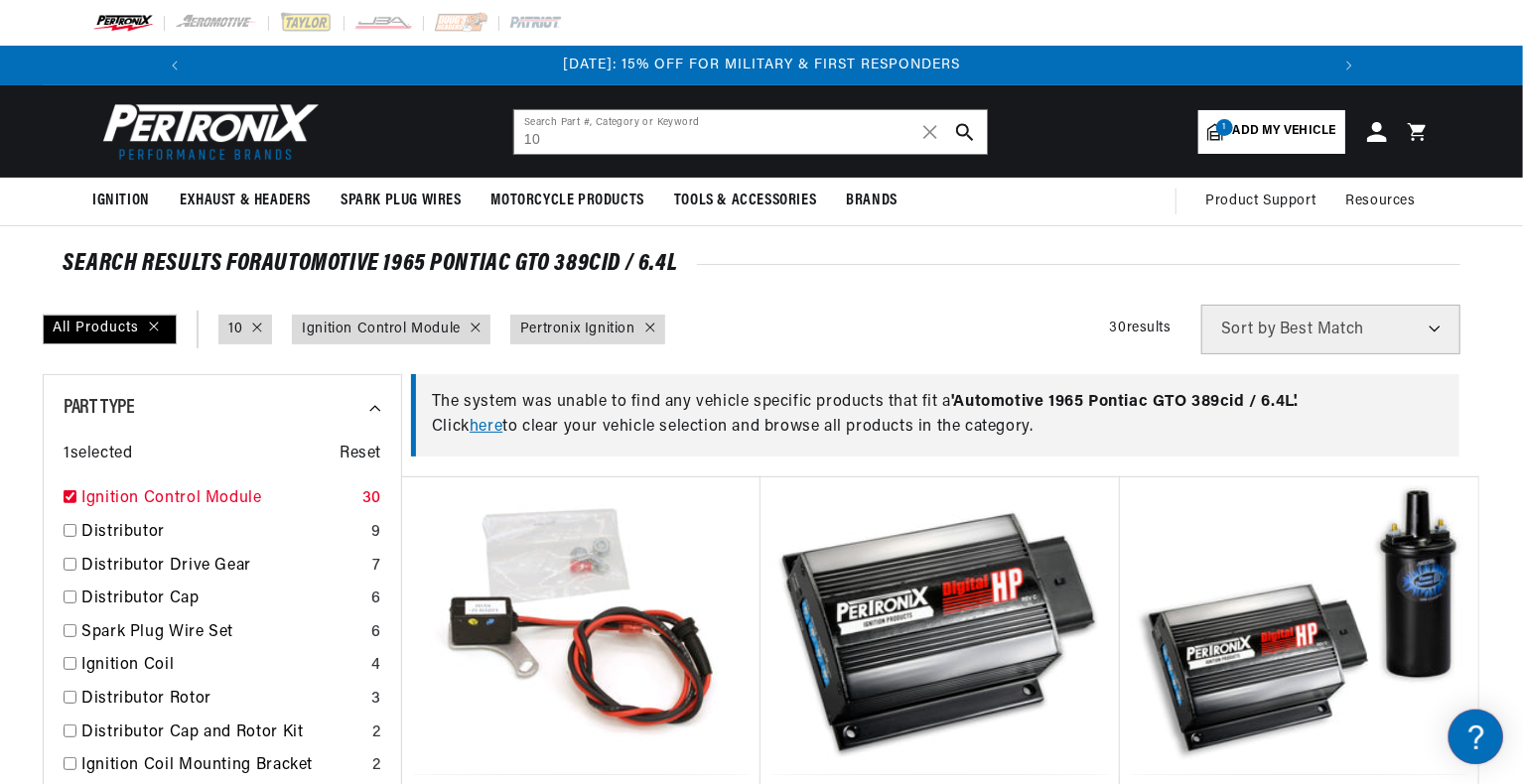 click at bounding box center (69, 496) 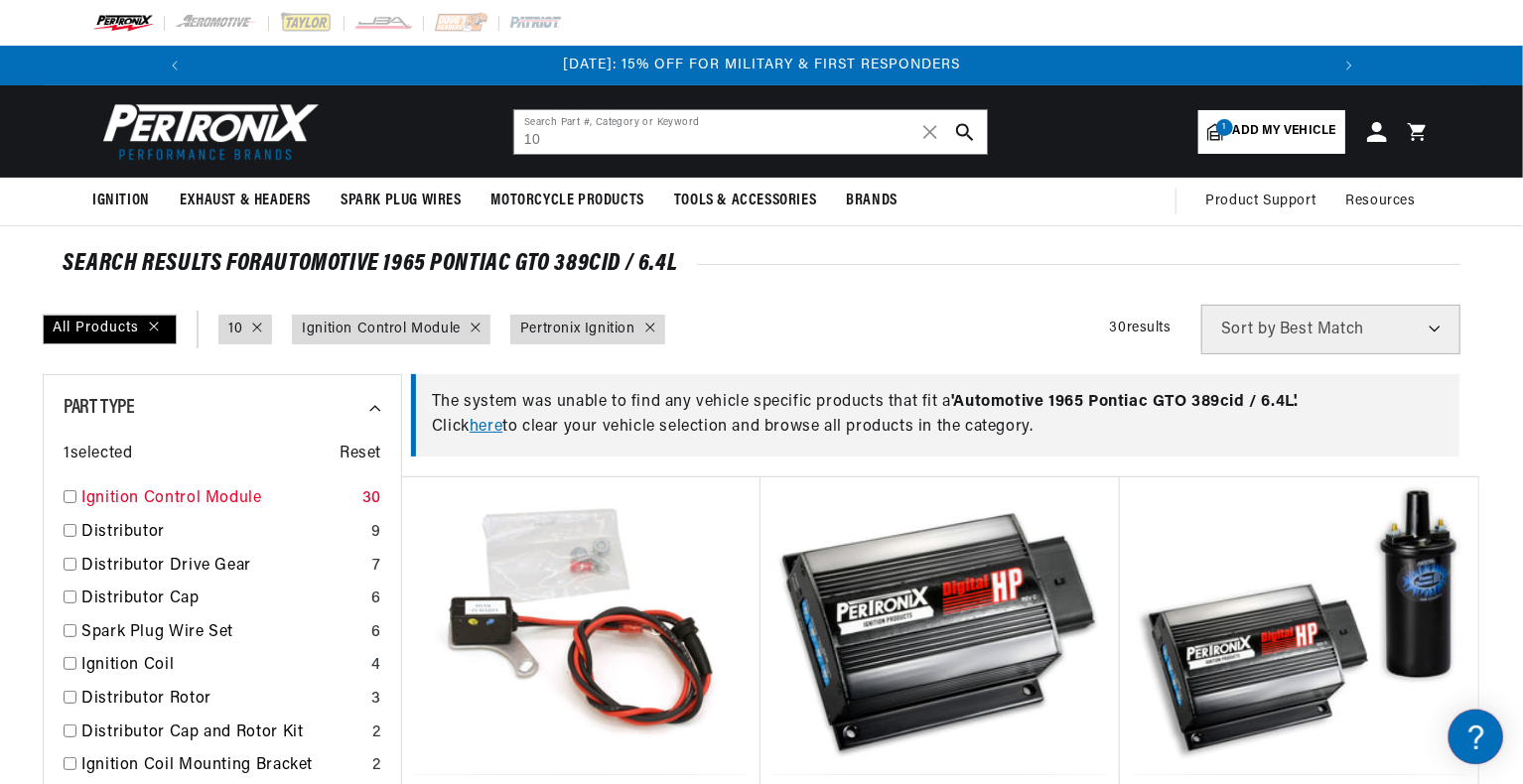checkbox on "false" 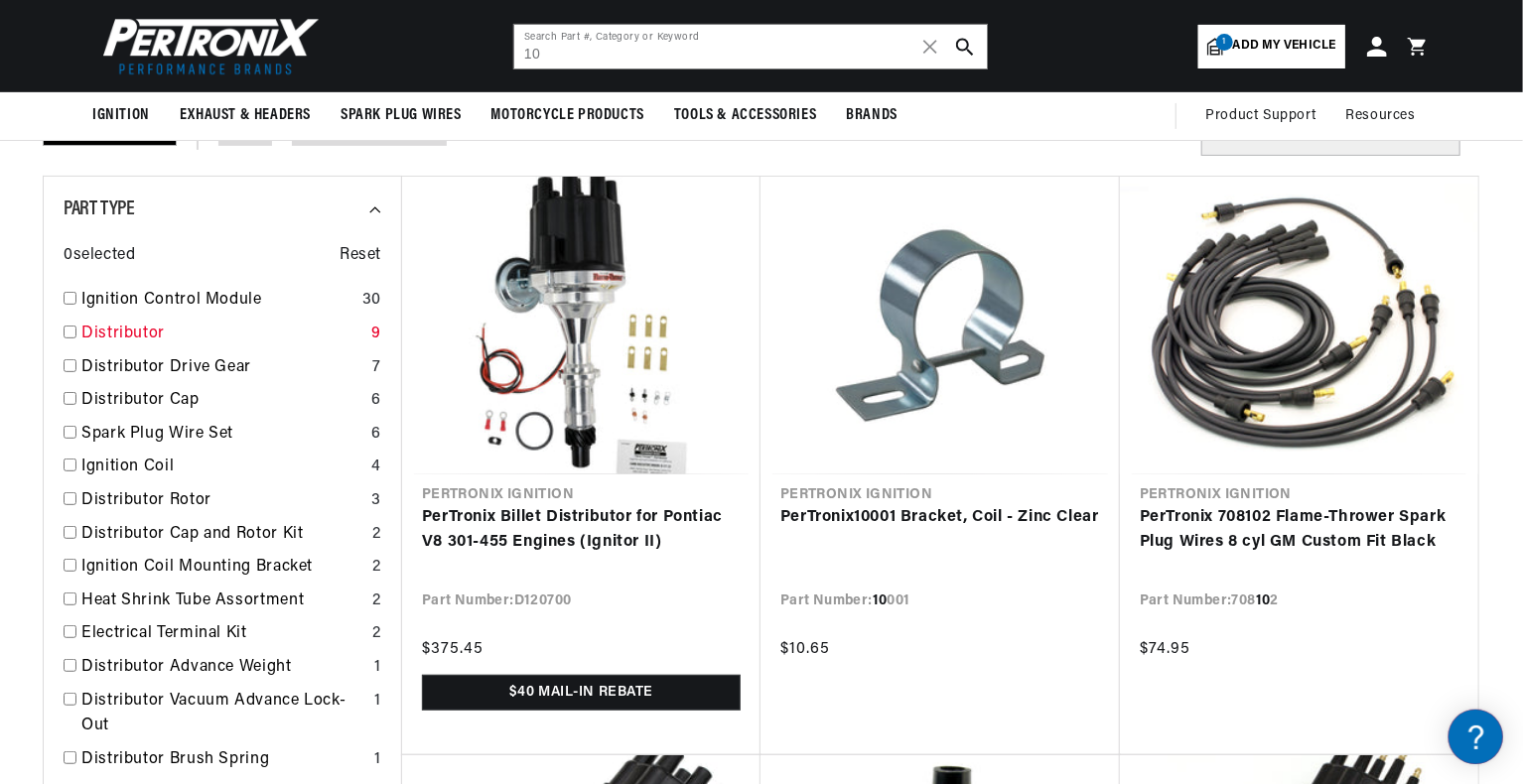 scroll, scrollTop: 0, scrollLeft: 0, axis: both 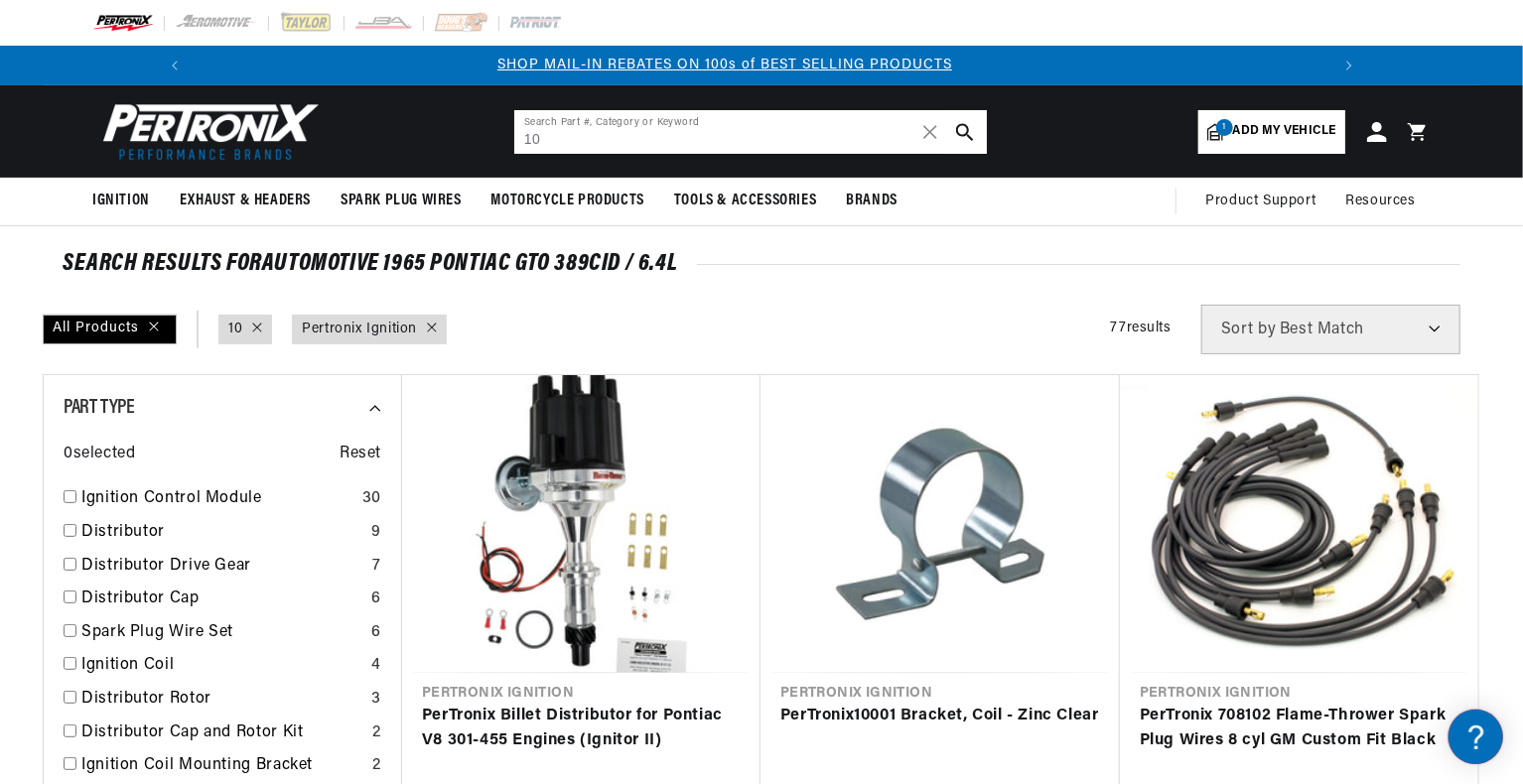 drag, startPoint x: 556, startPoint y: 135, endPoint x: 458, endPoint y: 141, distance: 98.1835 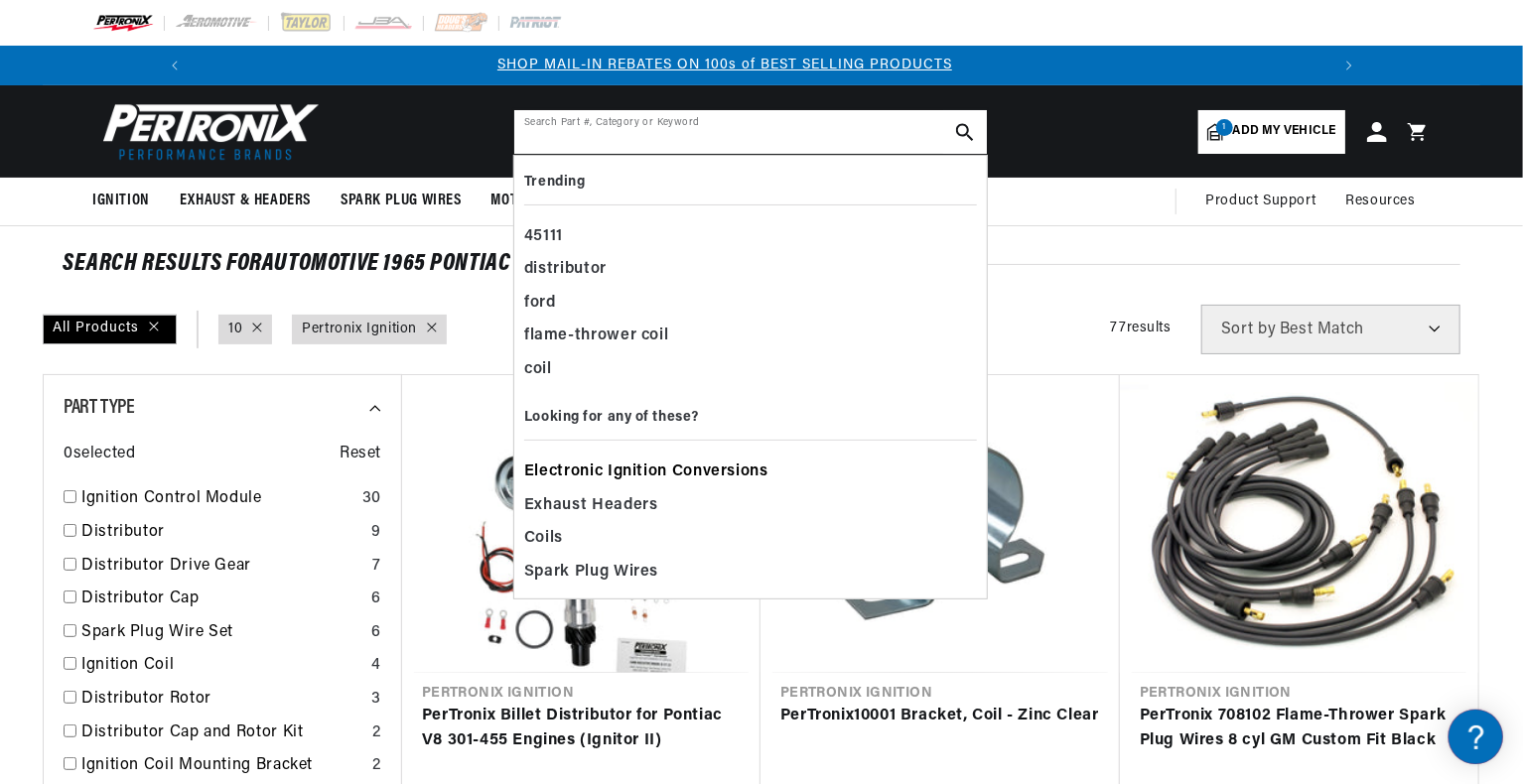 type 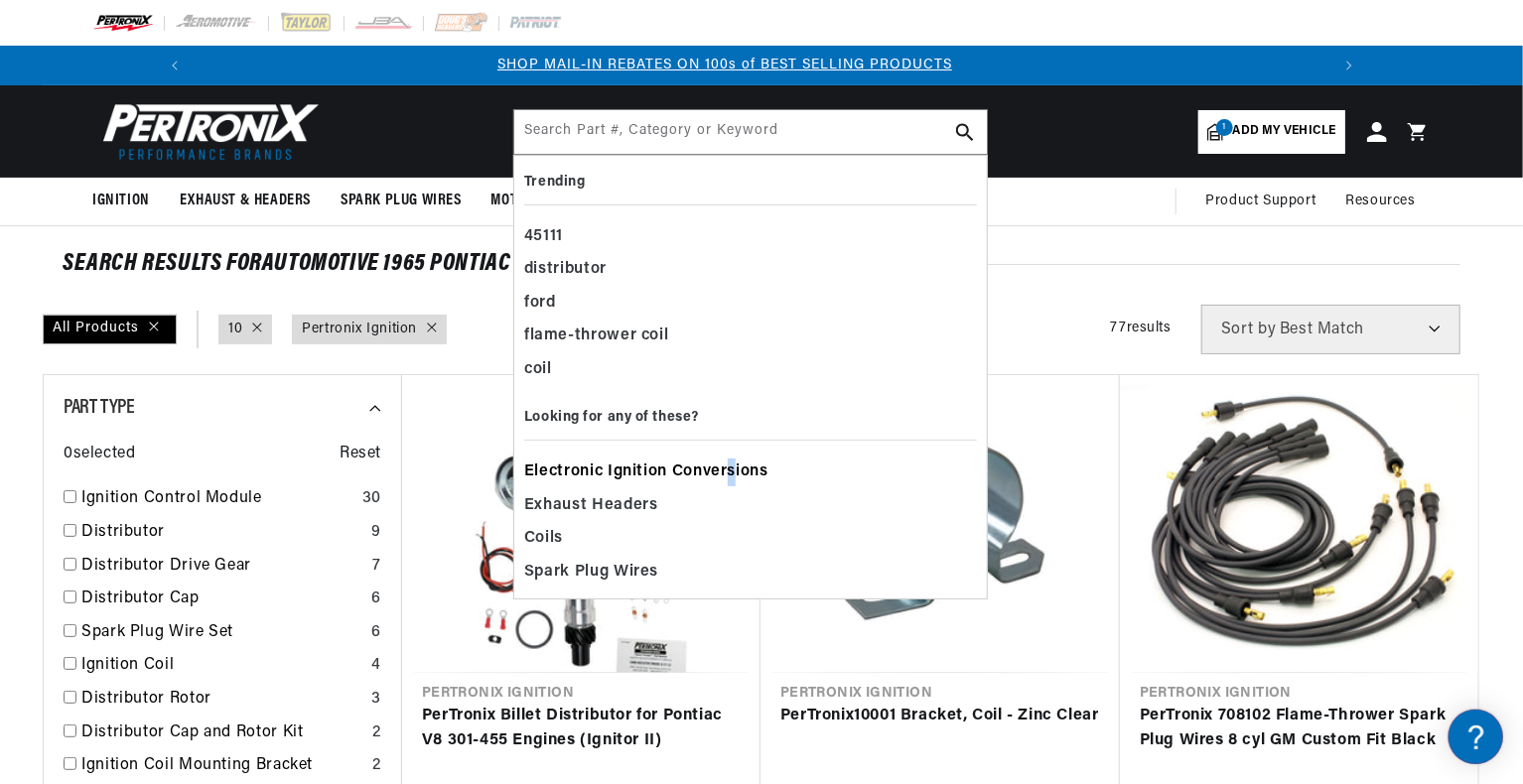 click on "Electronic Ignition Conversions" at bounding box center [646, 472] 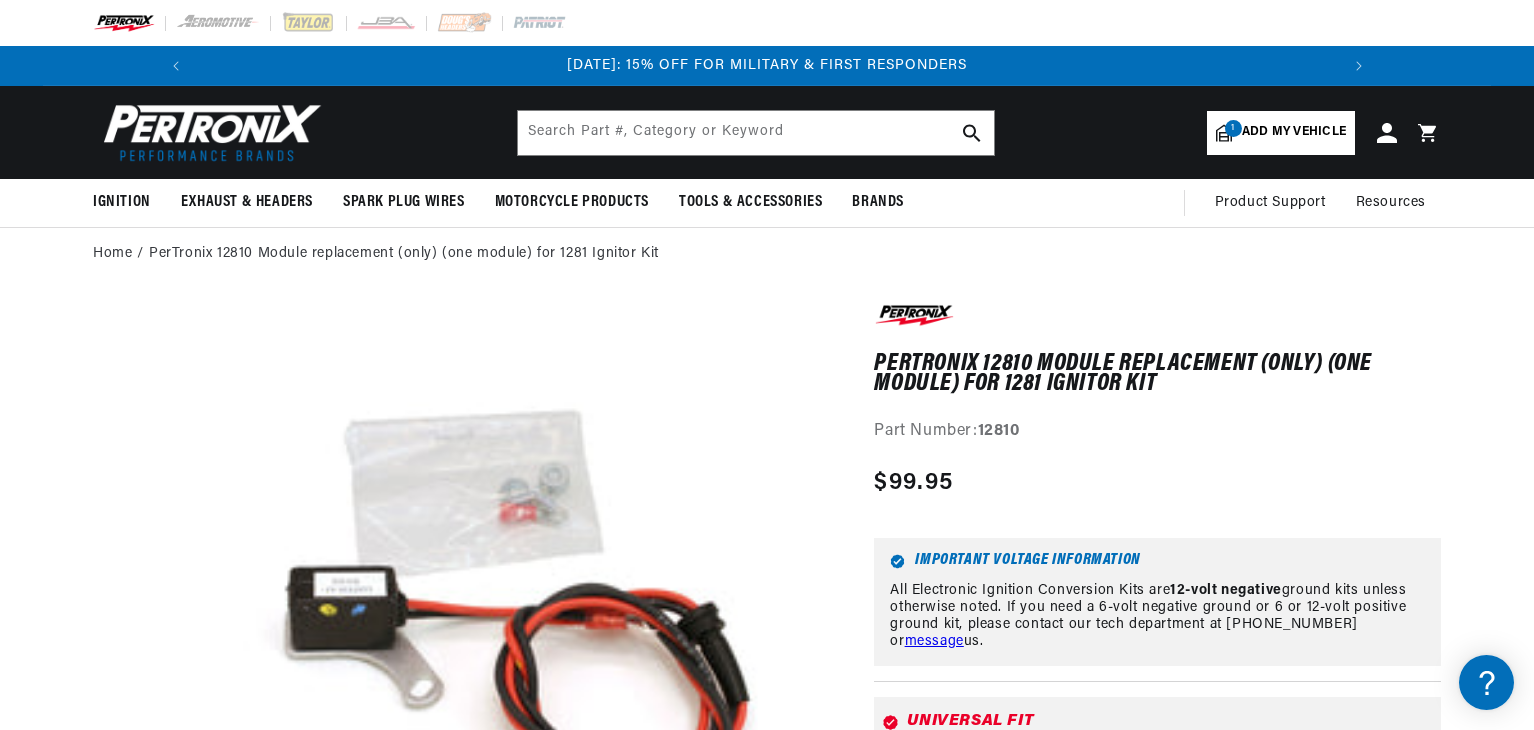 scroll, scrollTop: 0, scrollLeft: 0, axis: both 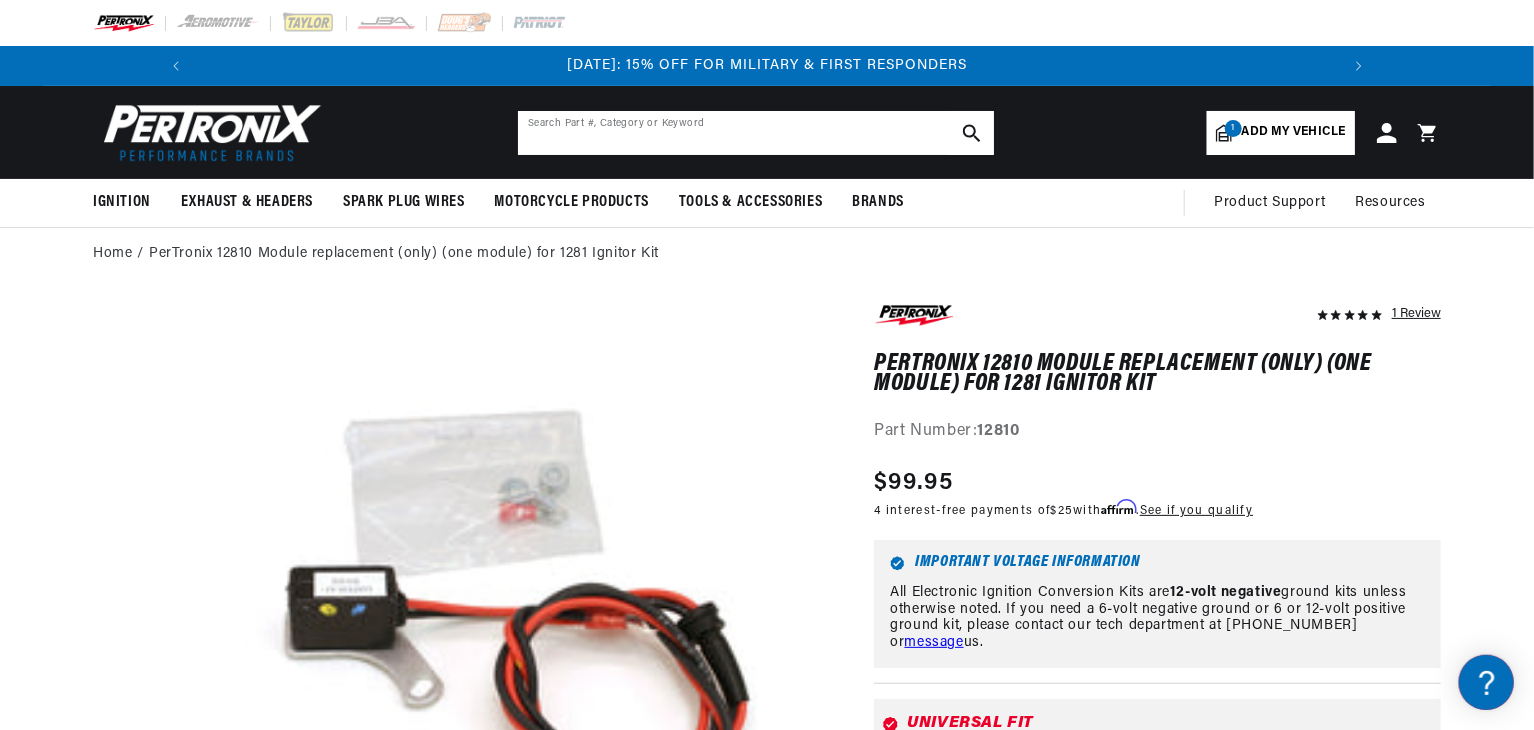 click at bounding box center [756, 133] 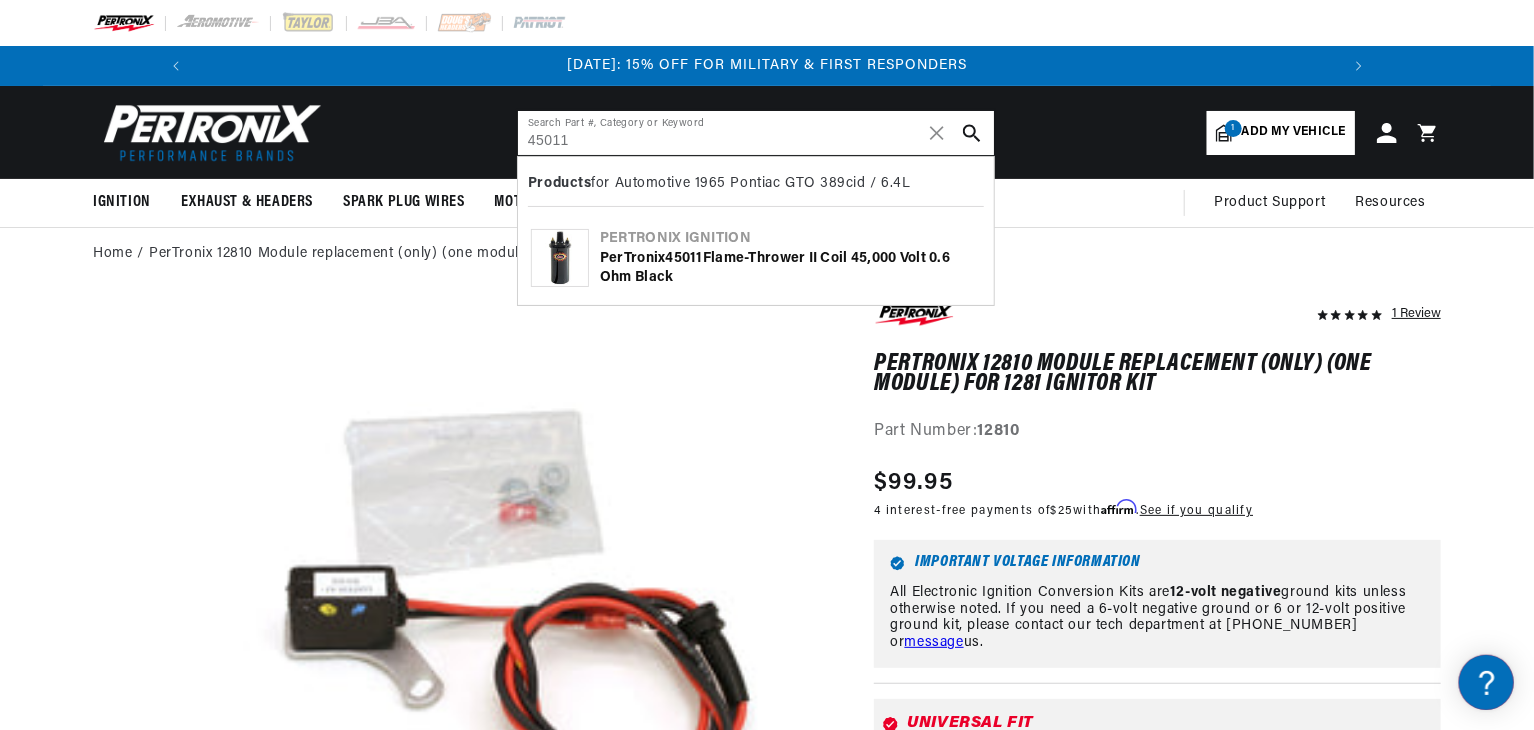 type on "45011" 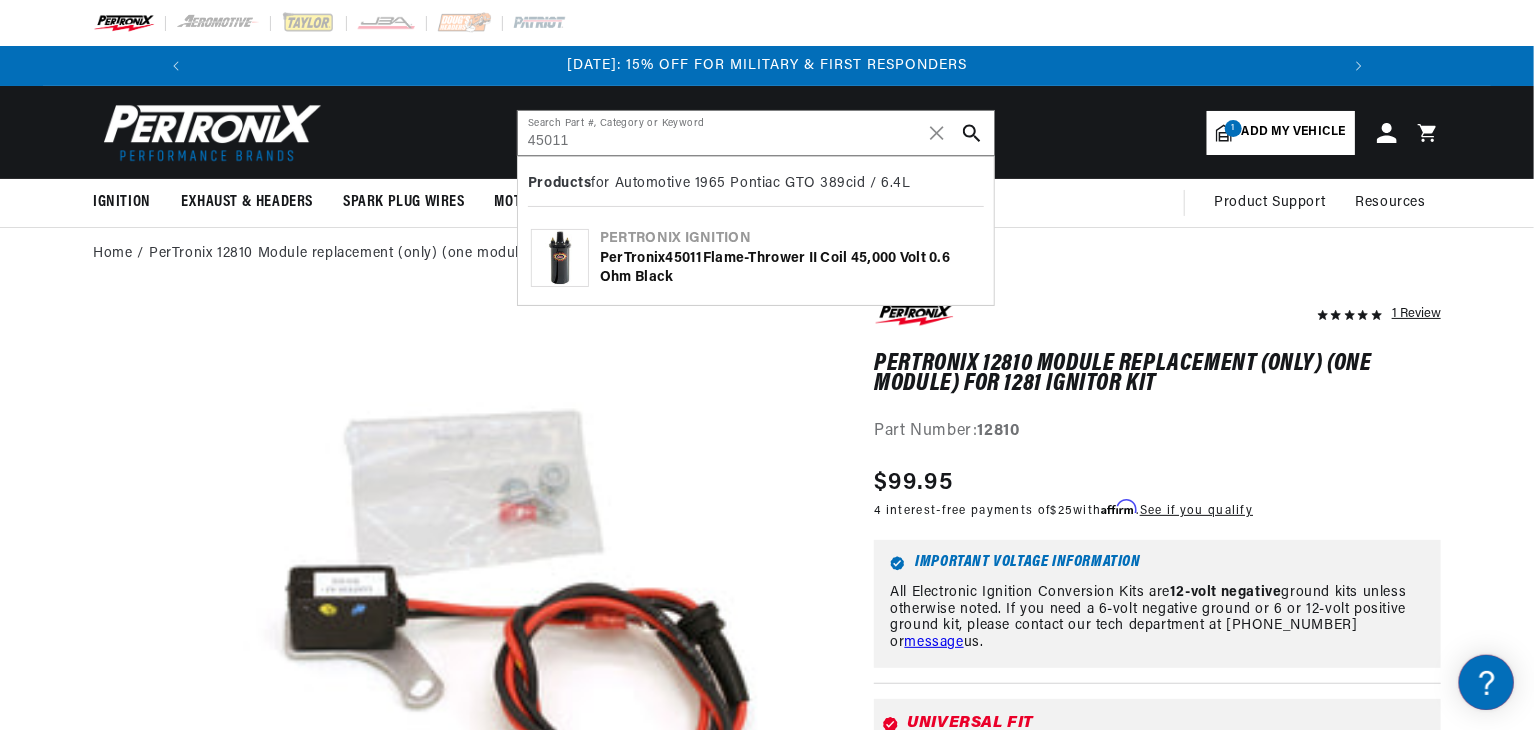 click on "Pertronix Ignition" at bounding box center [790, 239] 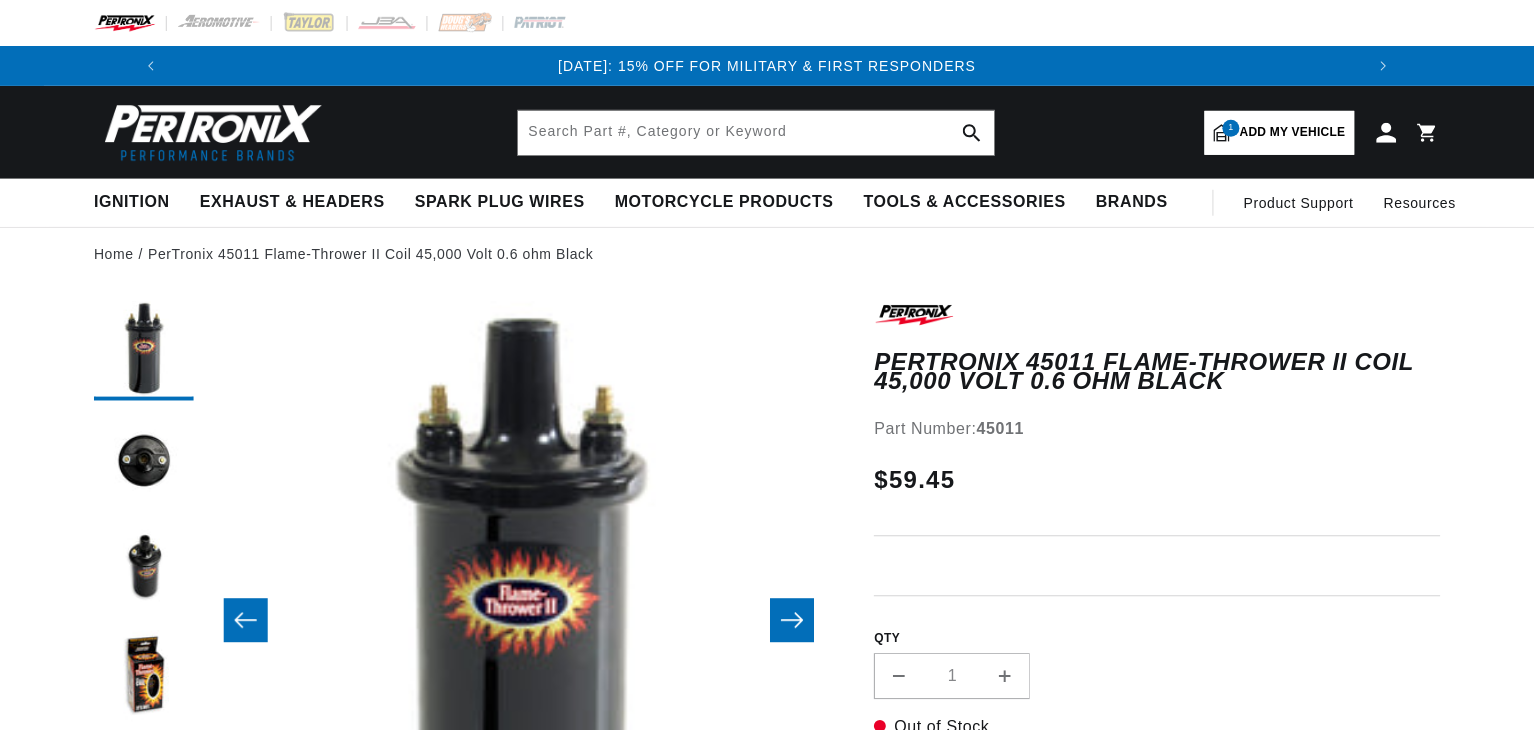 scroll, scrollTop: 0, scrollLeft: 0, axis: both 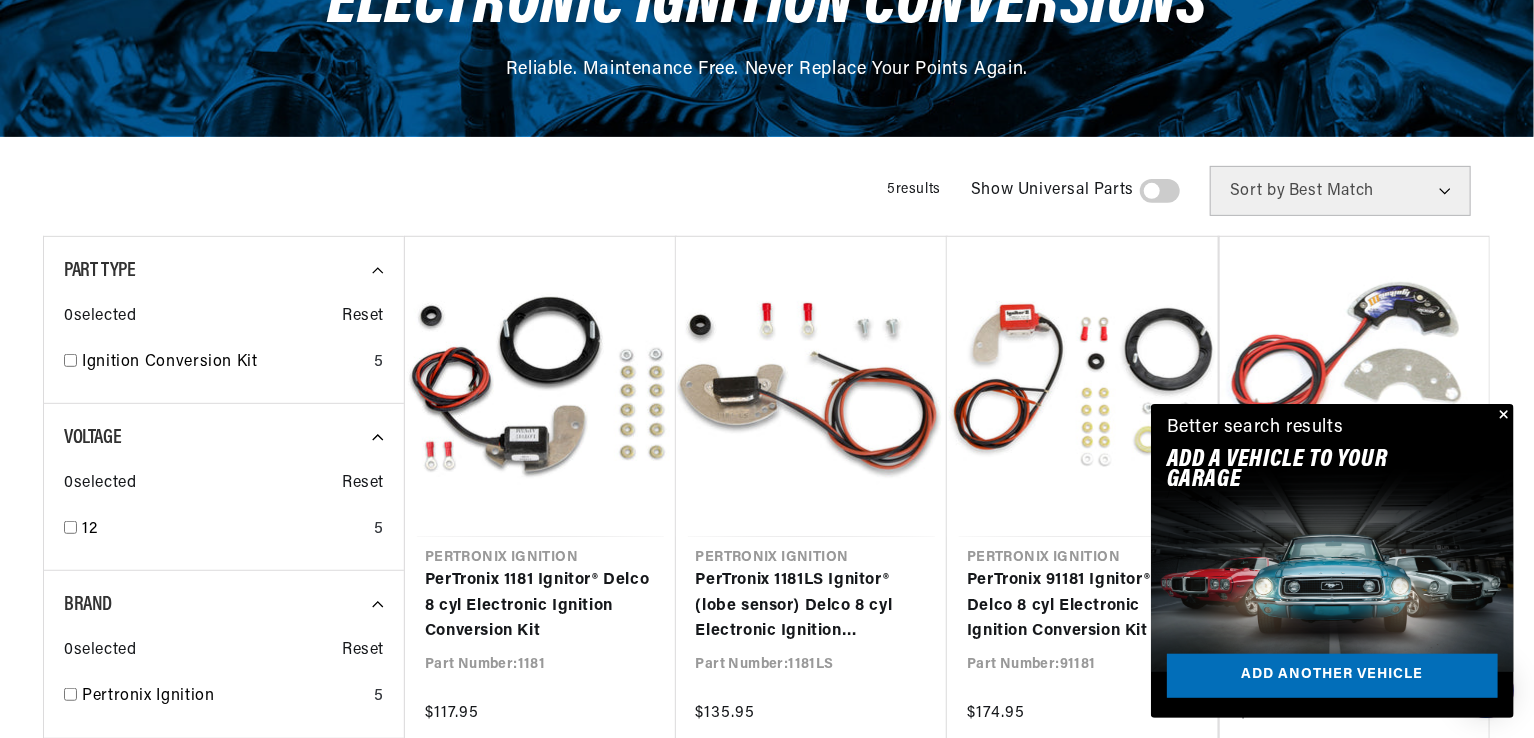 click at bounding box center [1502, 416] 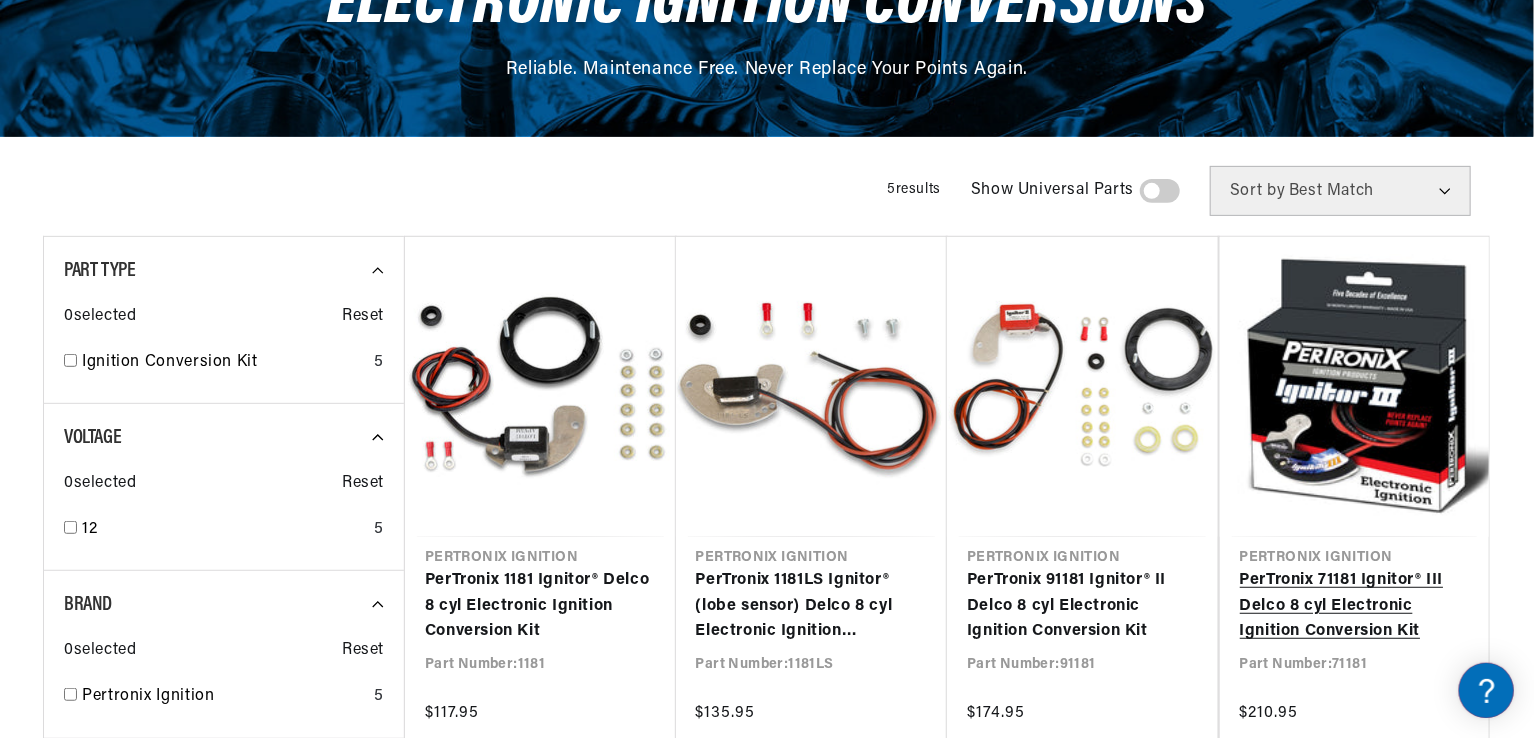 scroll, scrollTop: 0, scrollLeft: 1180, axis: horizontal 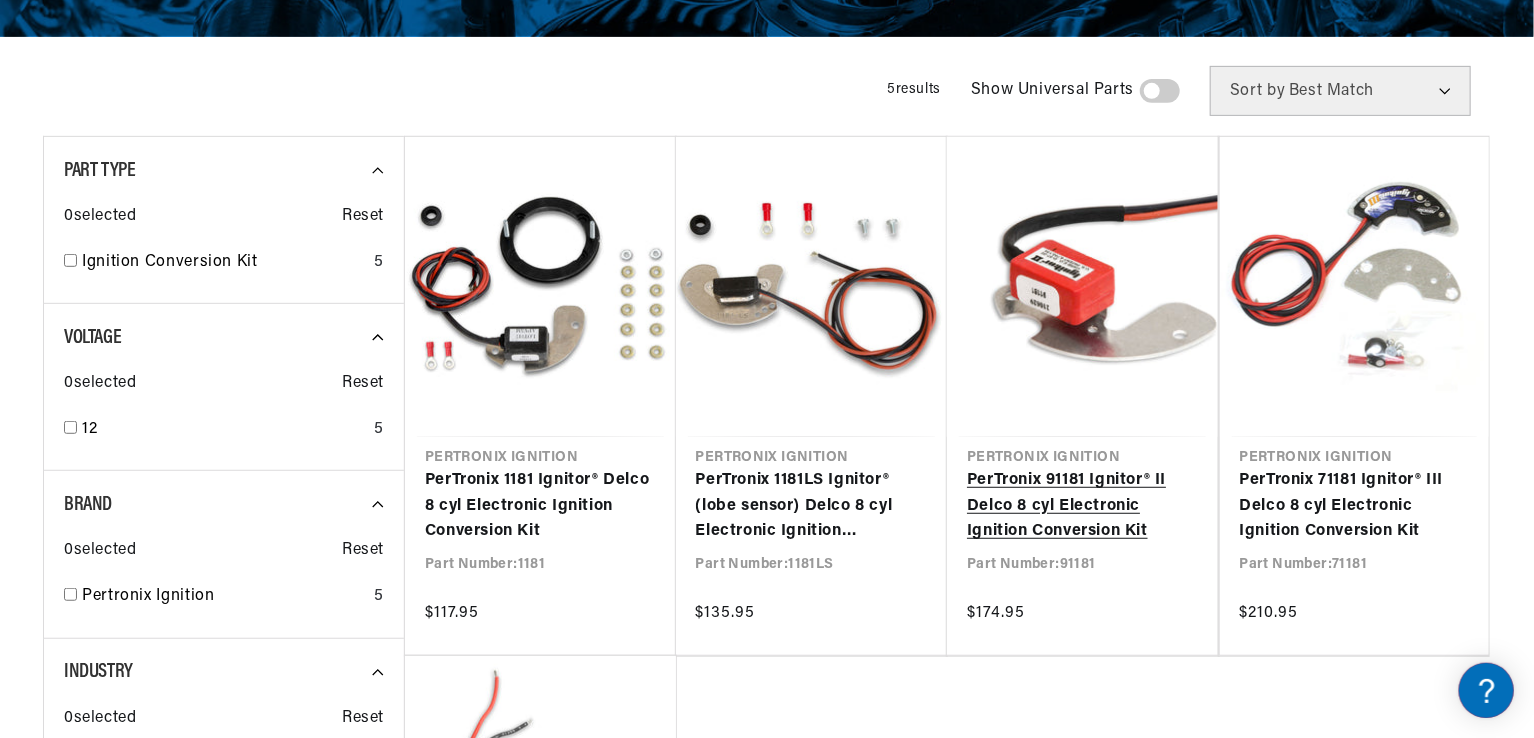 click on "PerTronix 91181 Ignitor® II Delco 8 cyl Electronic Ignition Conversion Kit" at bounding box center [1082, 506] 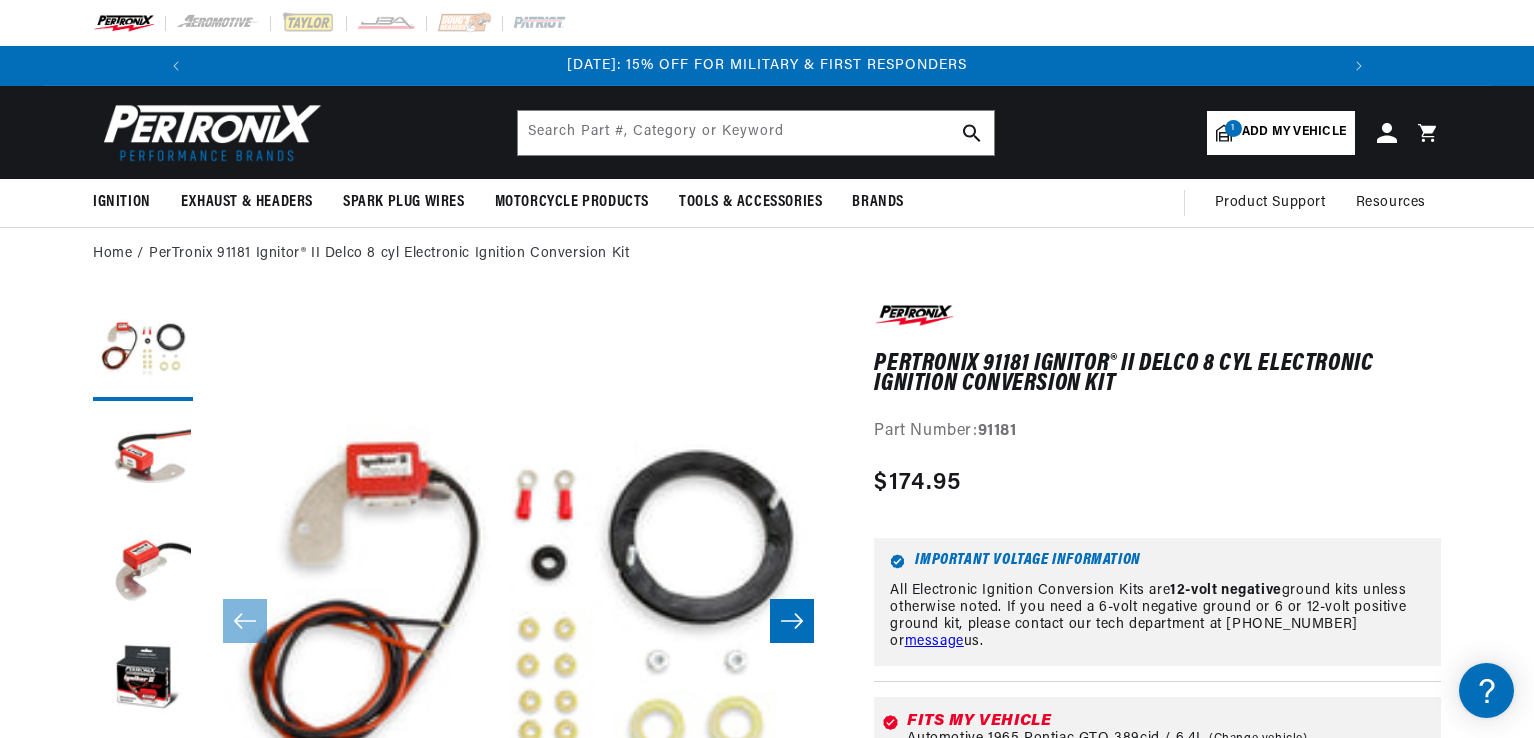 scroll, scrollTop: 0, scrollLeft: 0, axis: both 